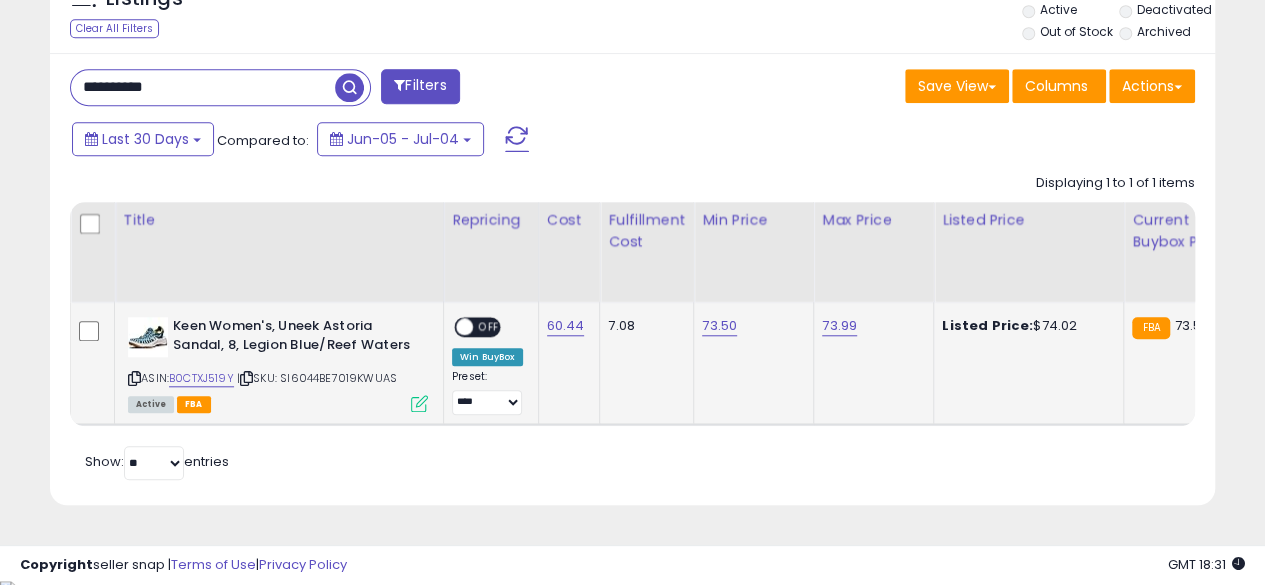 scroll, scrollTop: 769, scrollLeft: 0, axis: vertical 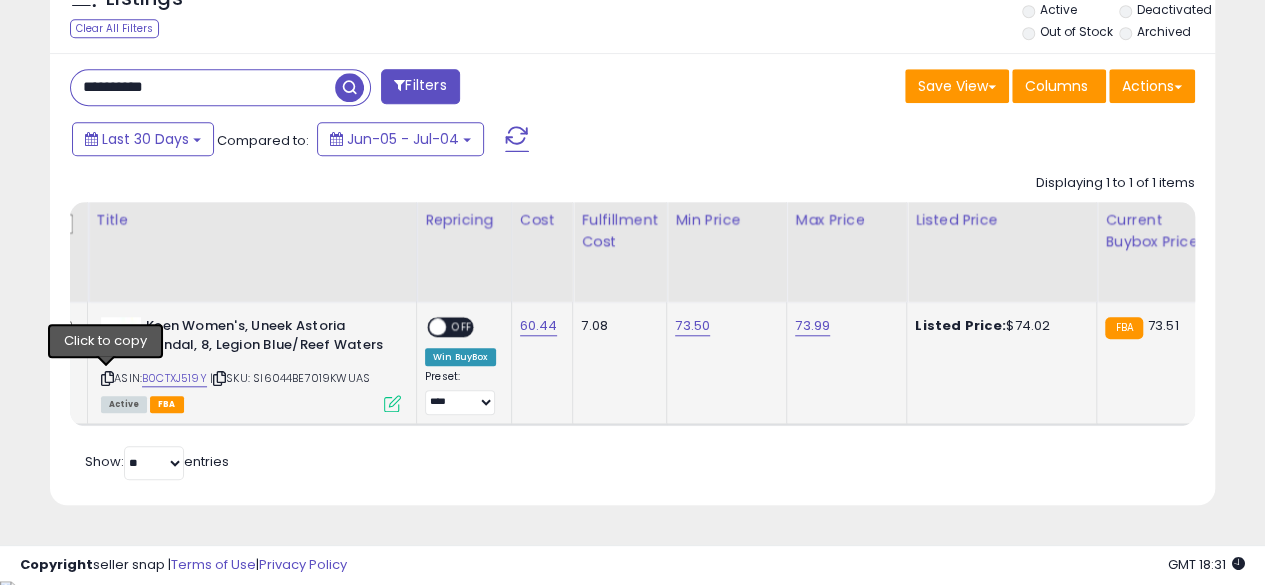 click at bounding box center [107, 378] 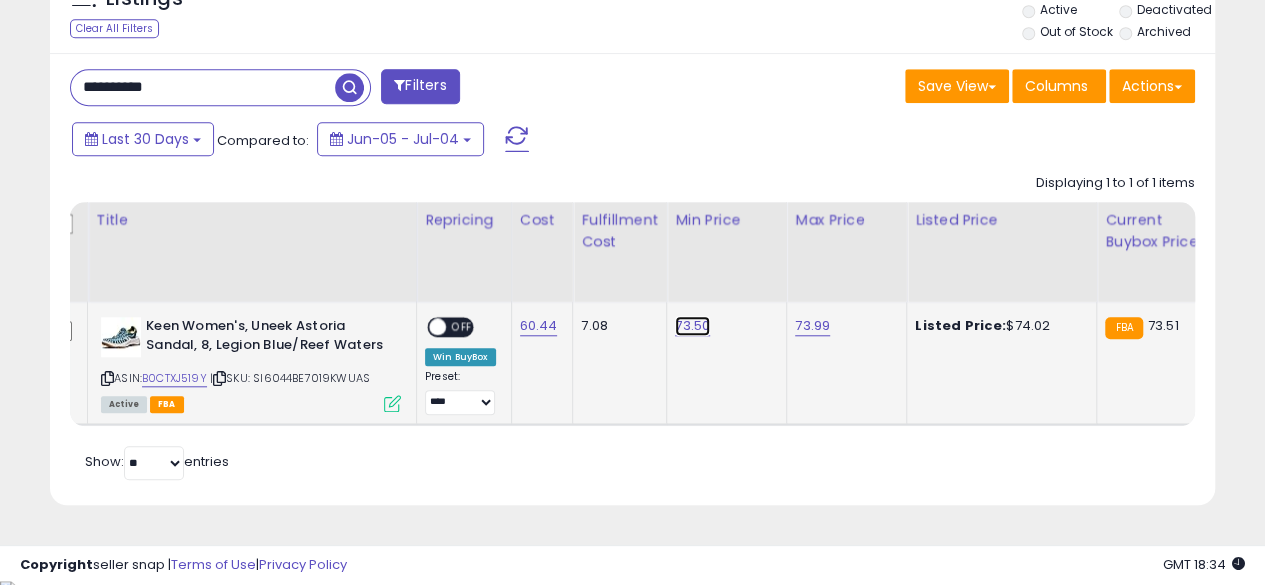 click on "73.50" at bounding box center (692, 326) 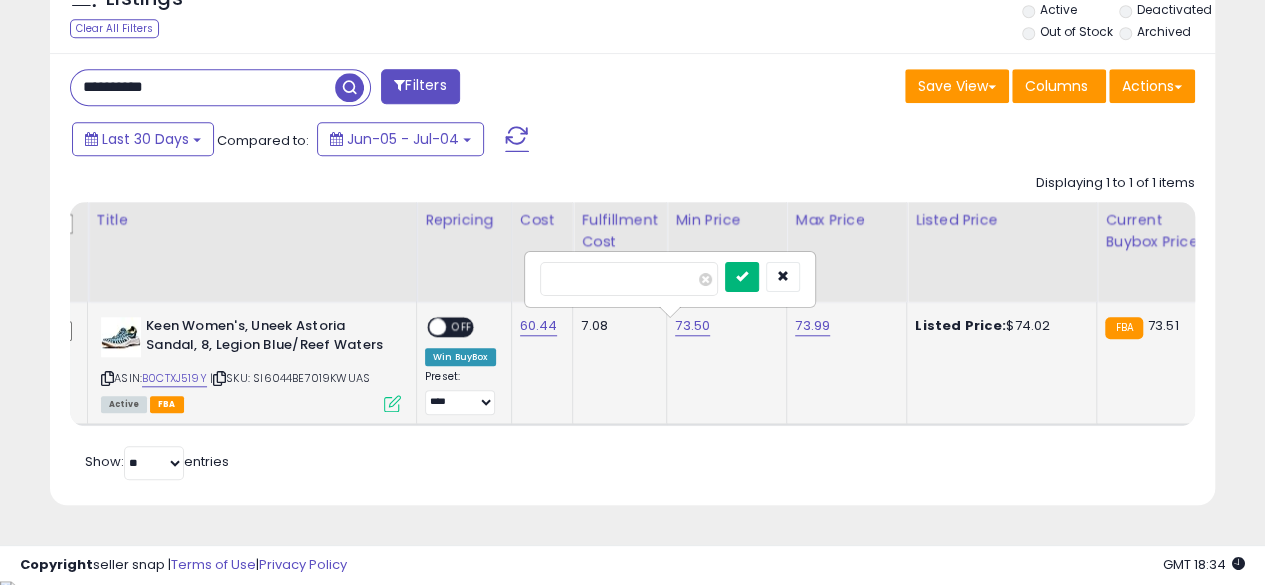 type on "*****" 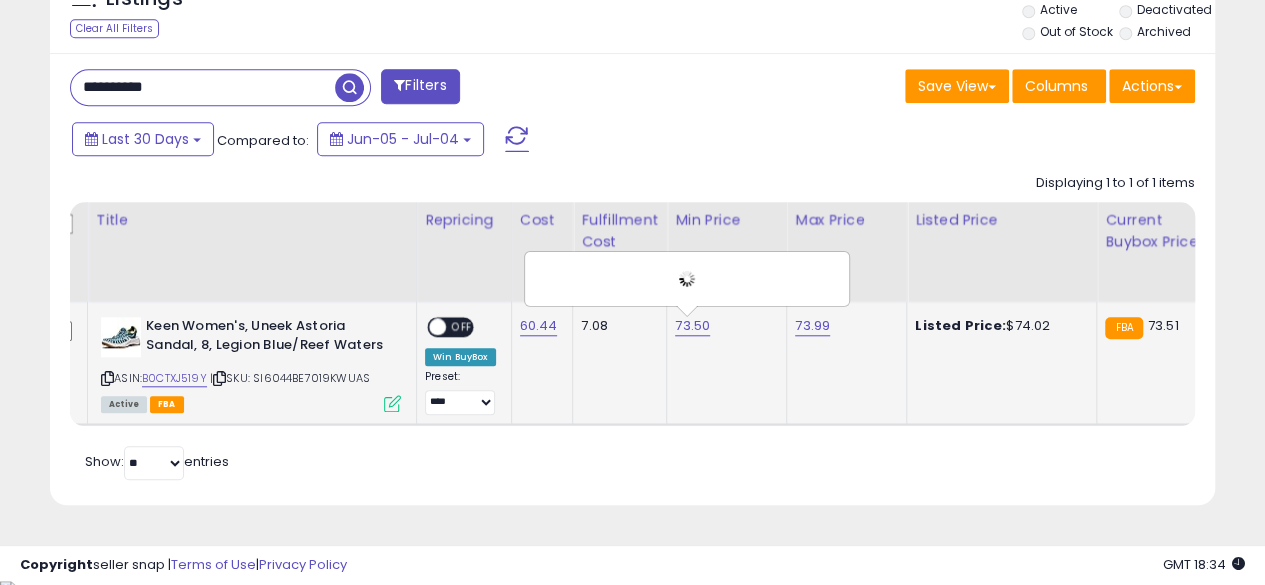 click at bounding box center (392, 403) 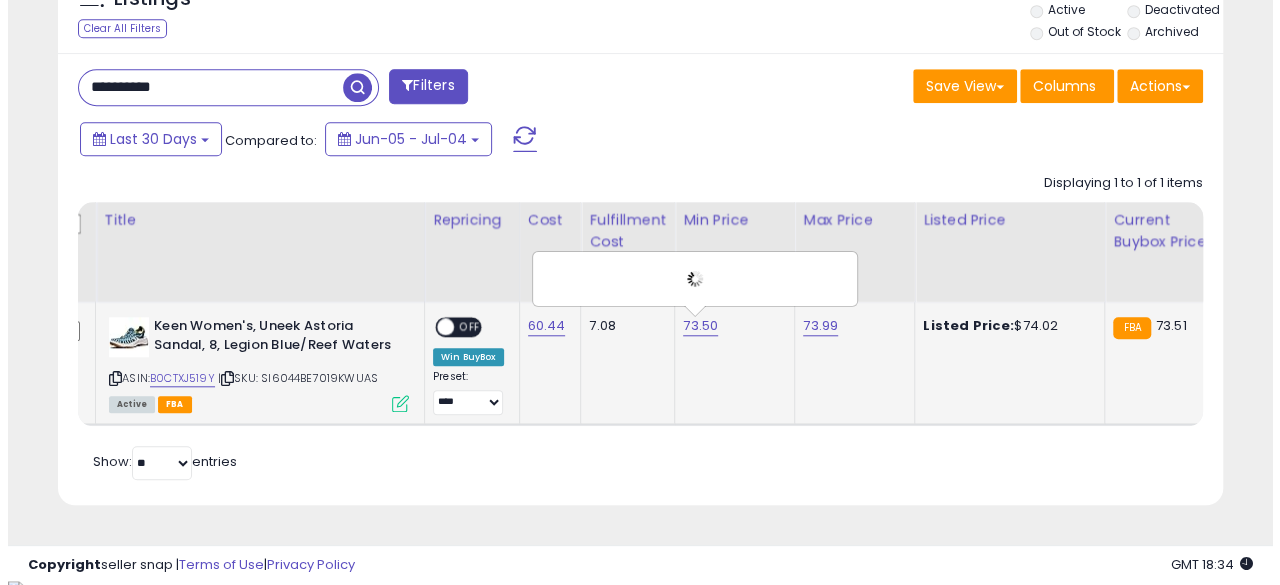 scroll, scrollTop: 999590, scrollLeft: 999317, axis: both 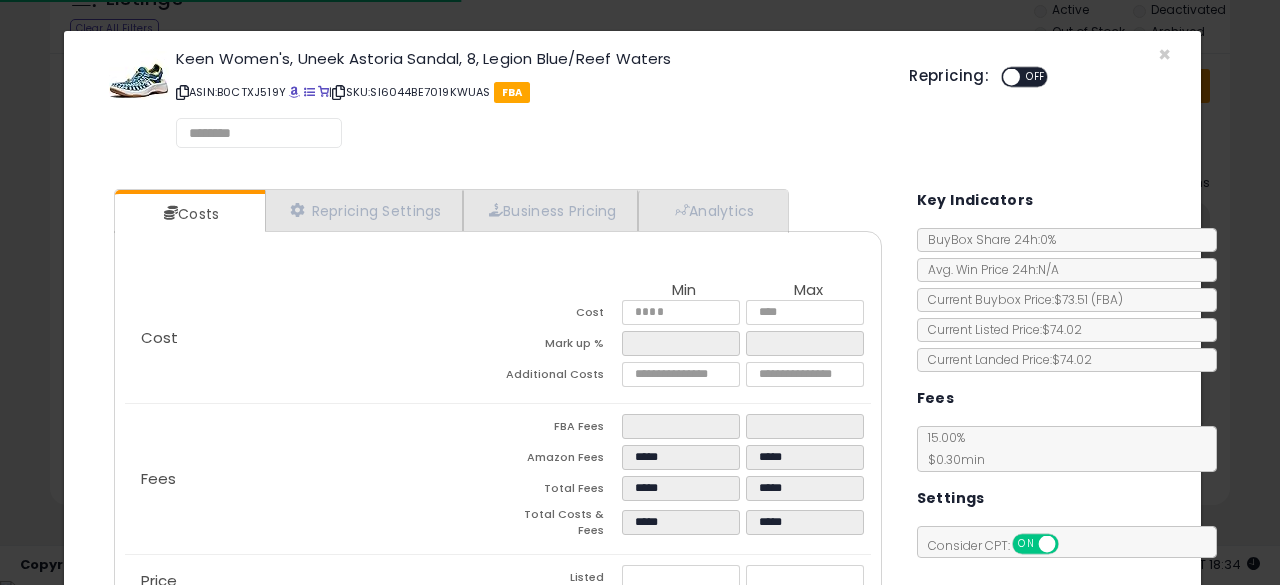 select on "******" 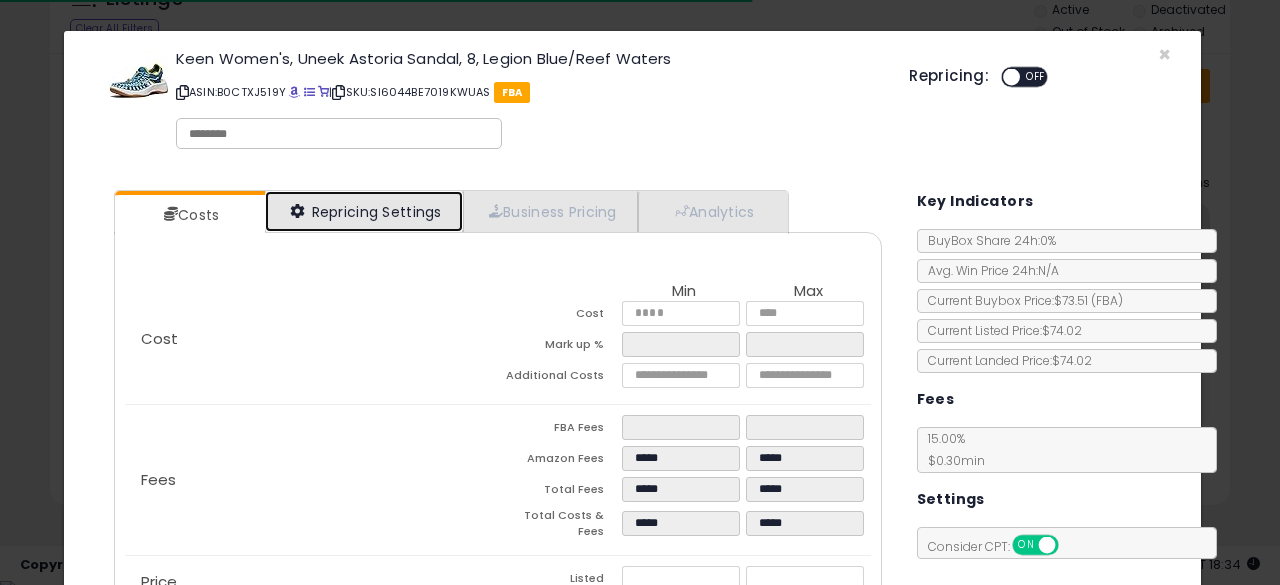 click on "Repricing Settings" at bounding box center [364, 211] 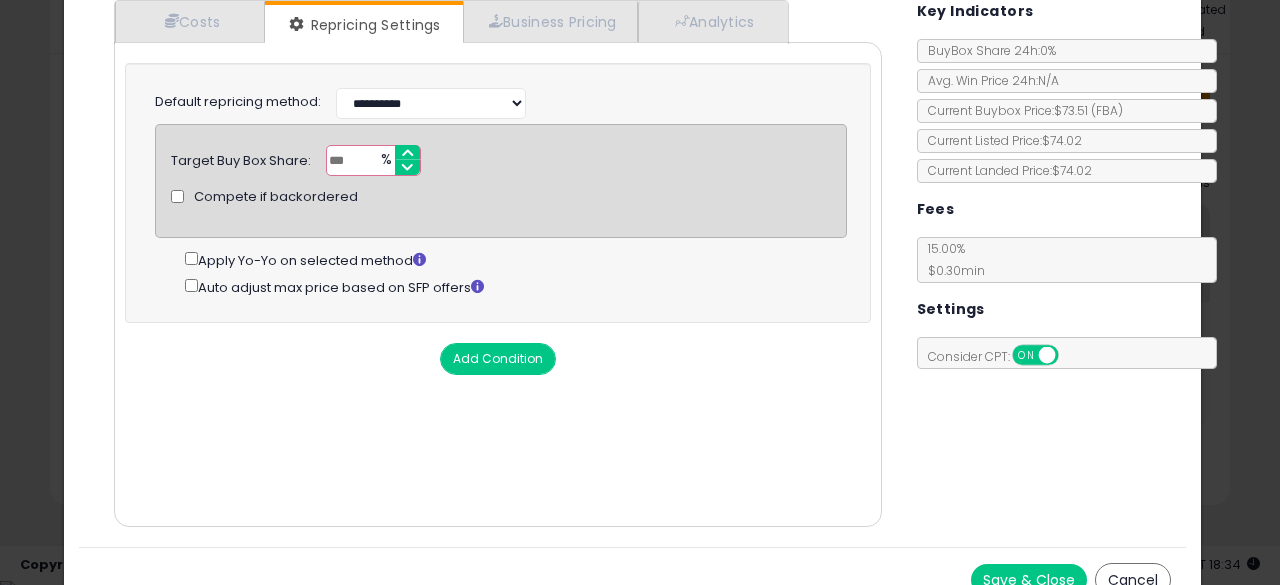 scroll, scrollTop: 214, scrollLeft: 0, axis: vertical 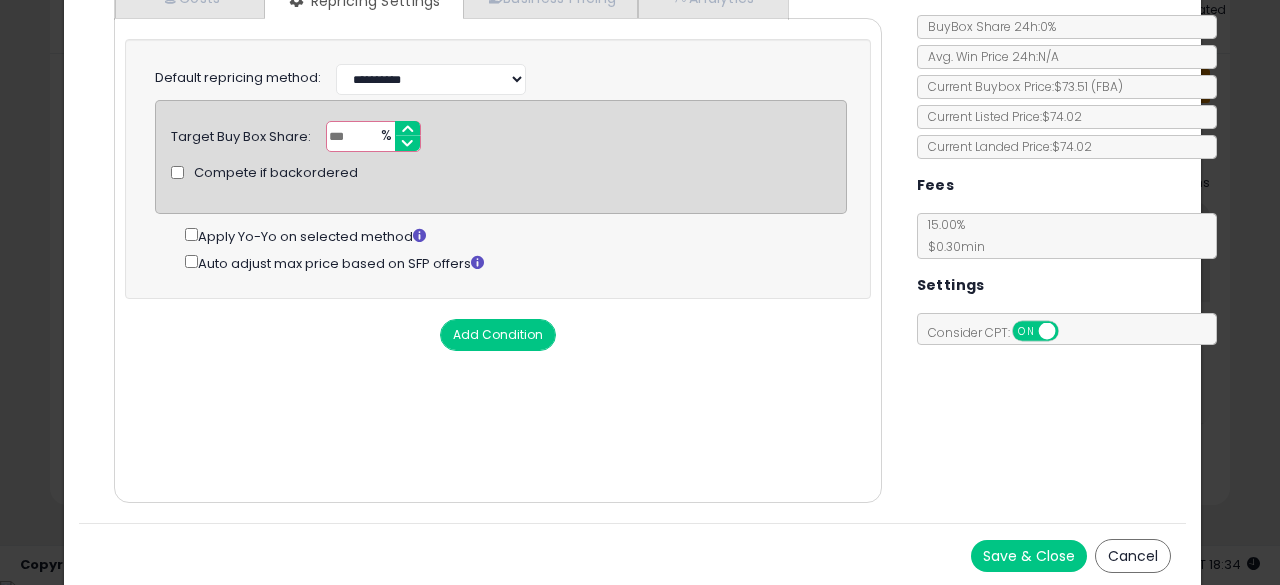 click on "Save & Close" at bounding box center [1029, 556] 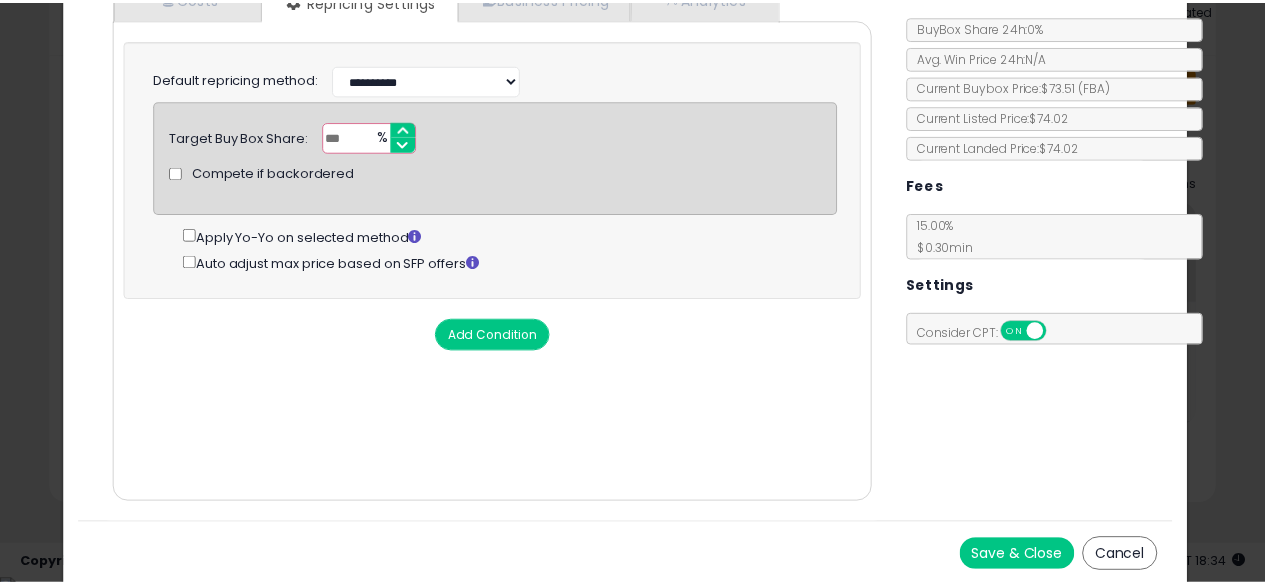 scroll, scrollTop: 0, scrollLeft: 0, axis: both 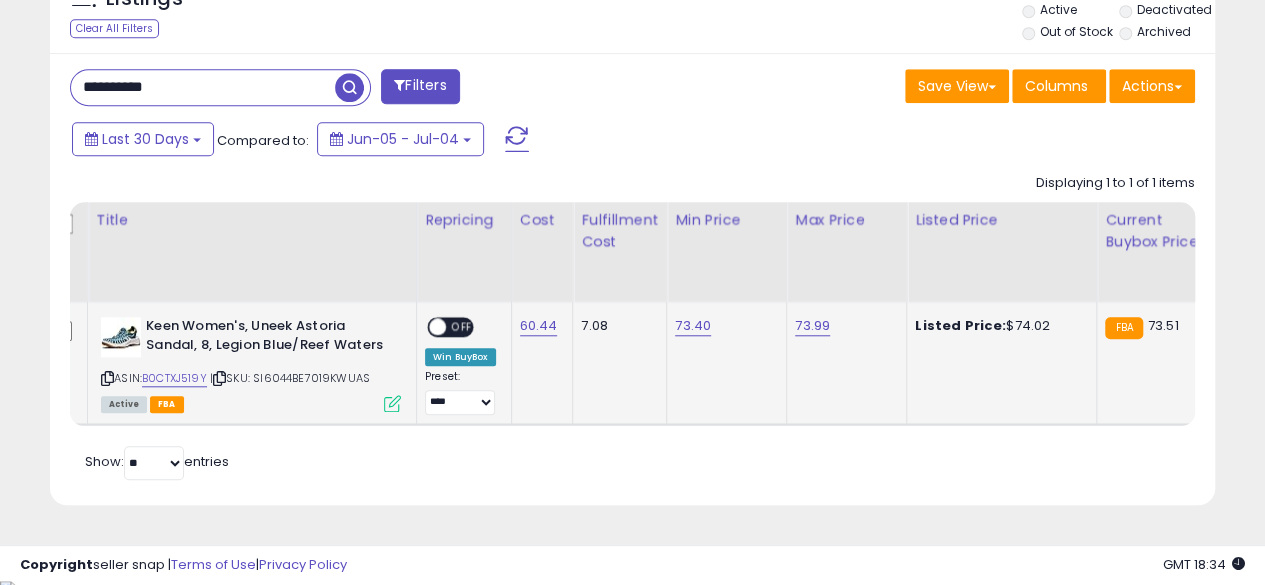 click on "OFF" at bounding box center (462, 327) 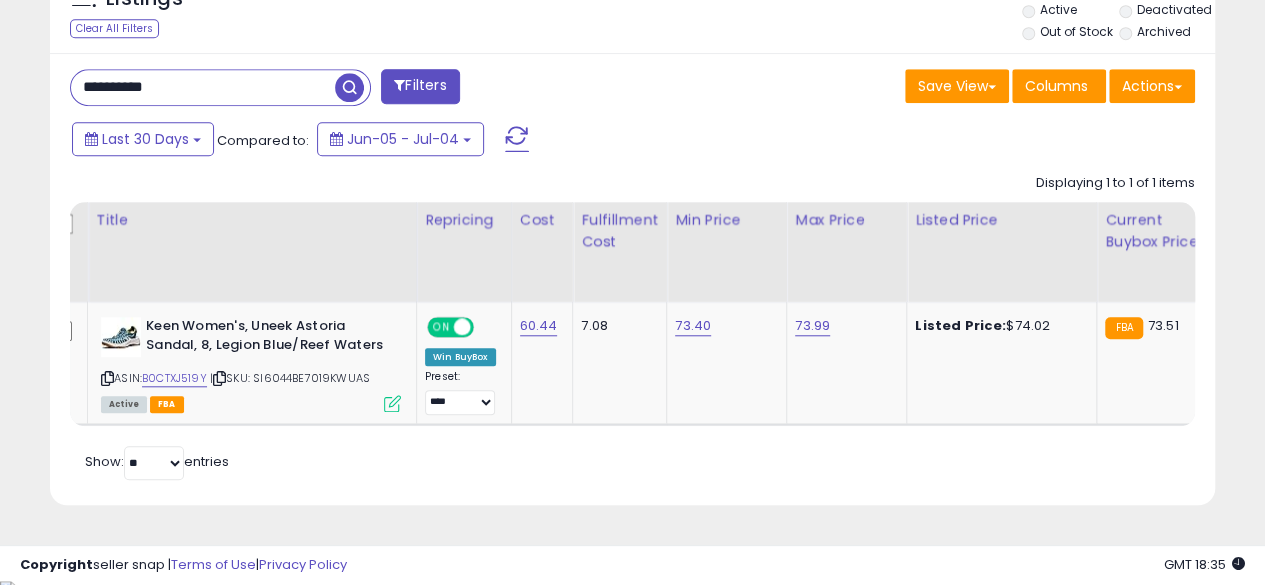 click on "**********" at bounding box center [203, 87] 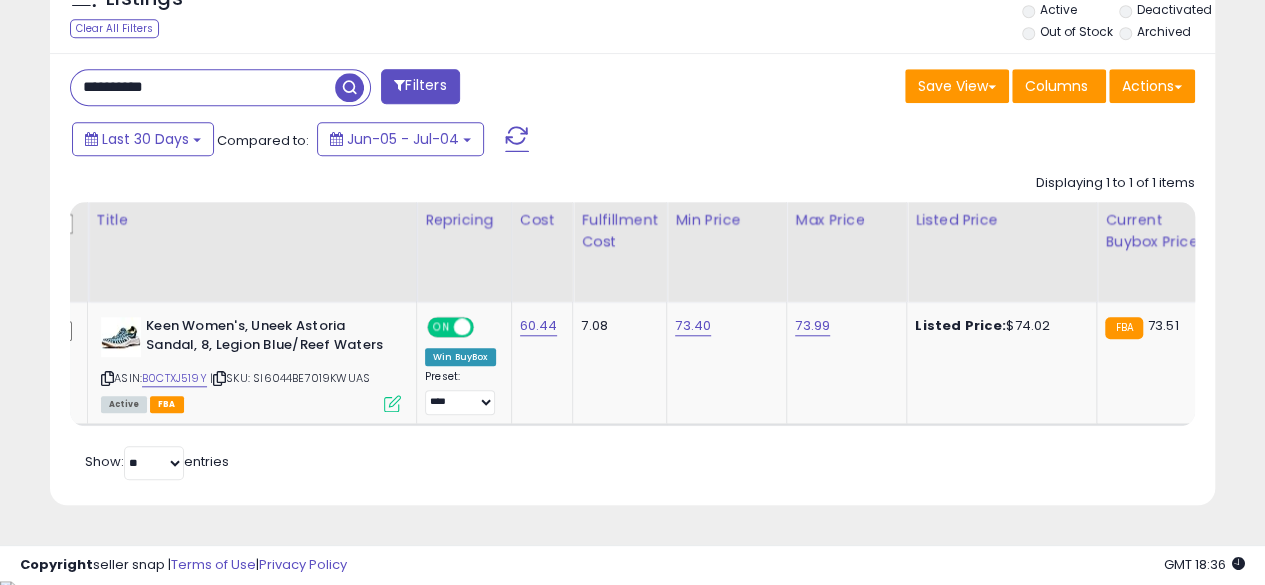 click at bounding box center (349, 87) 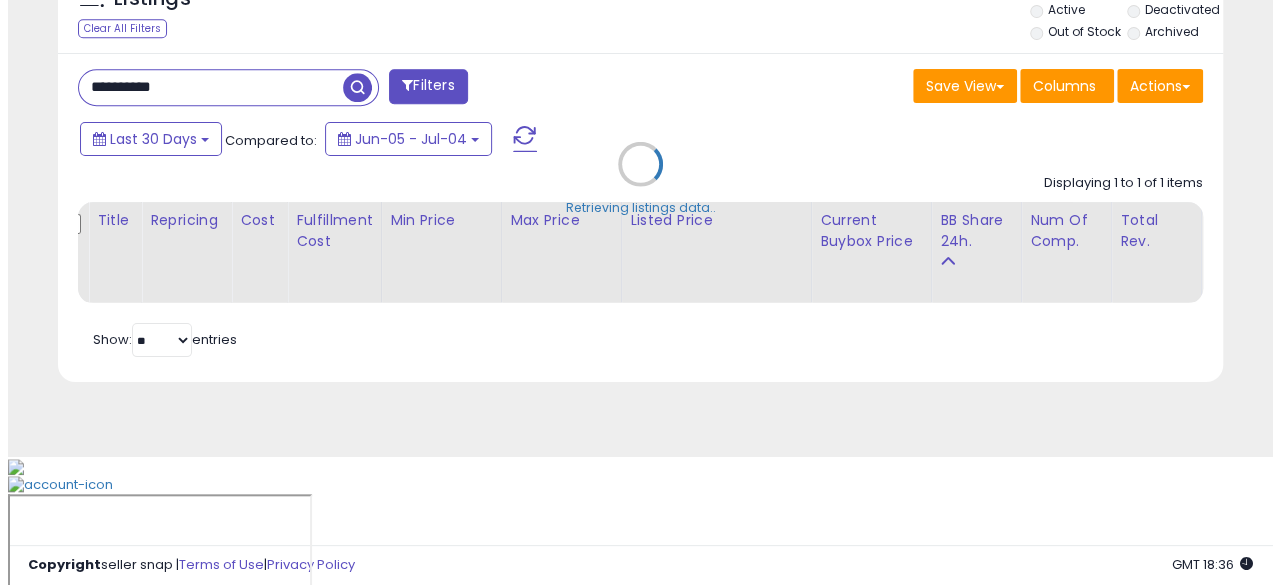scroll, scrollTop: 654, scrollLeft: 0, axis: vertical 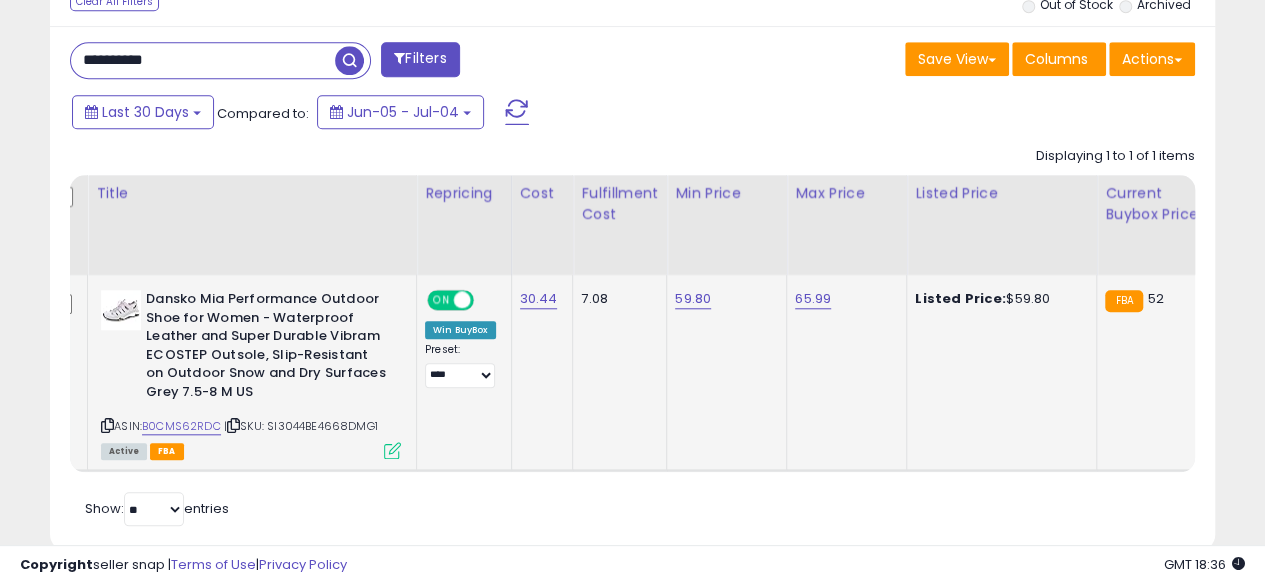 click at bounding box center [107, 425] 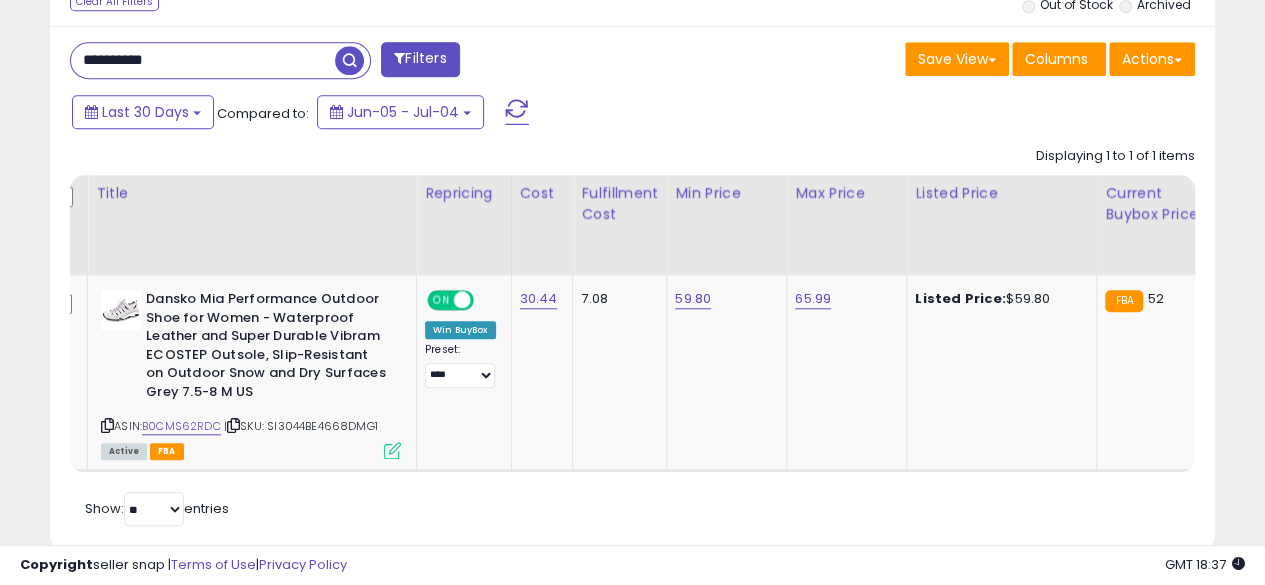 click on "**********" at bounding box center [203, 60] 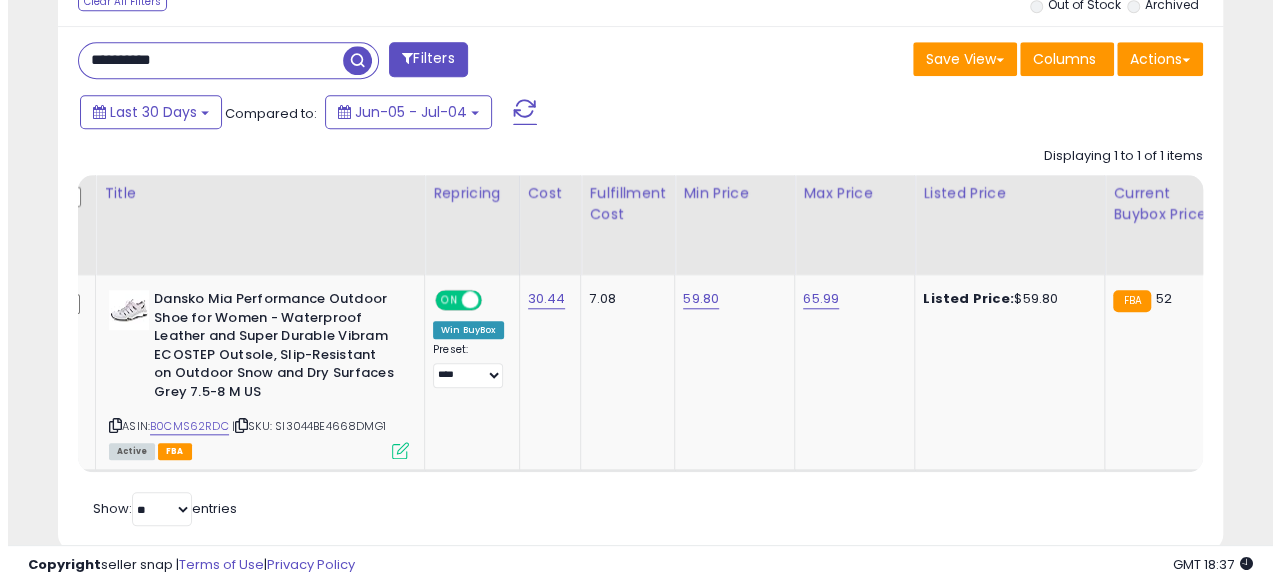 scroll, scrollTop: 654, scrollLeft: 0, axis: vertical 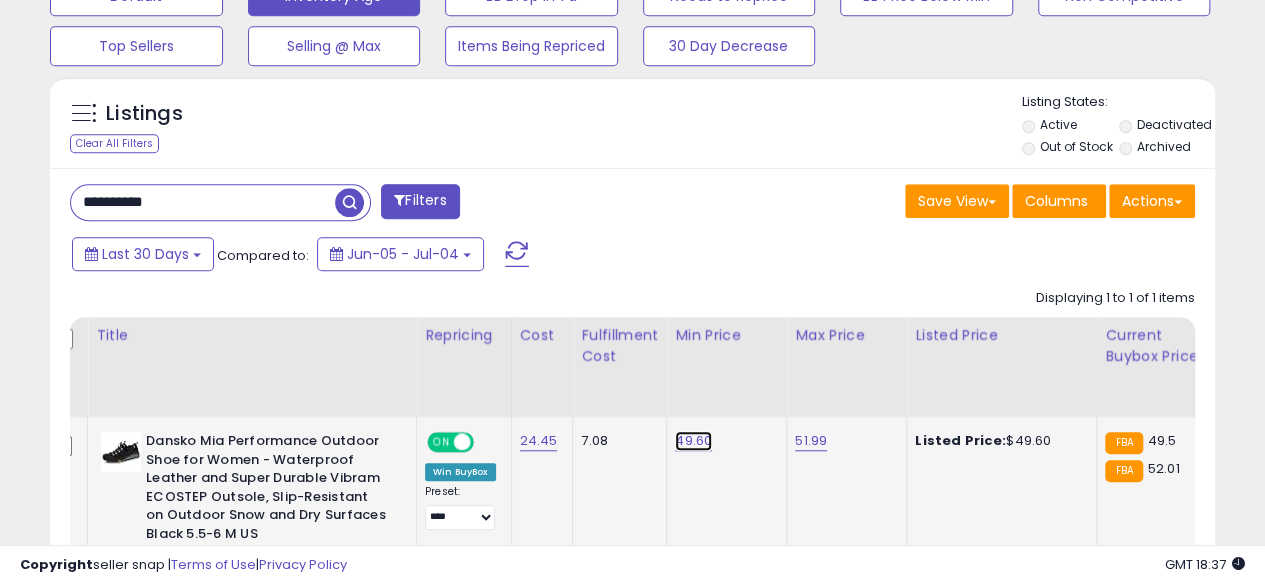 click on "49.60" at bounding box center [693, 441] 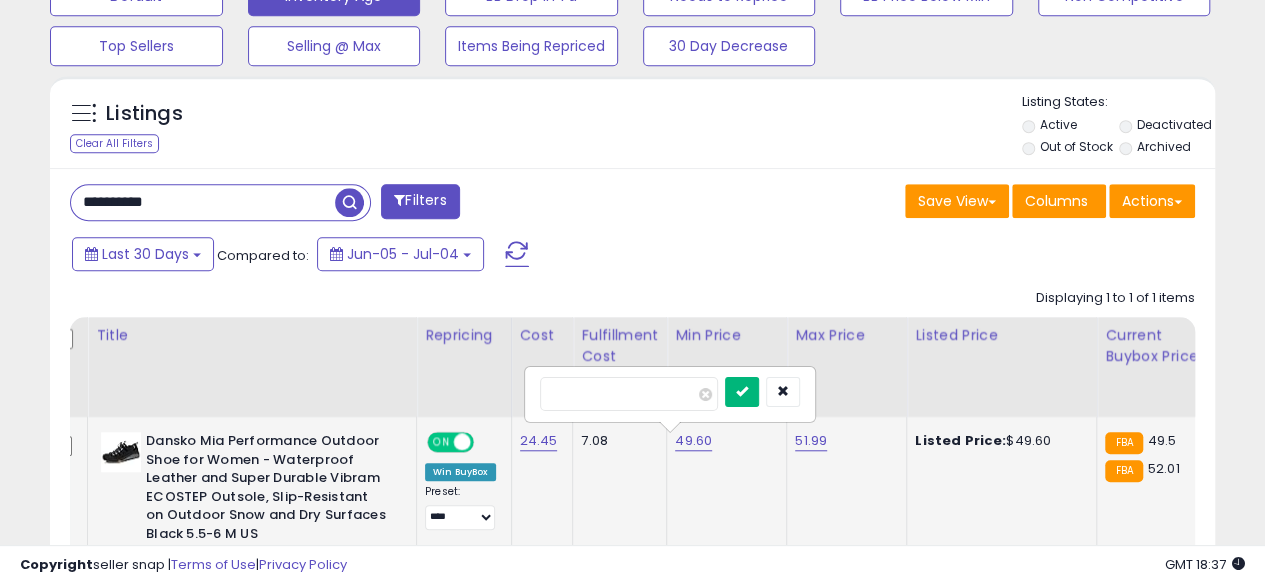 type on "*****" 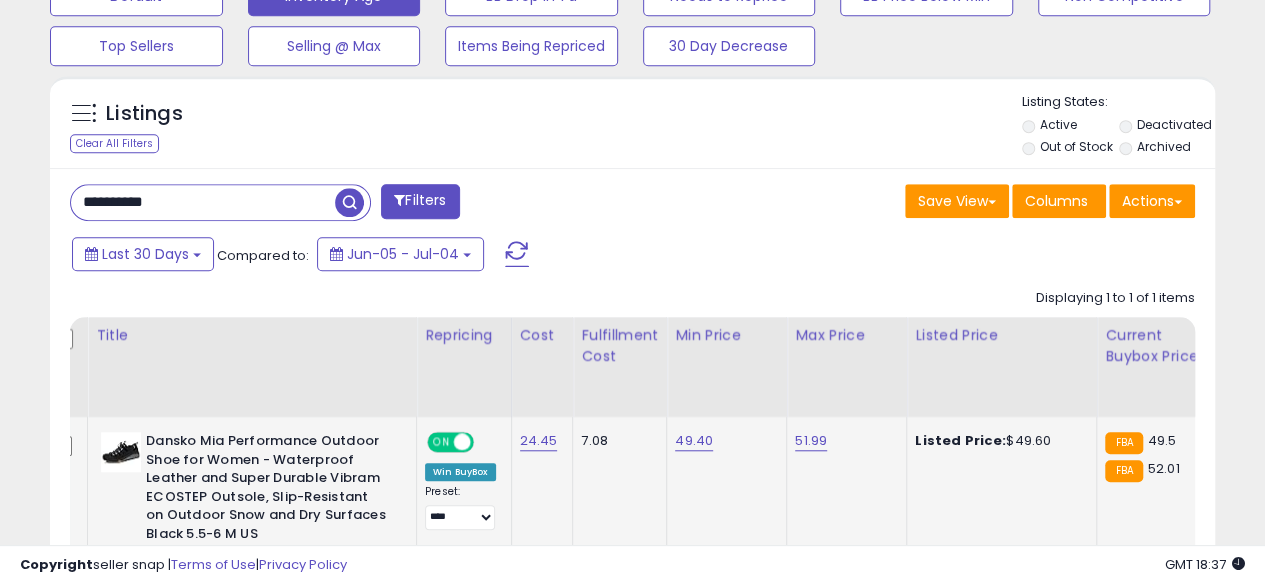 click on "**********" at bounding box center [203, 202] 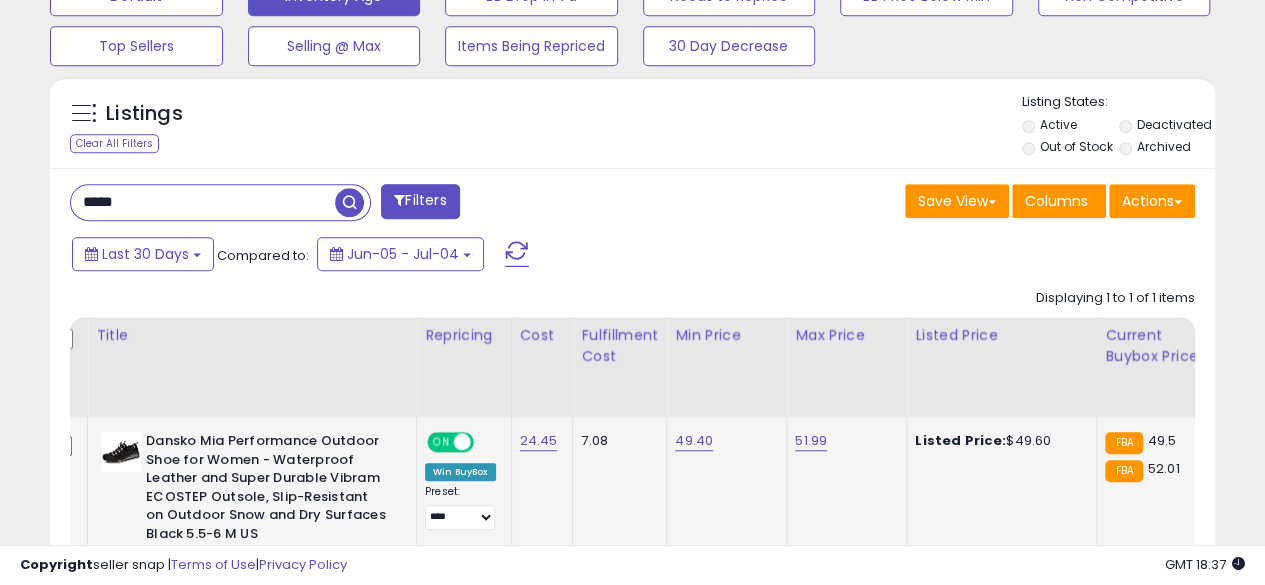type on "**********" 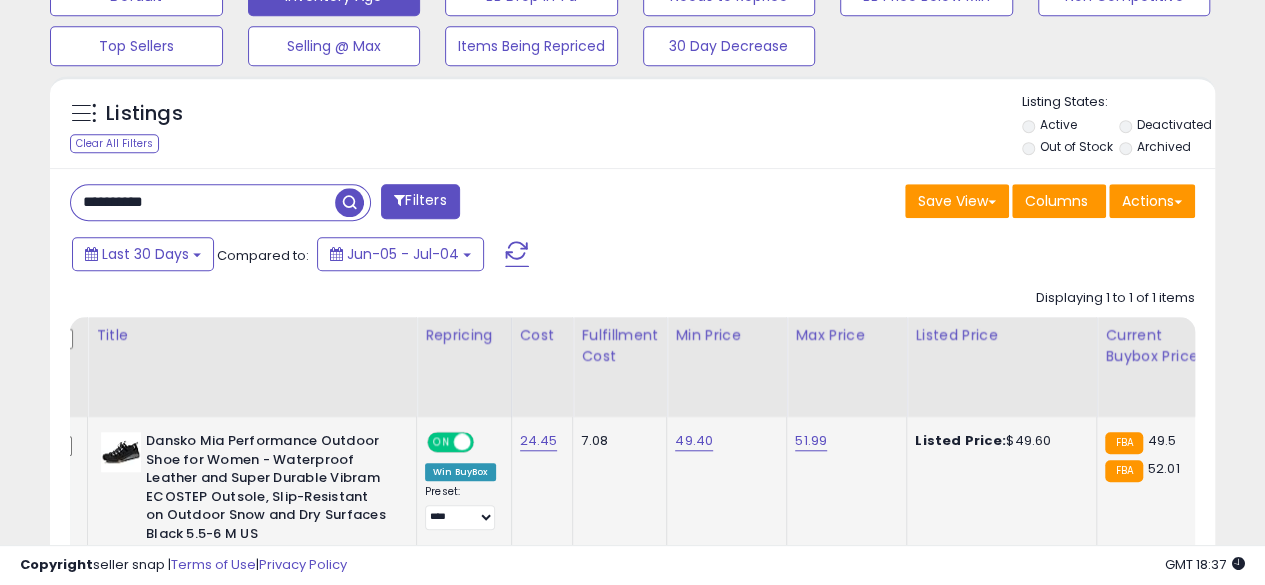 click at bounding box center [349, 202] 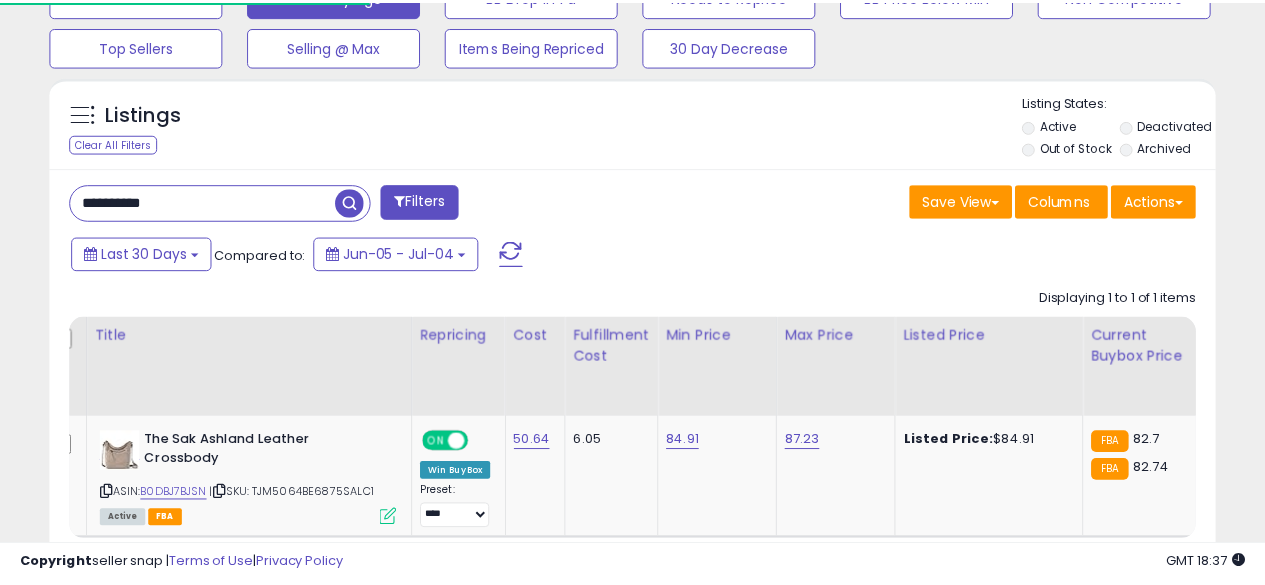 scroll, scrollTop: 410, scrollLeft: 674, axis: both 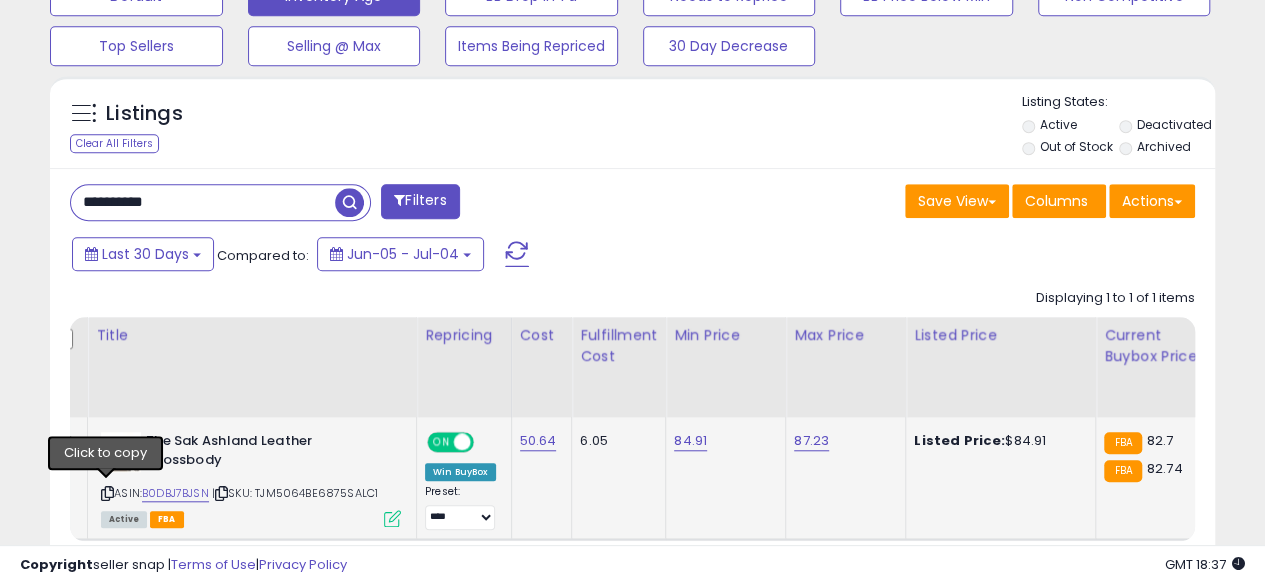 click at bounding box center [107, 493] 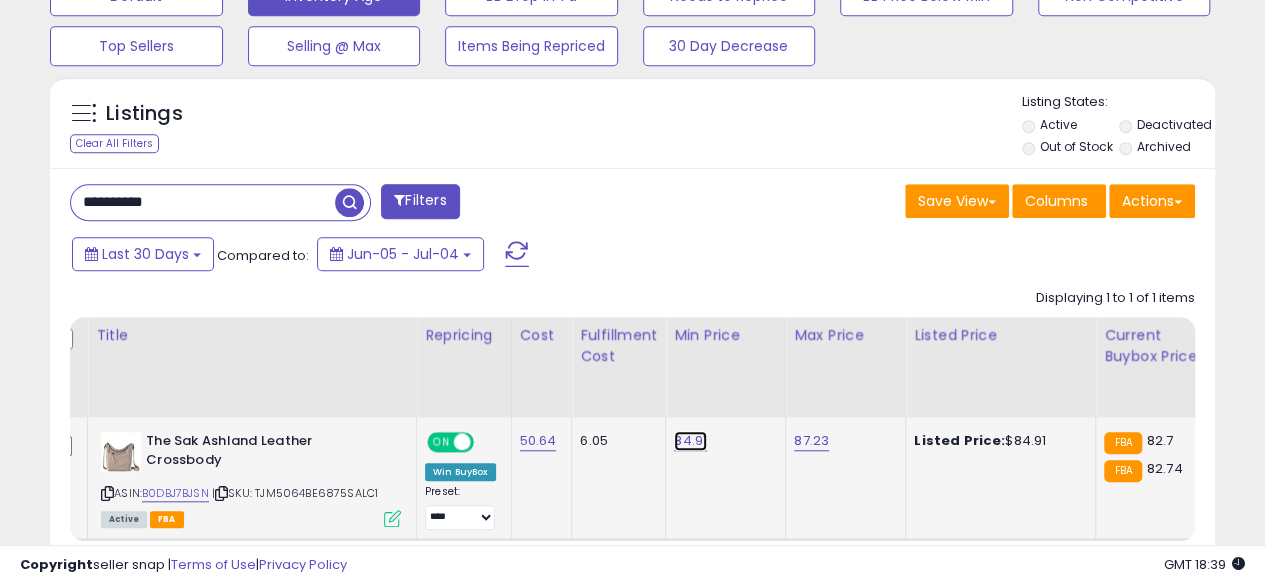 click on "84.91" at bounding box center (690, 441) 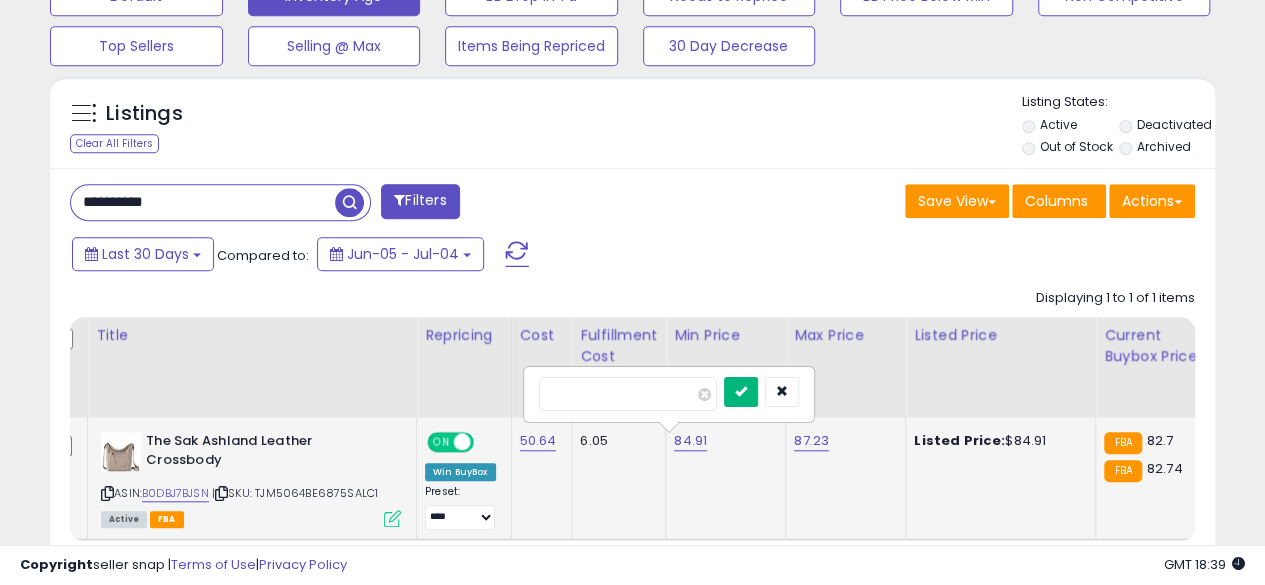 type on "*****" 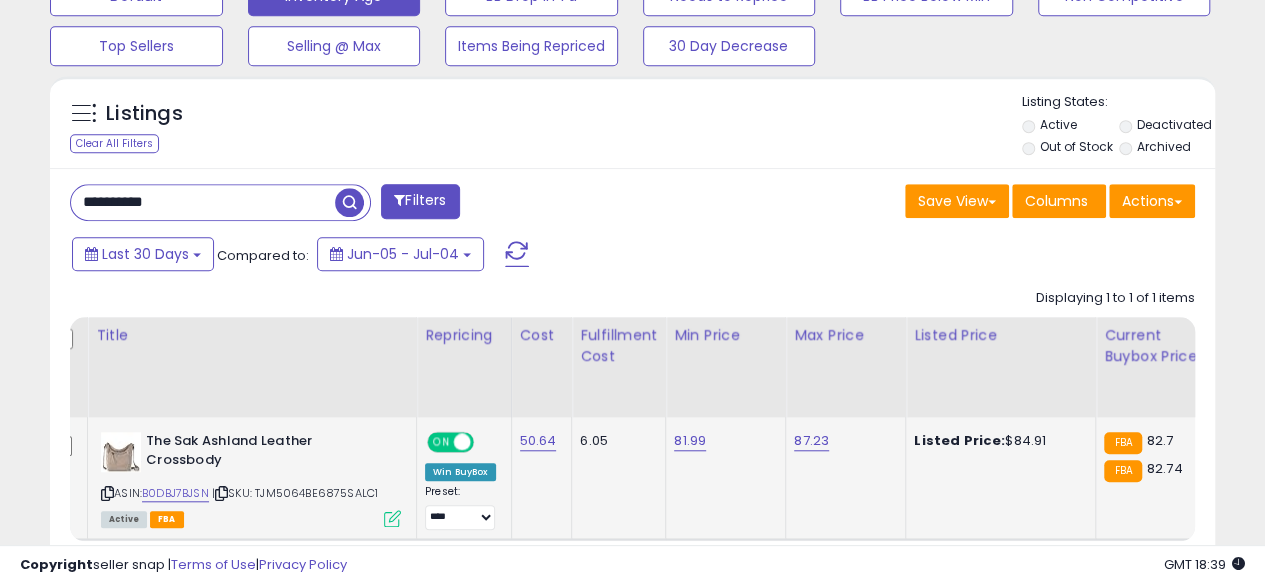 click on "**********" at bounding box center [203, 202] 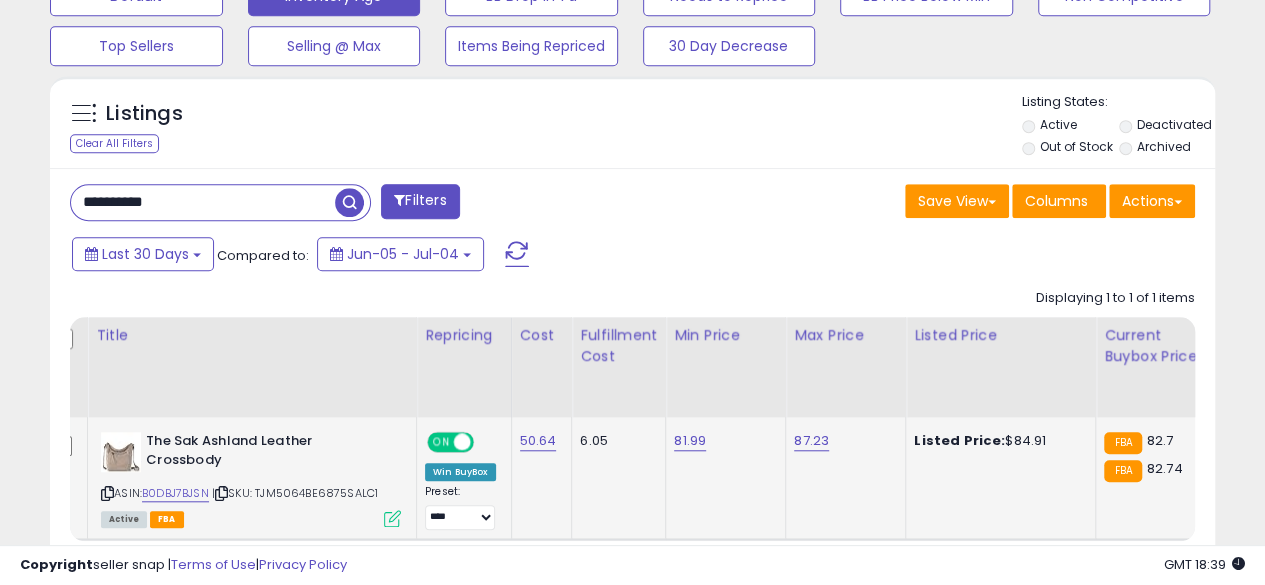 click at bounding box center [349, 202] 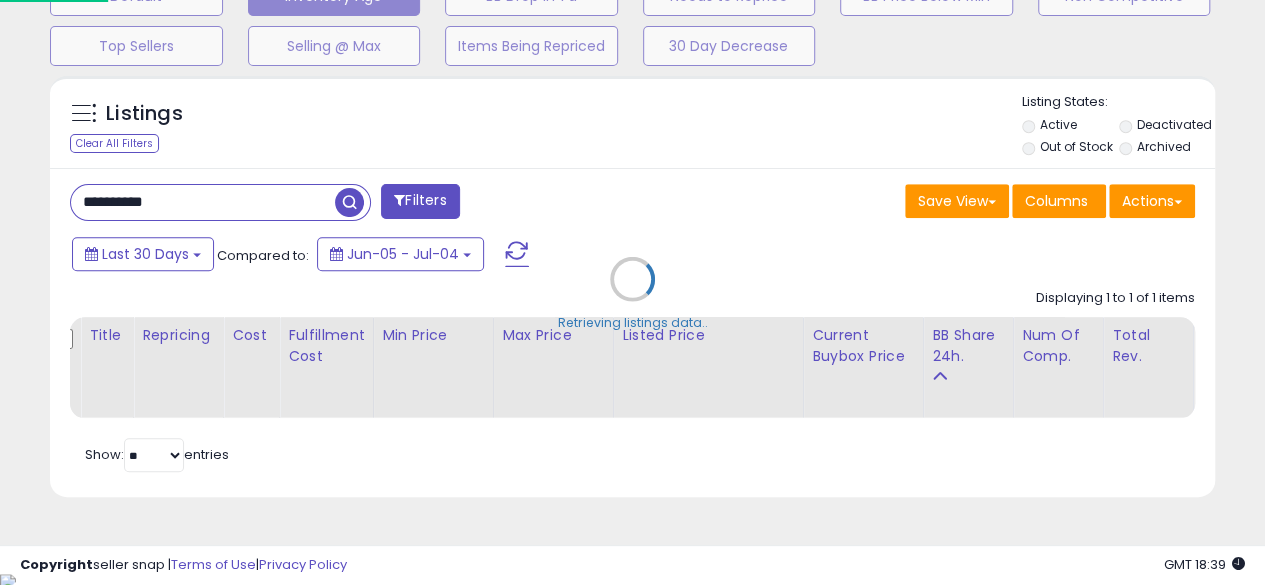 scroll, scrollTop: 999590, scrollLeft: 999317, axis: both 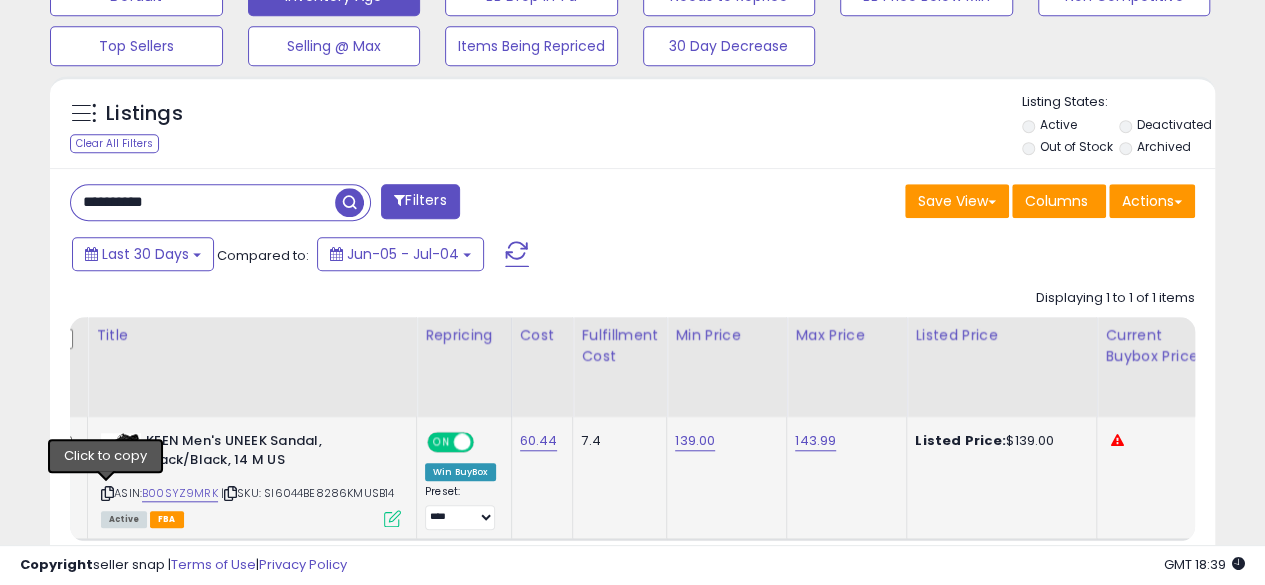 click at bounding box center [107, 493] 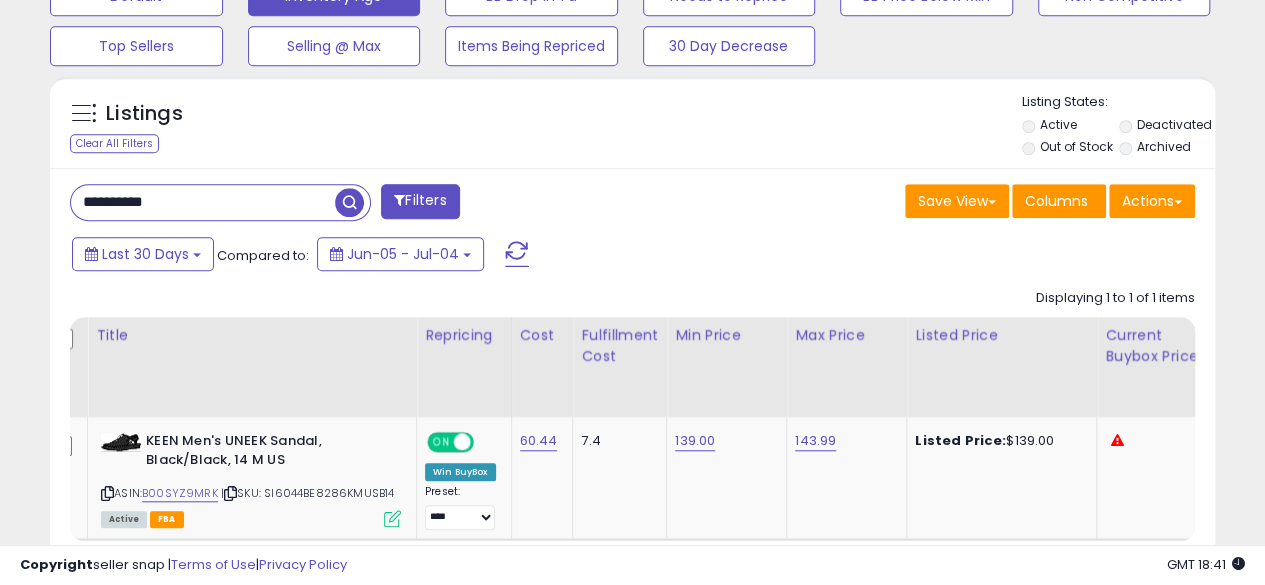 click on "**********" at bounding box center (203, 202) 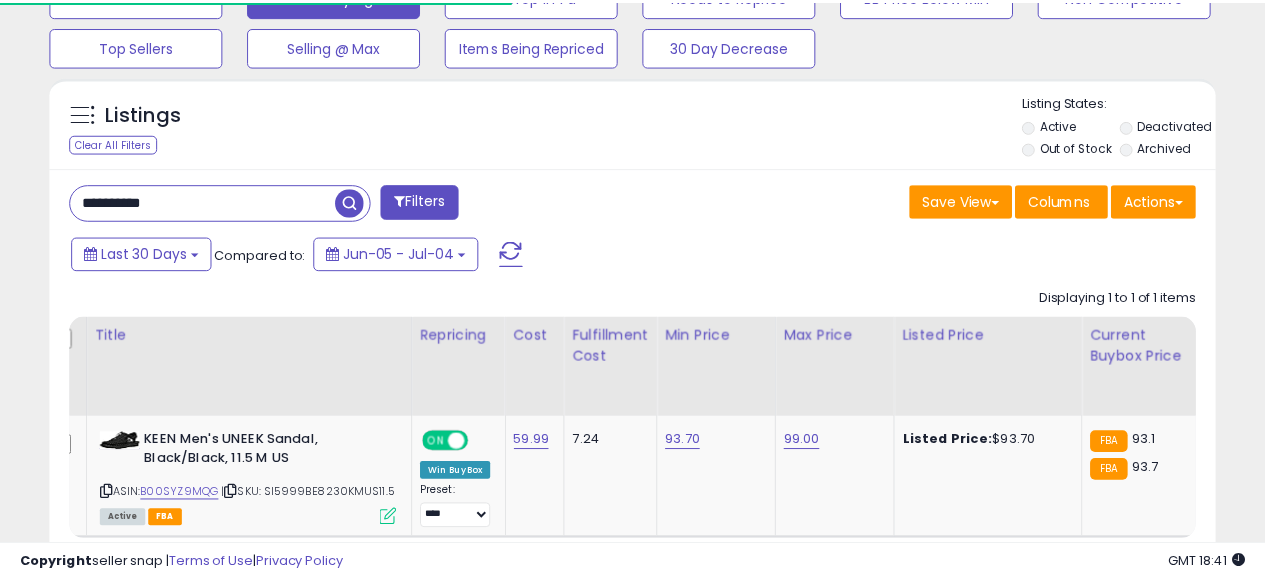 scroll, scrollTop: 410, scrollLeft: 674, axis: both 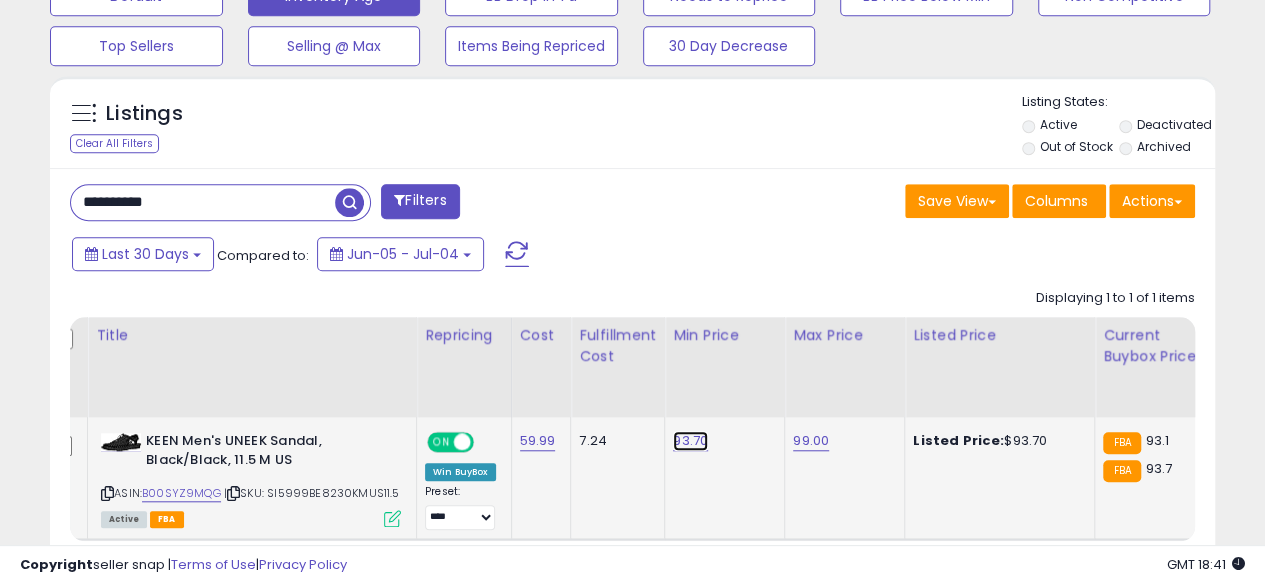 click on "93.70" at bounding box center (690, 441) 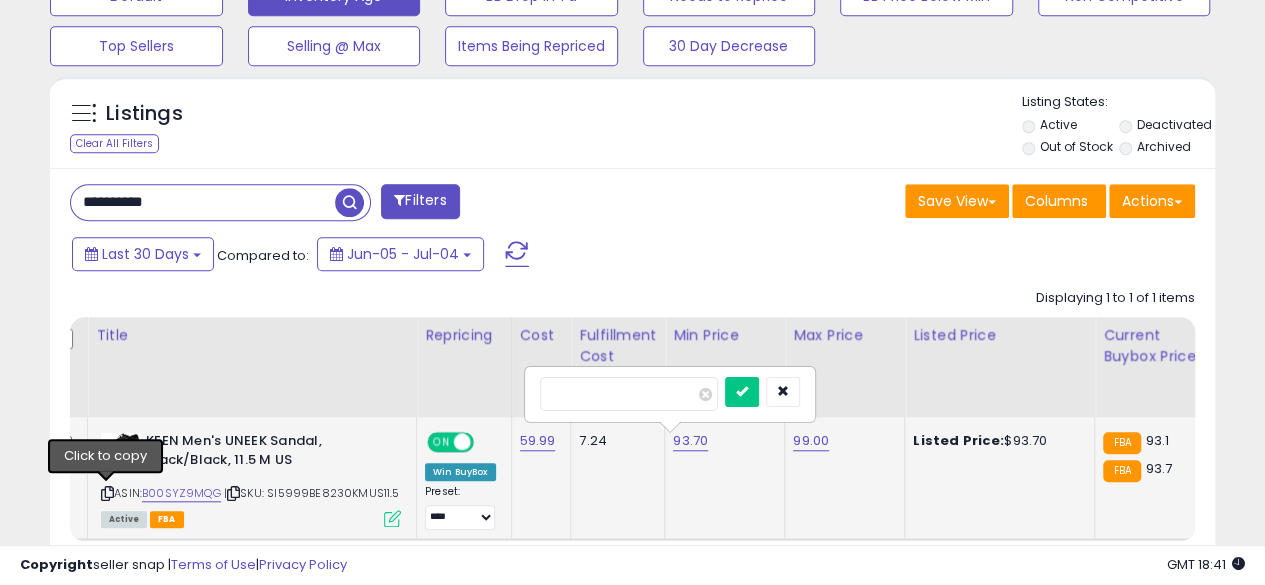 click at bounding box center [107, 493] 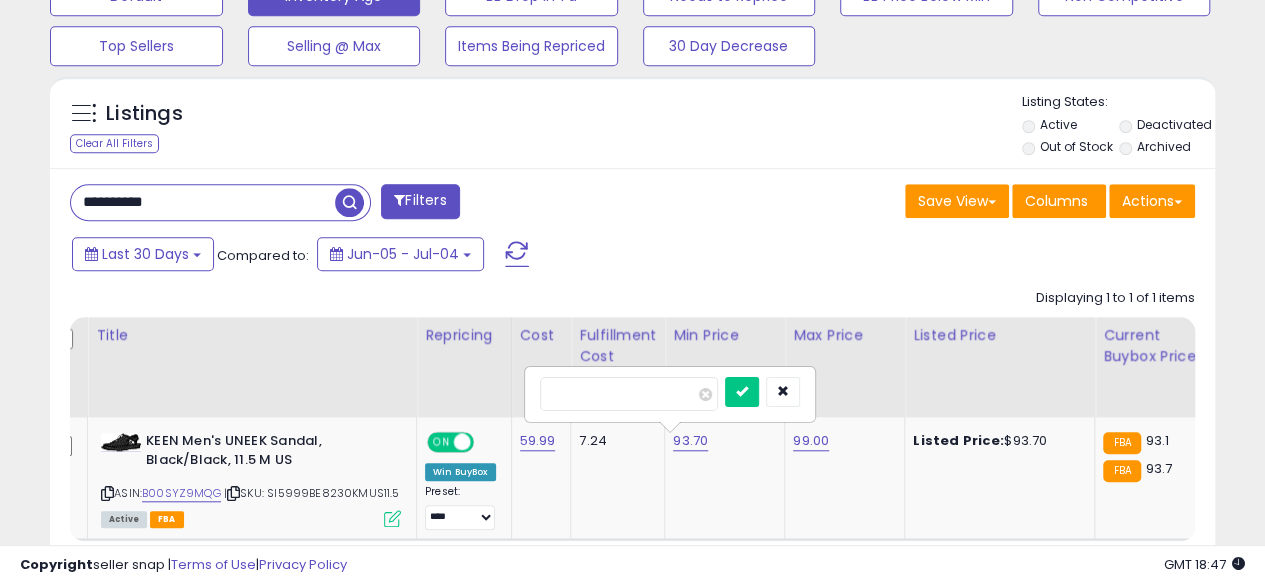 scroll, scrollTop: 0, scrollLeft: 76, axis: horizontal 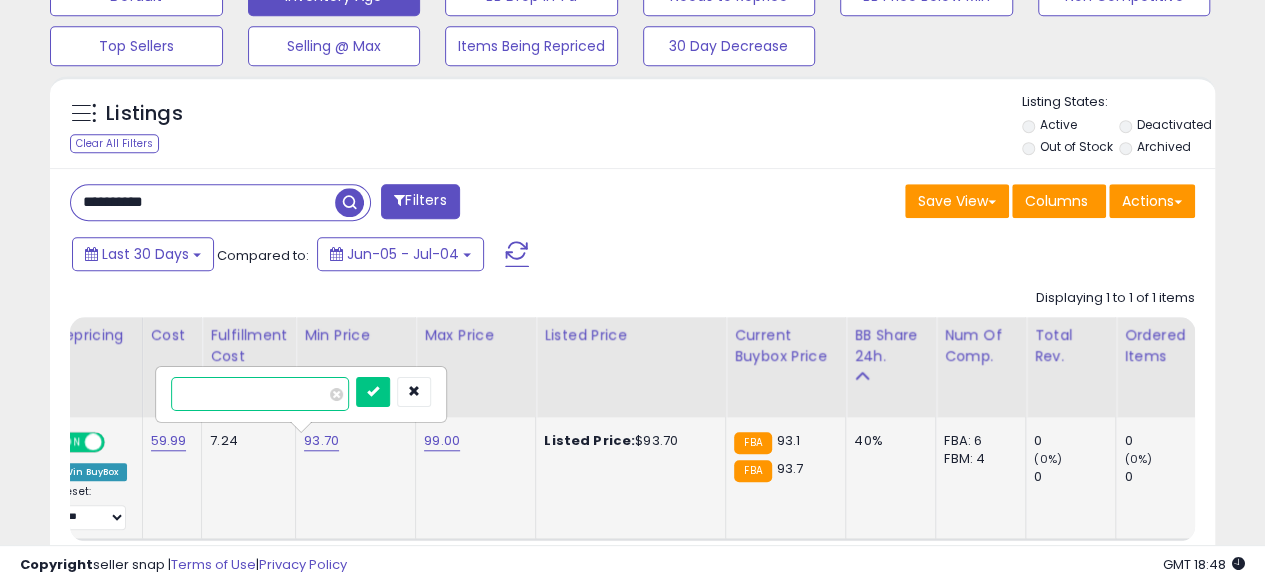 click on "**" at bounding box center [260, 394] 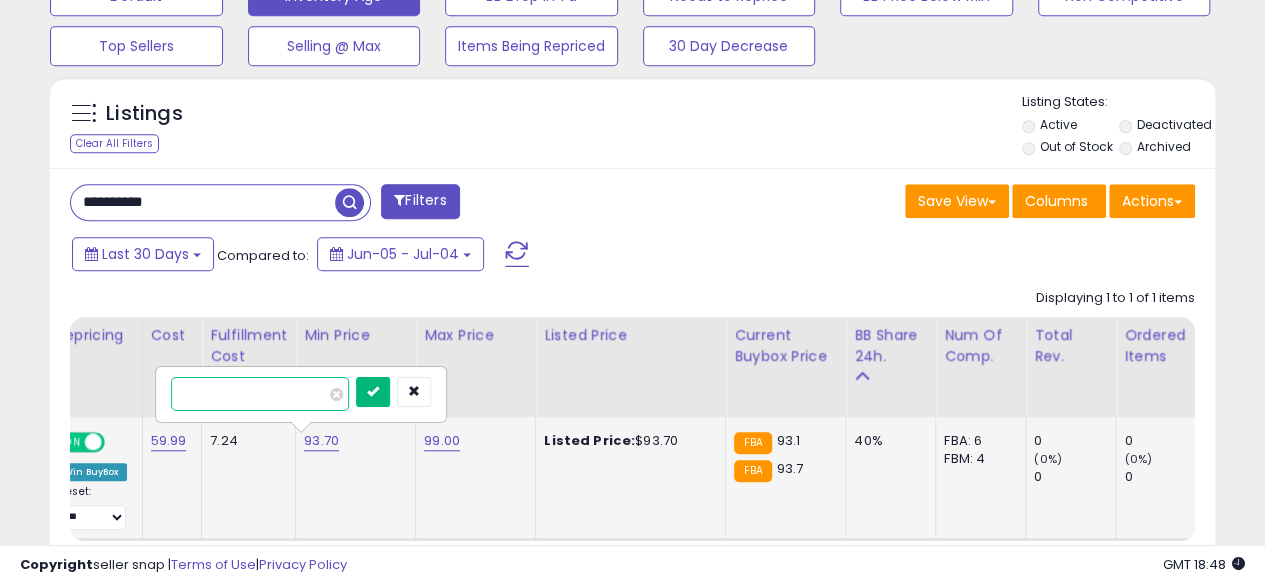 type on "*****" 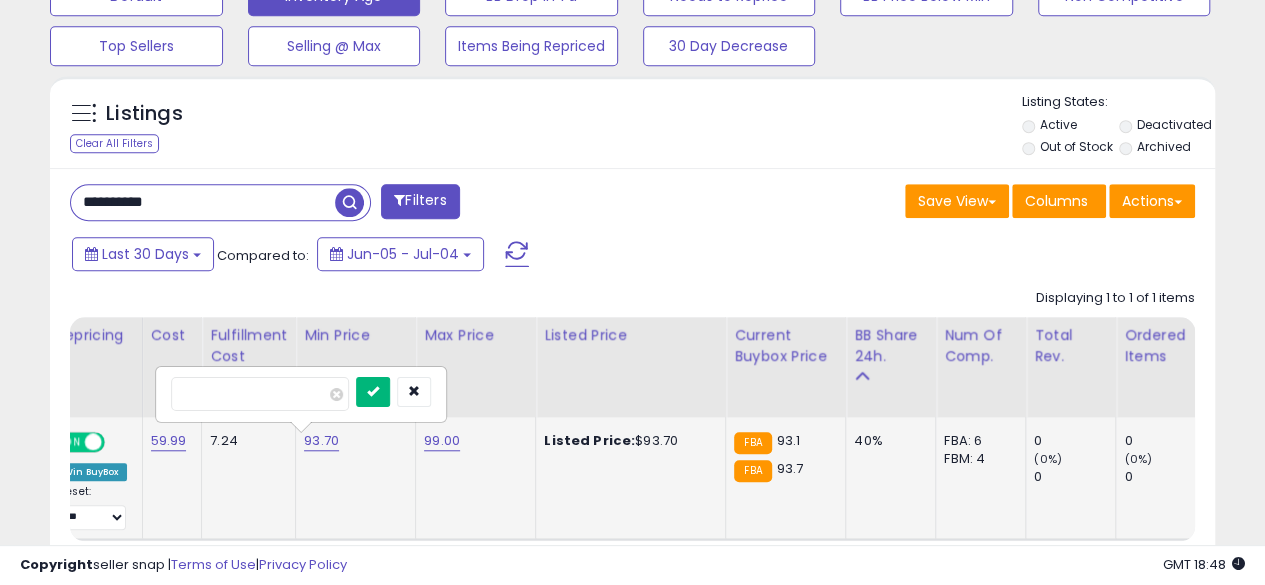click at bounding box center (373, 392) 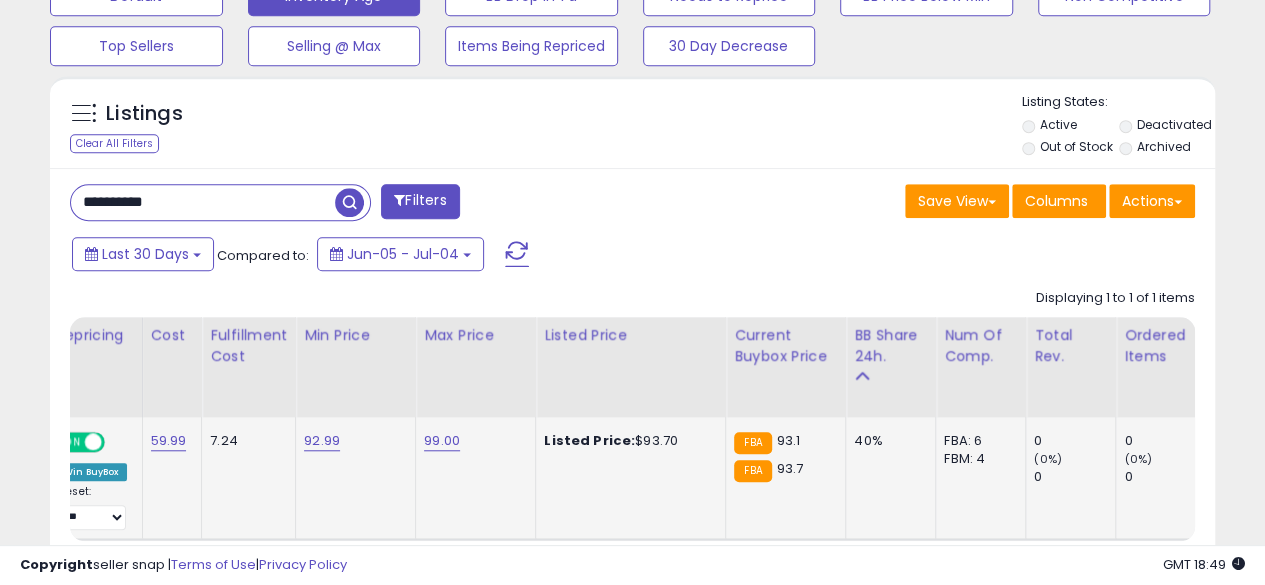 scroll, scrollTop: 0, scrollLeft: 230, axis: horizontal 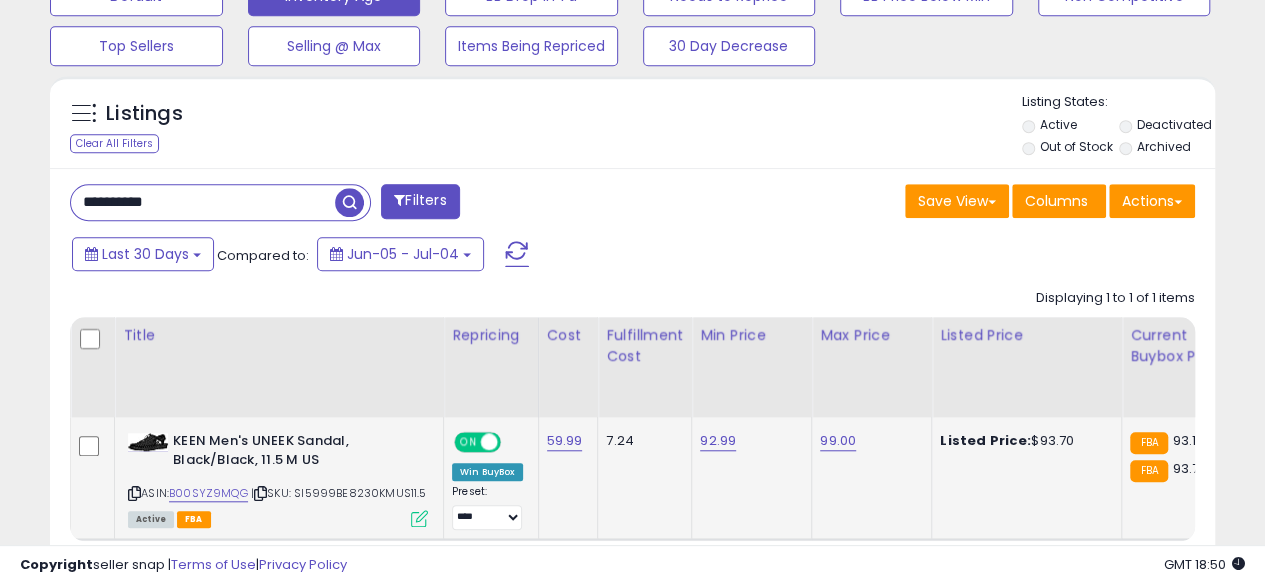 click on "**********" at bounding box center (203, 202) 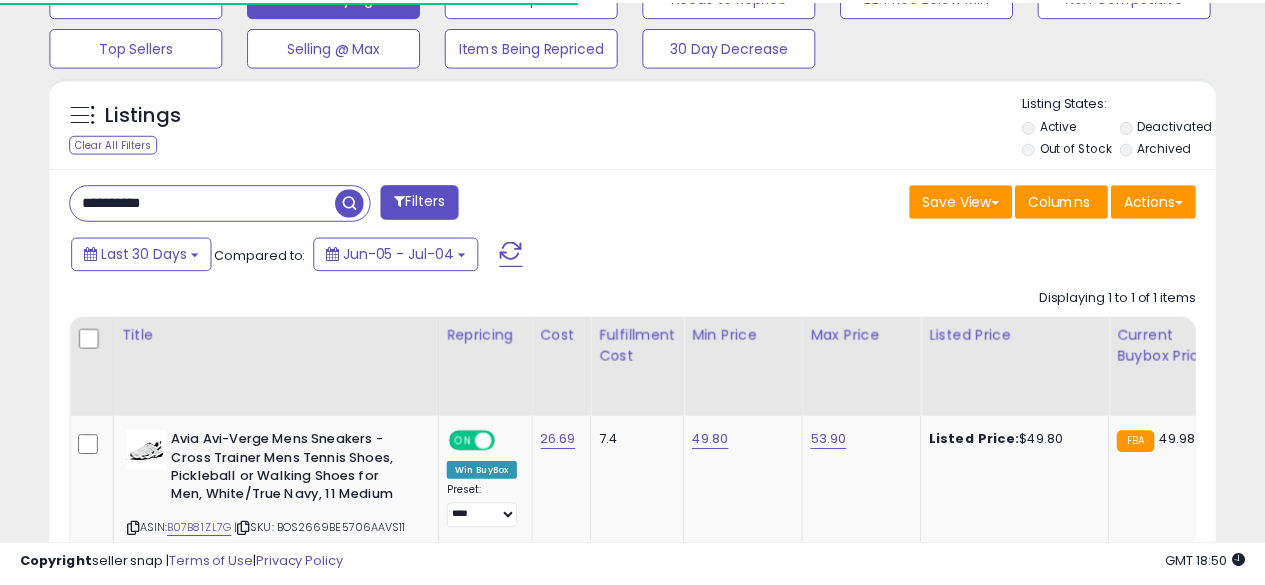 scroll, scrollTop: 410, scrollLeft: 674, axis: both 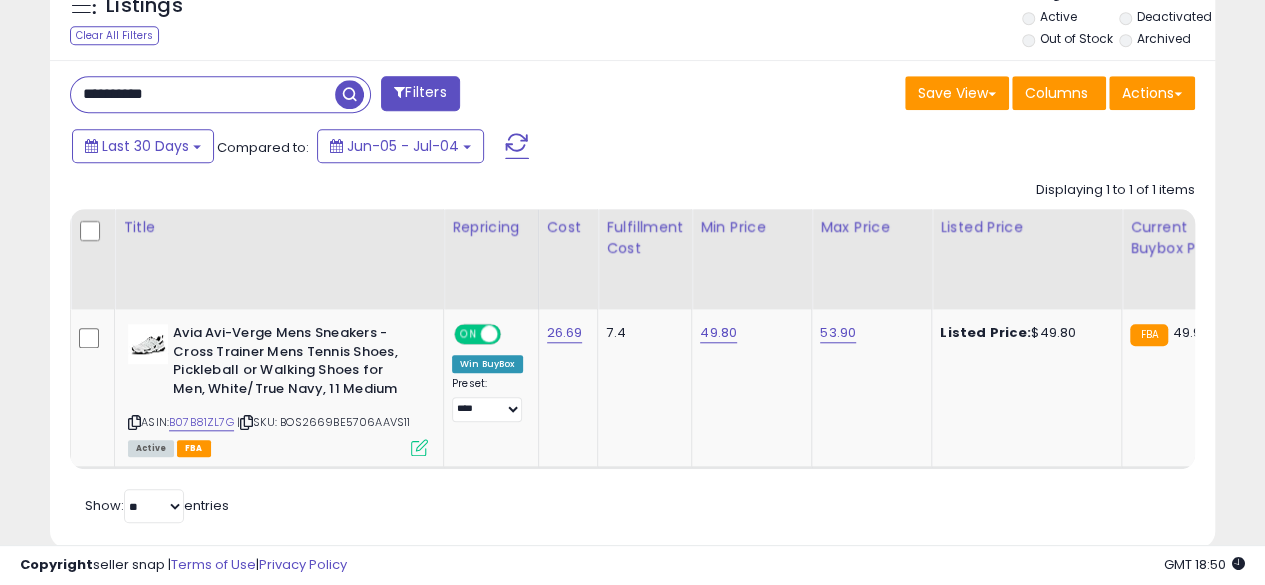 click on "**********" at bounding box center [203, 94] 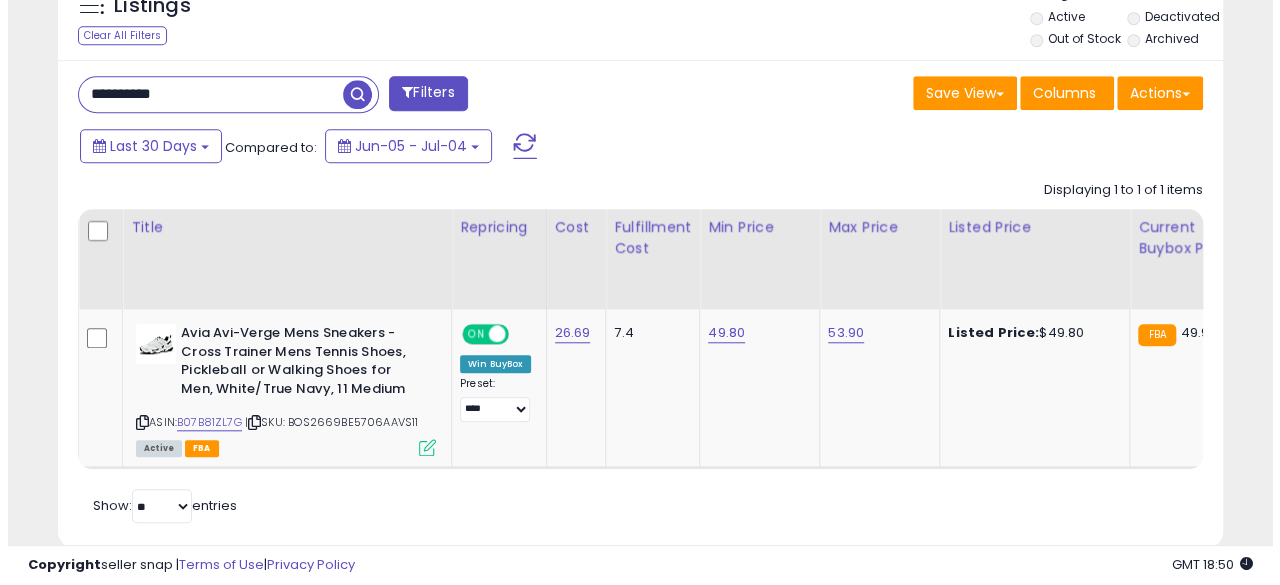 scroll, scrollTop: 654, scrollLeft: 0, axis: vertical 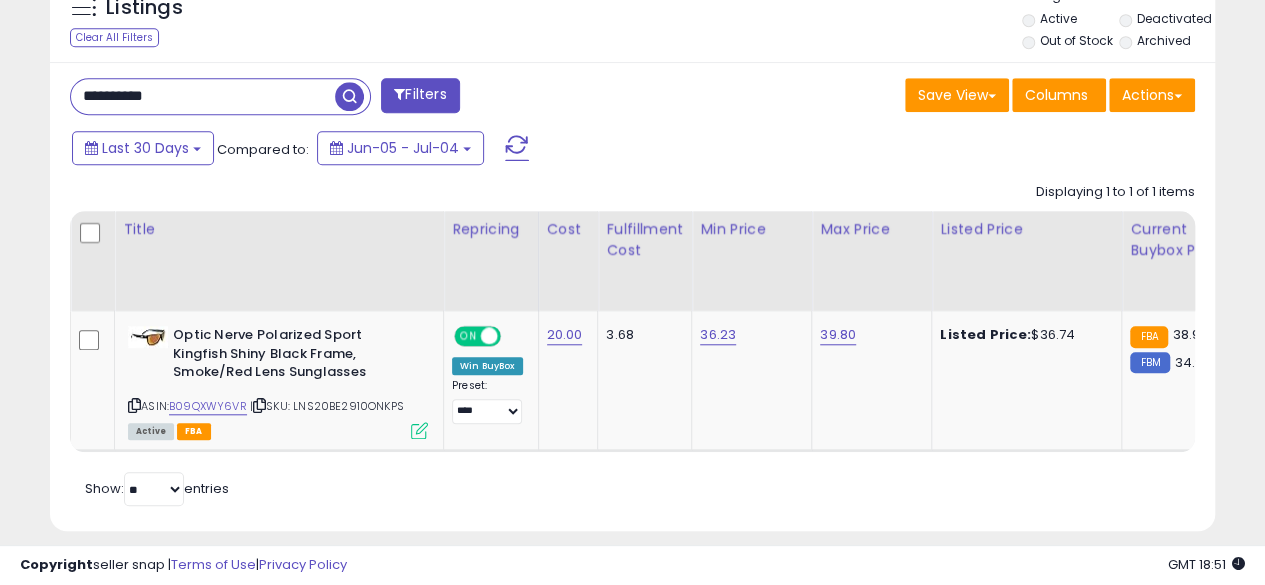 click on "**********" at bounding box center [203, 96] 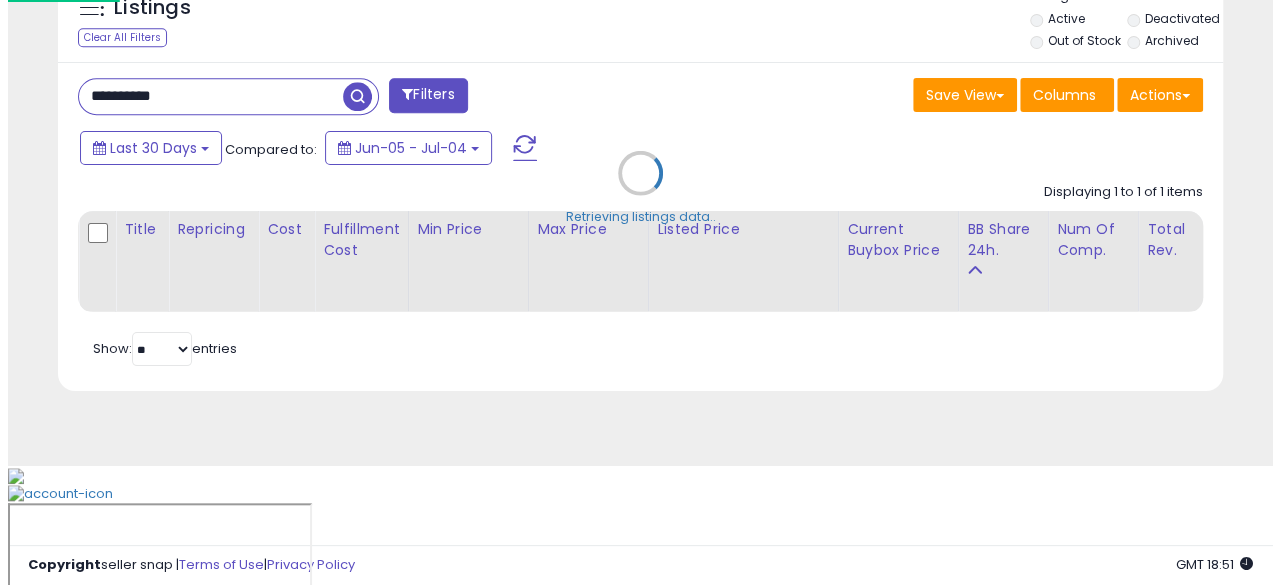 scroll, scrollTop: 654, scrollLeft: 0, axis: vertical 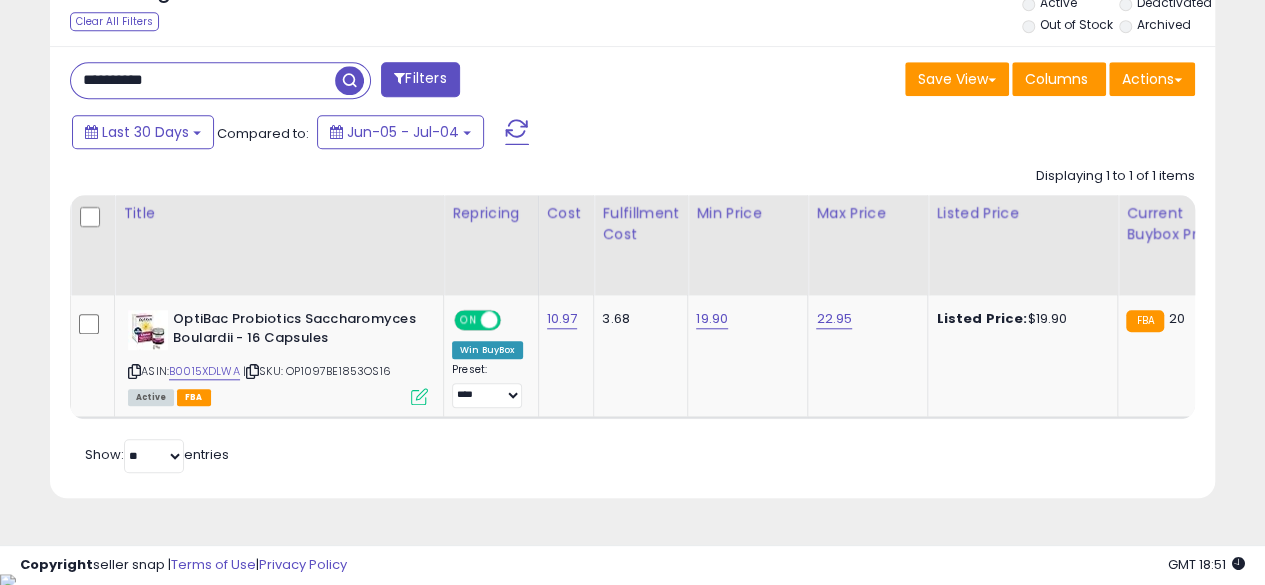 click on "**********" at bounding box center [632, 272] 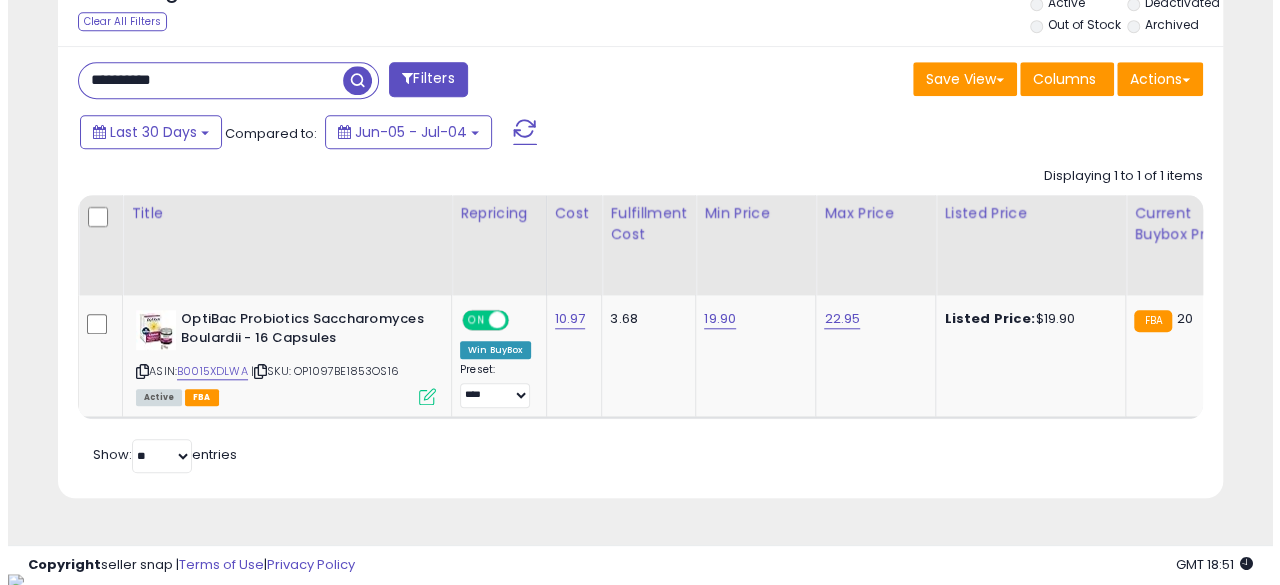 scroll, scrollTop: 654, scrollLeft: 0, axis: vertical 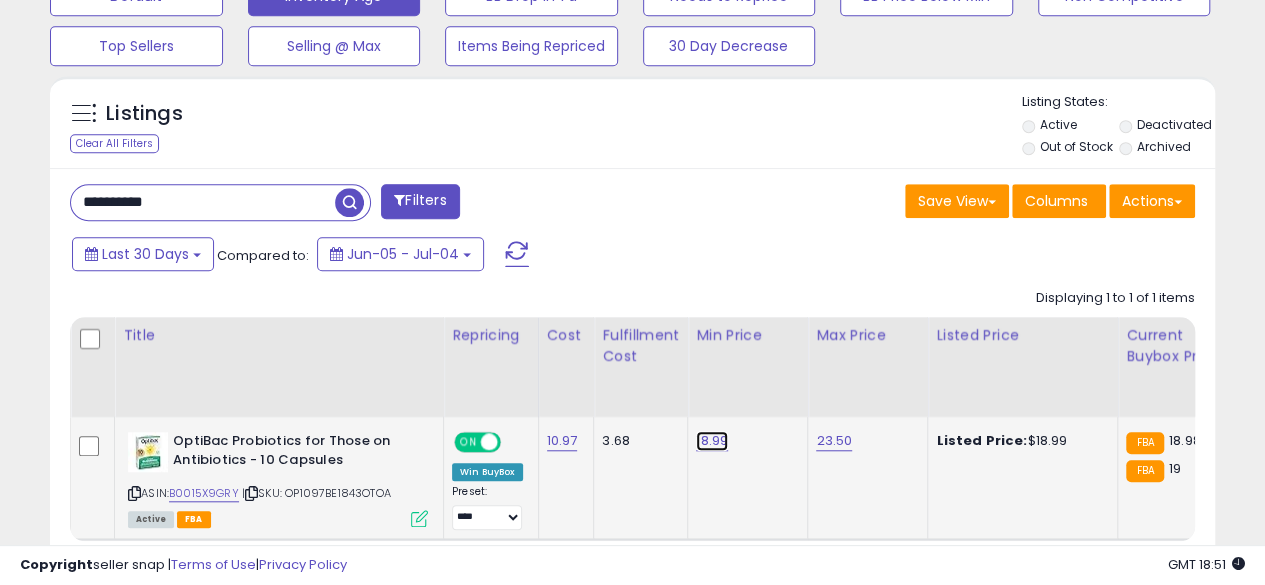 click on "18.99" at bounding box center [712, 441] 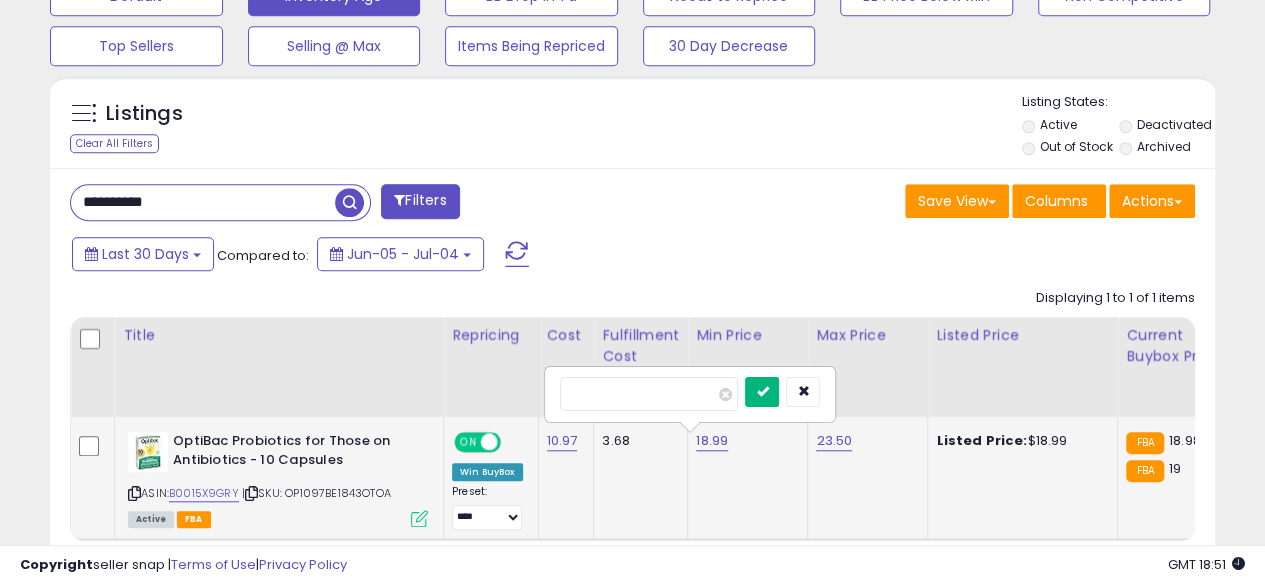 type on "*****" 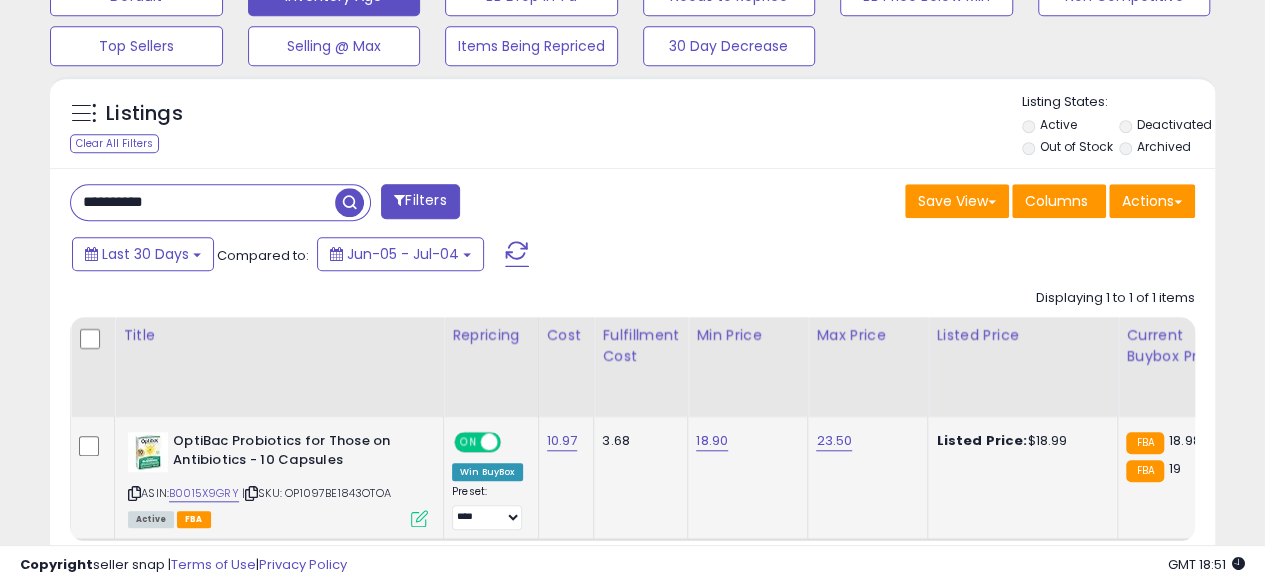 click on "**********" at bounding box center [203, 202] 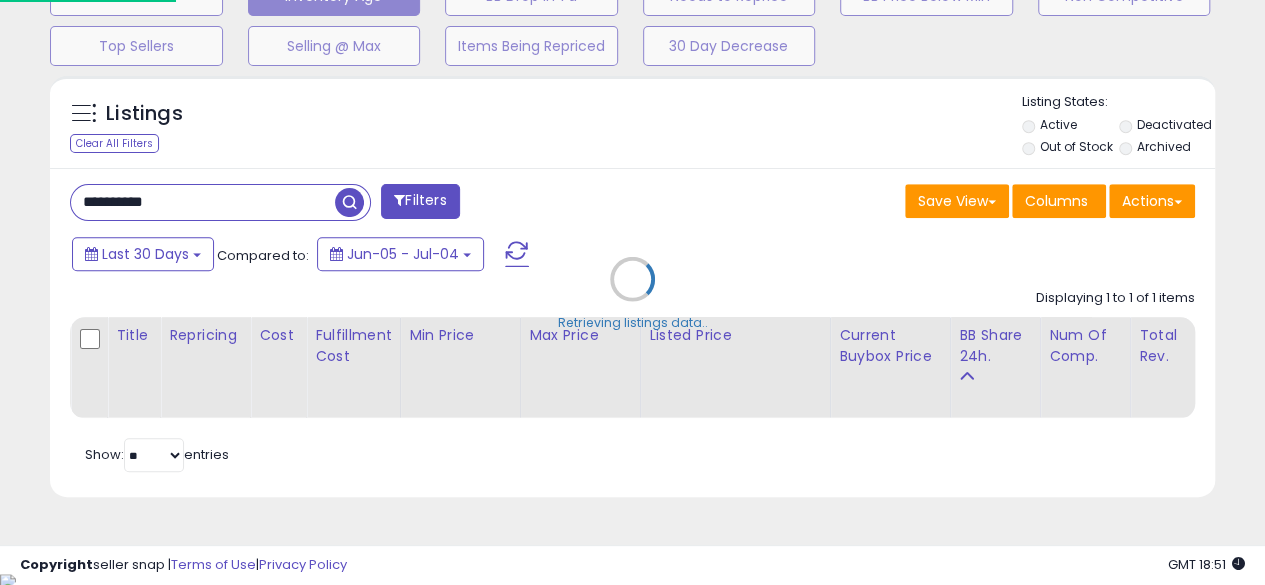 scroll, scrollTop: 999590, scrollLeft: 999317, axis: both 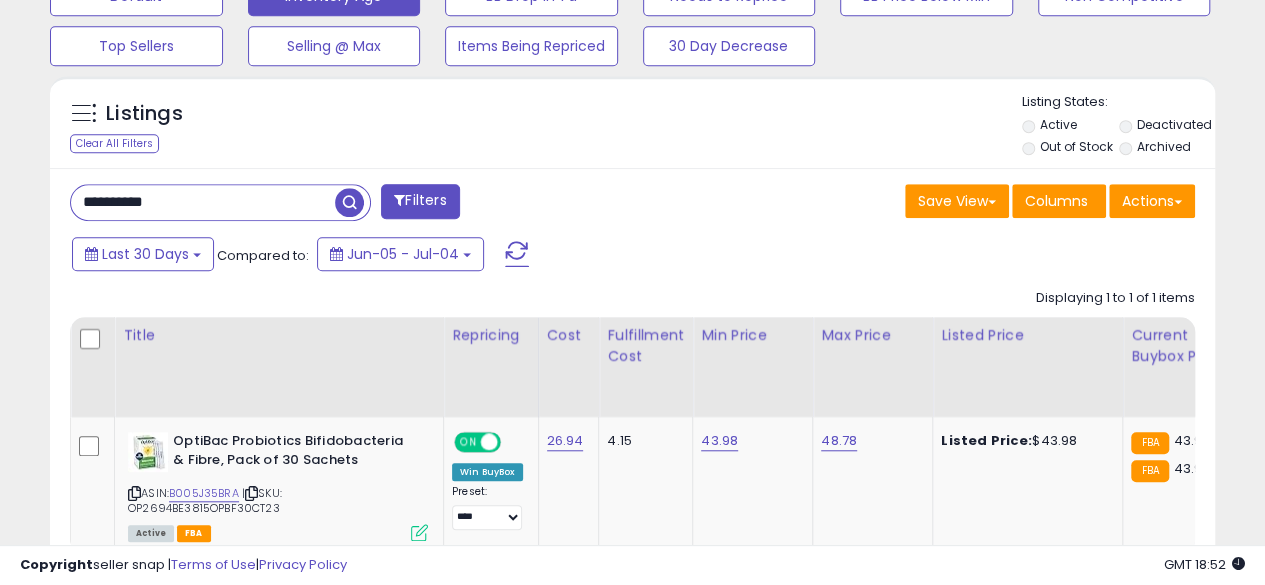 click on "**********" at bounding box center (203, 202) 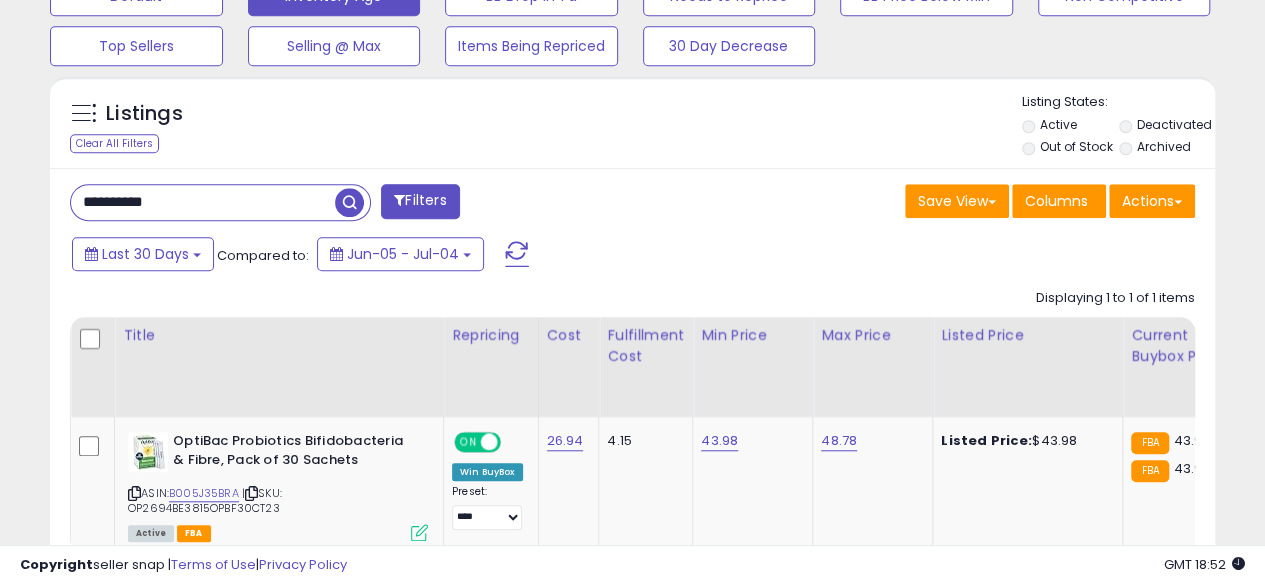 click on "**********" at bounding box center [203, 202] 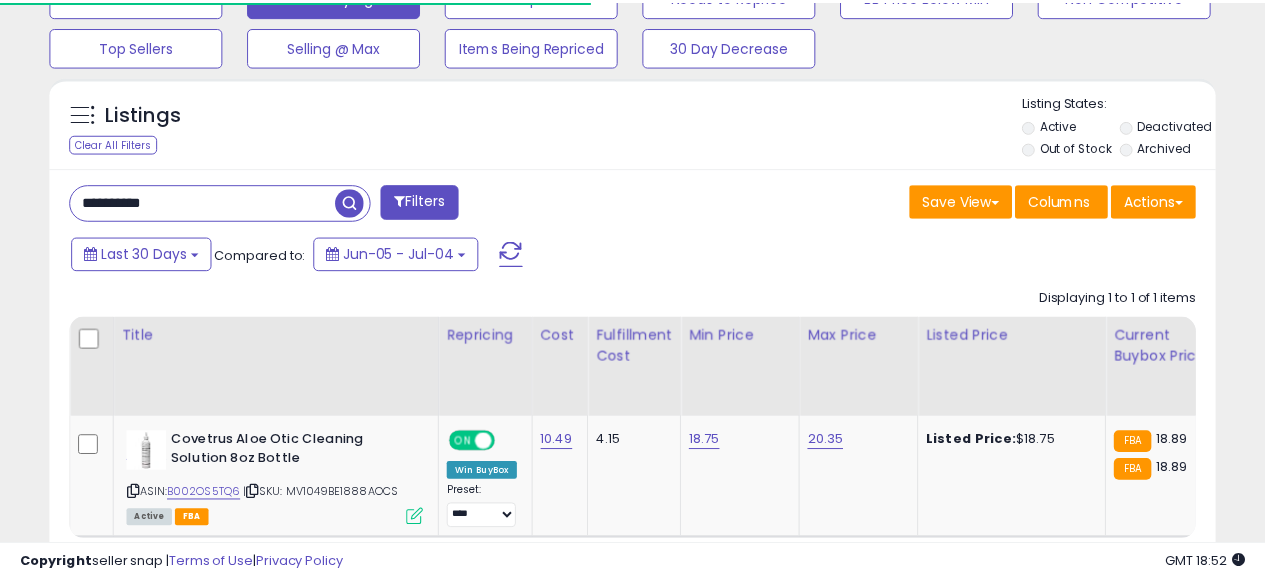 scroll, scrollTop: 410, scrollLeft: 674, axis: both 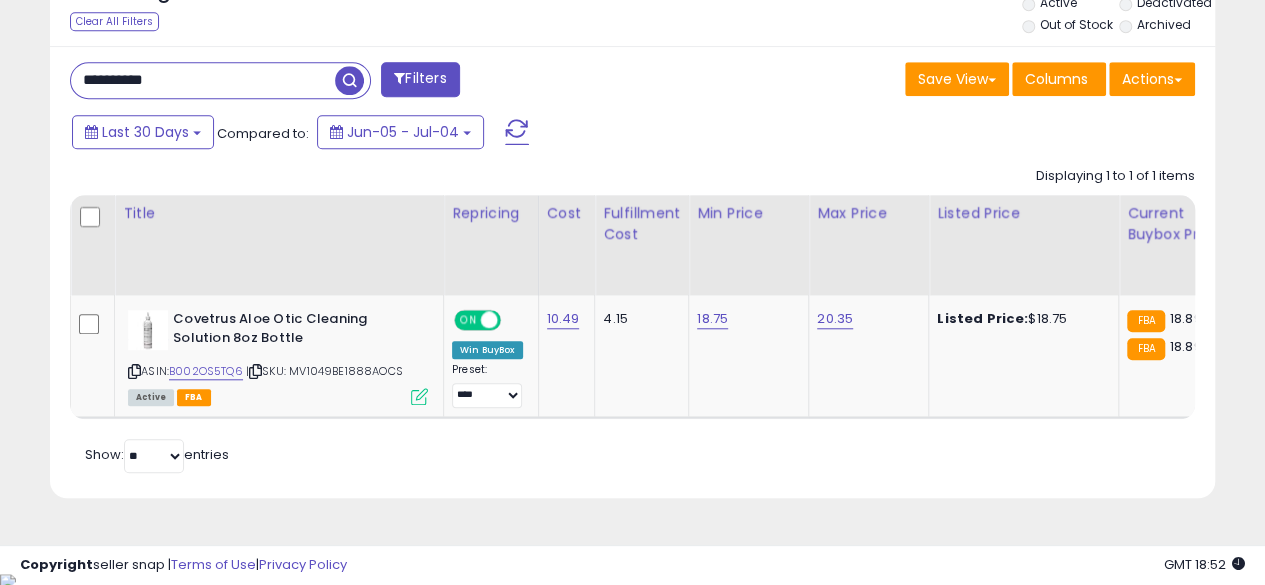 click on "**********" at bounding box center (203, 80) 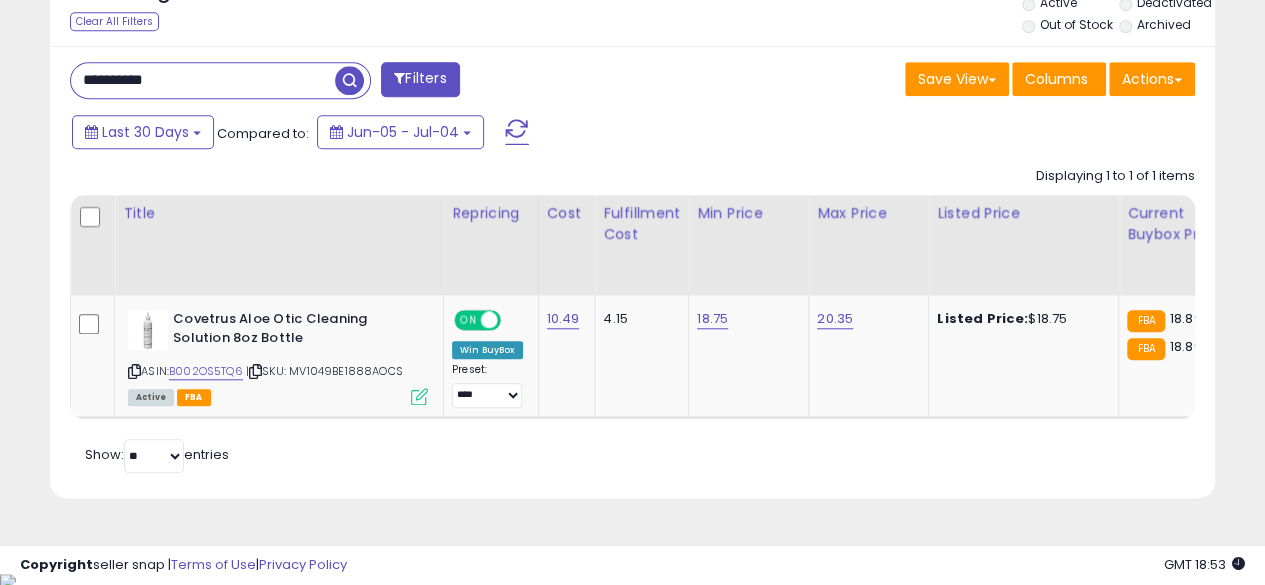 click at bounding box center (349, 80) 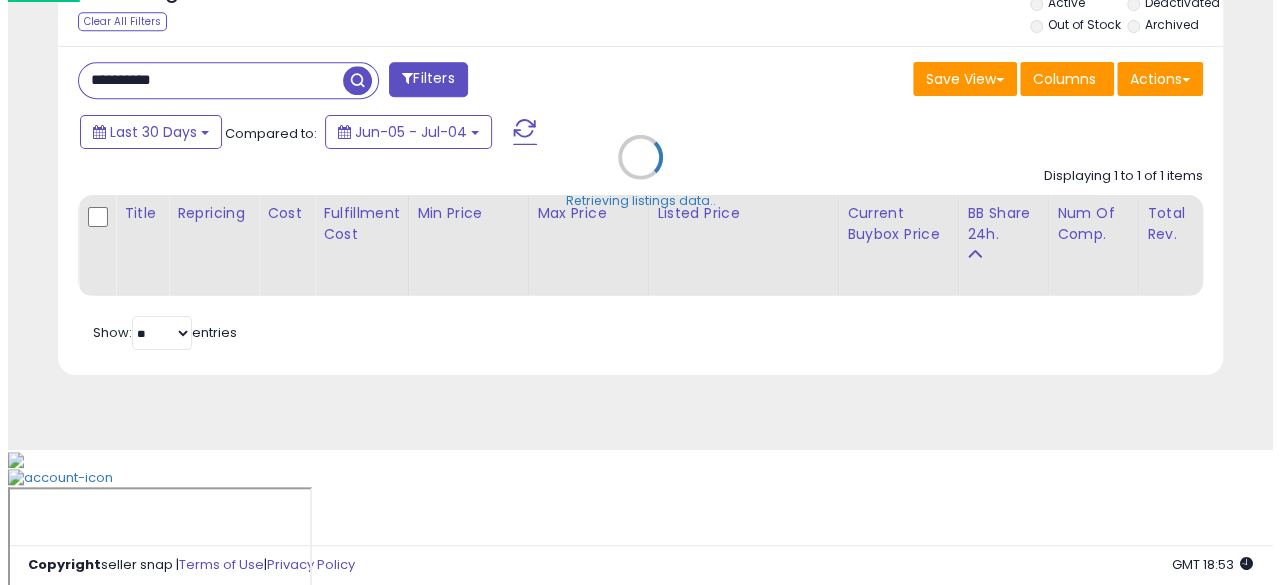 scroll, scrollTop: 654, scrollLeft: 0, axis: vertical 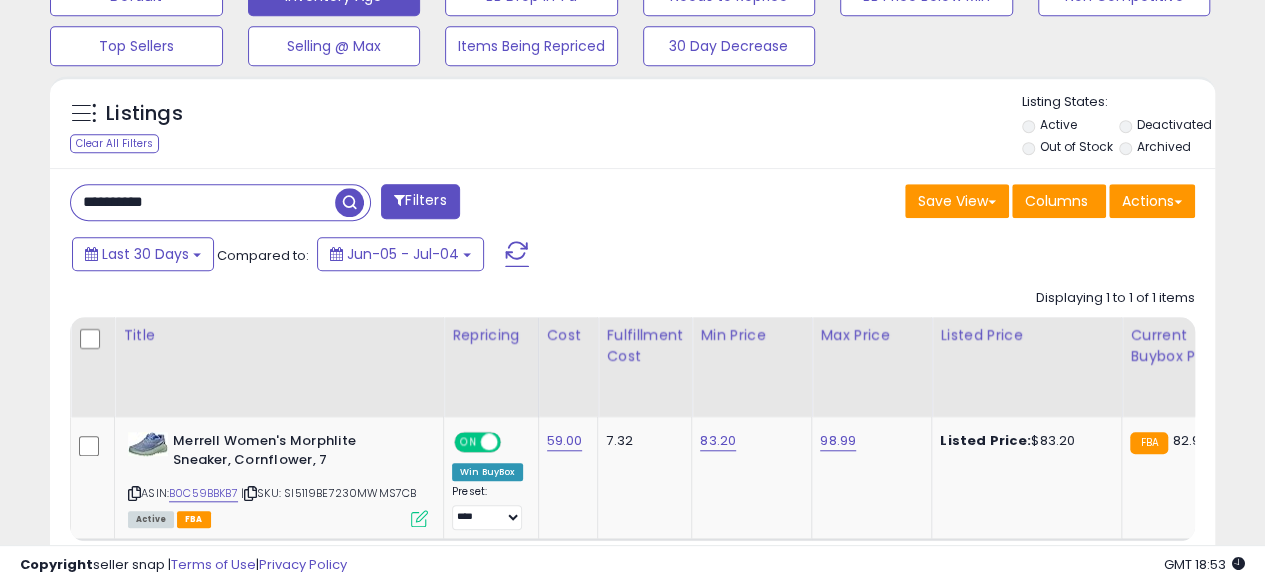 click on "Title
Repricing" at bounding box center (1363, 429) 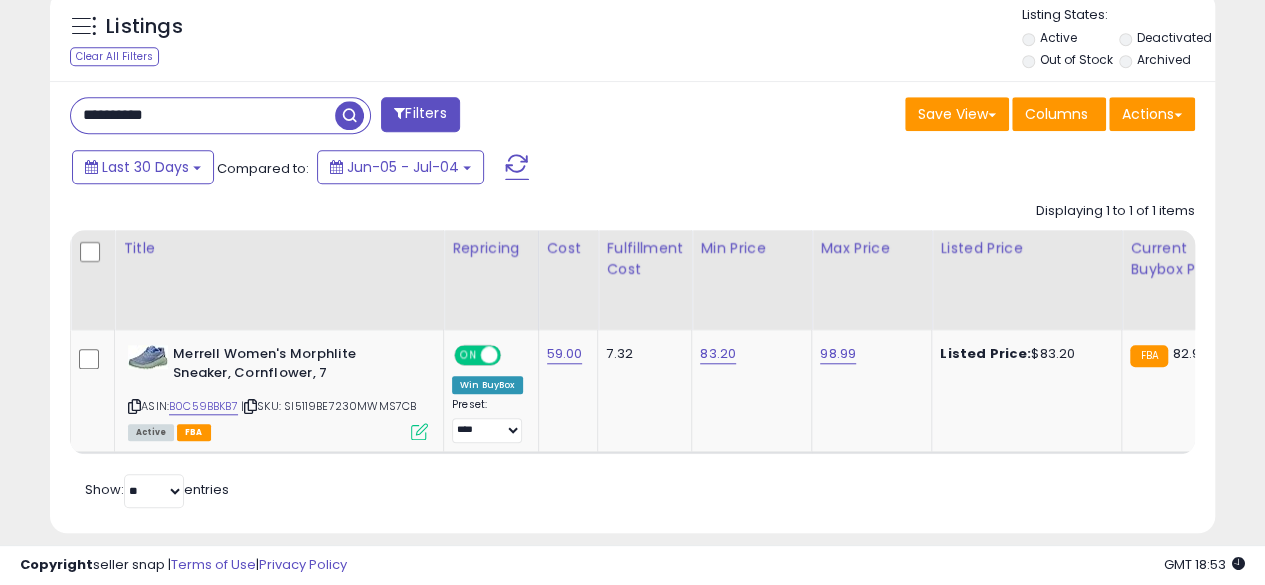 scroll, scrollTop: 743, scrollLeft: 0, axis: vertical 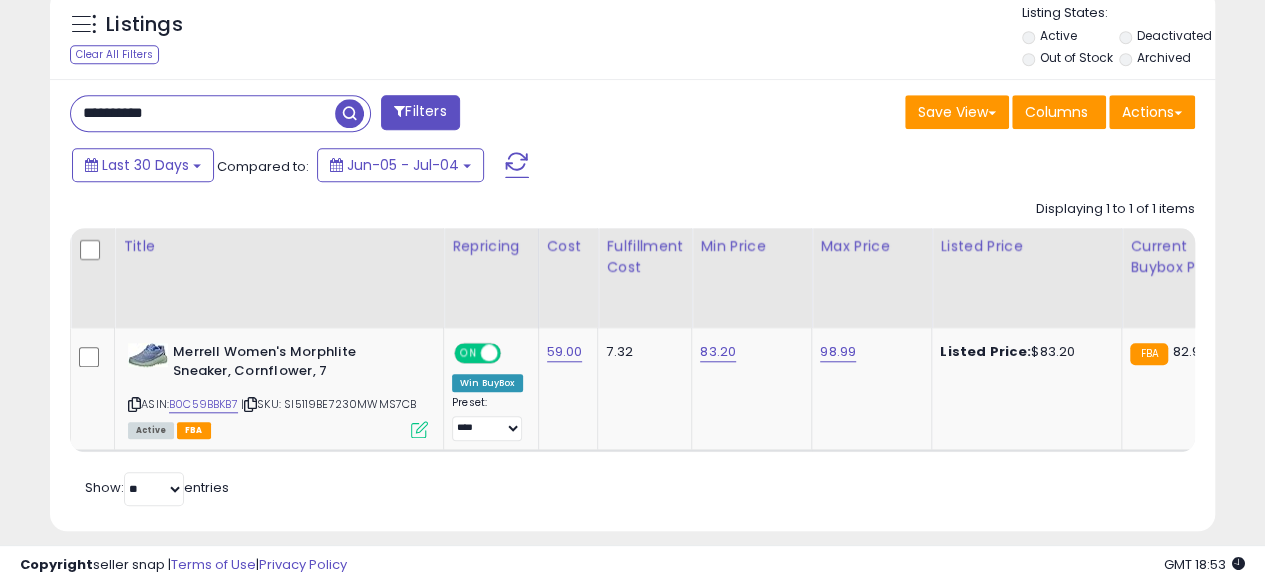 click on "**********" at bounding box center (203, 113) 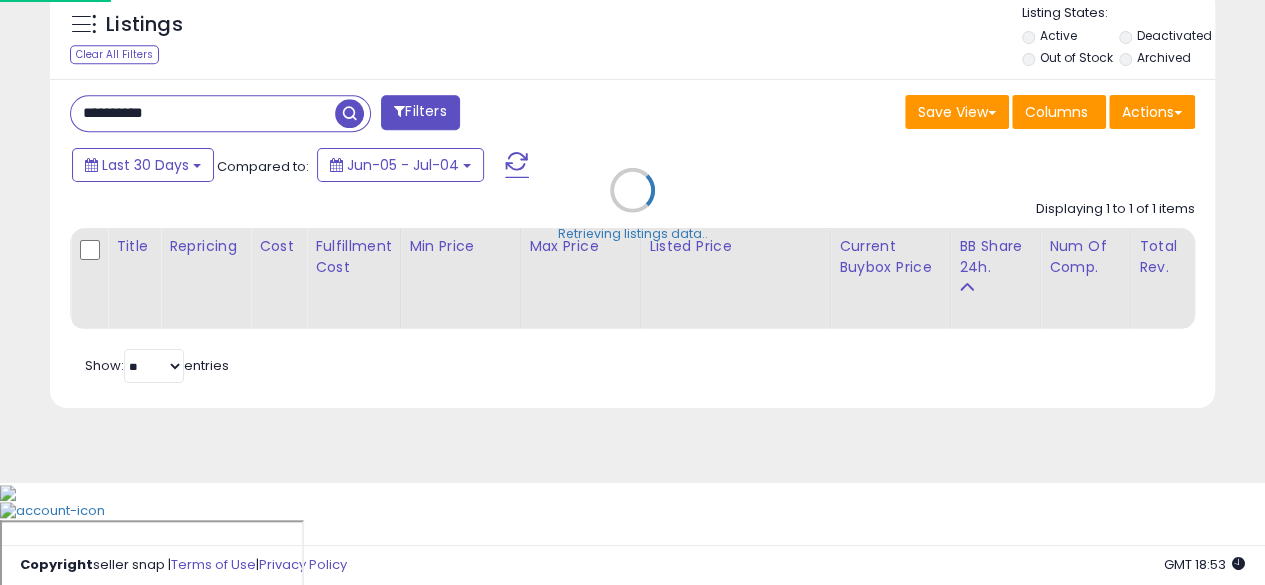 scroll, scrollTop: 999590, scrollLeft: 999317, axis: both 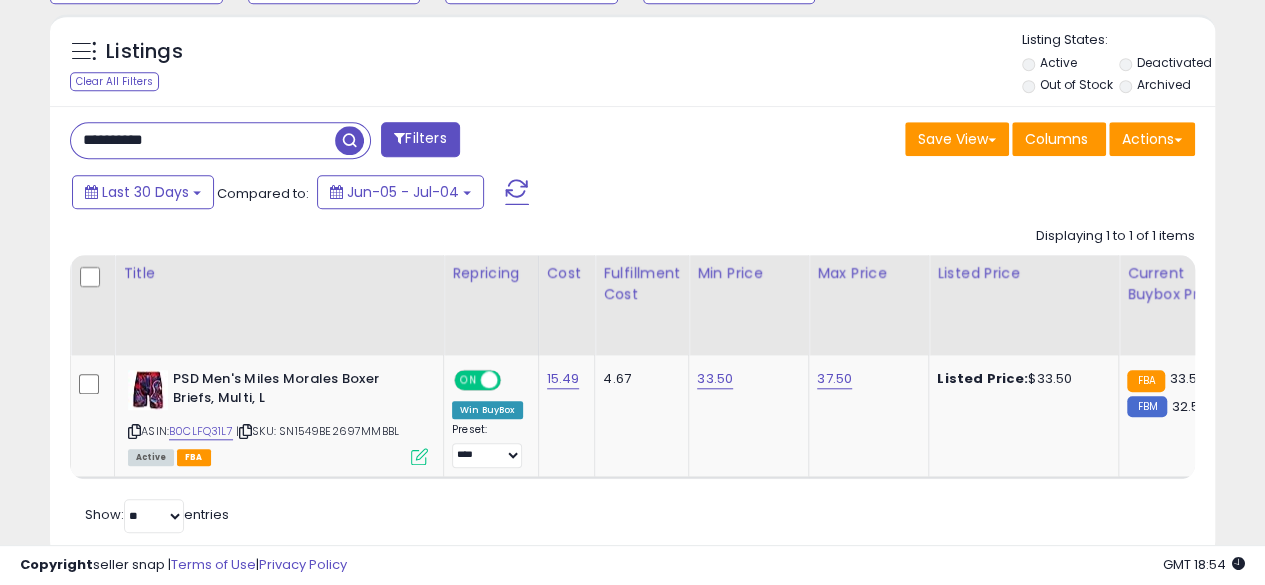click on "**********" at bounding box center (203, 140) 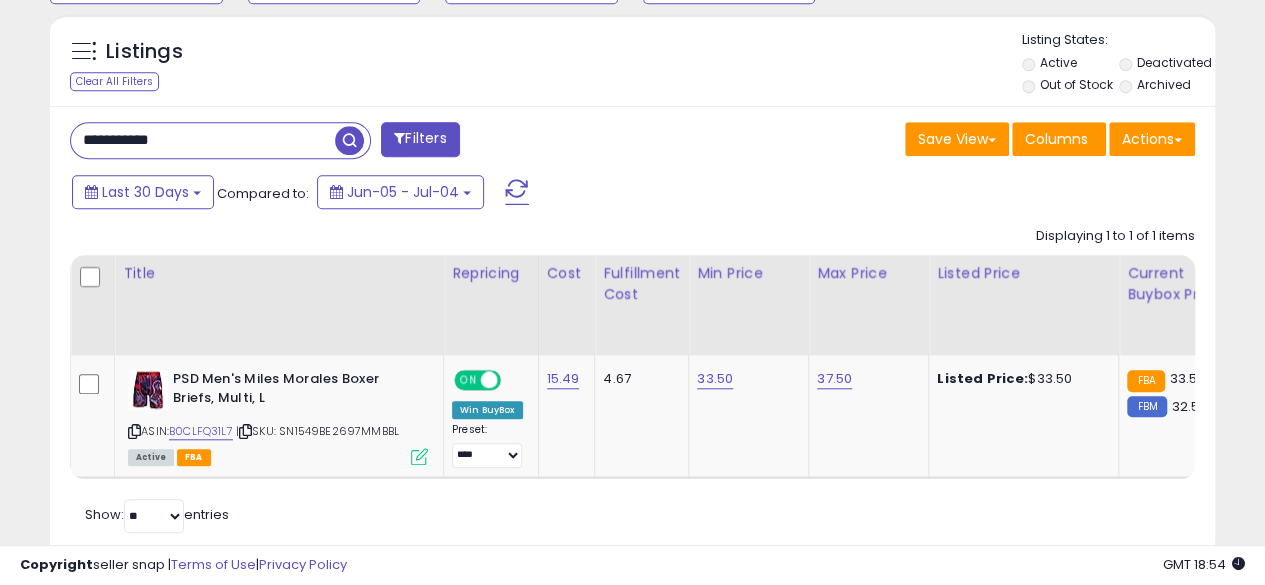 click at bounding box center (349, 140) 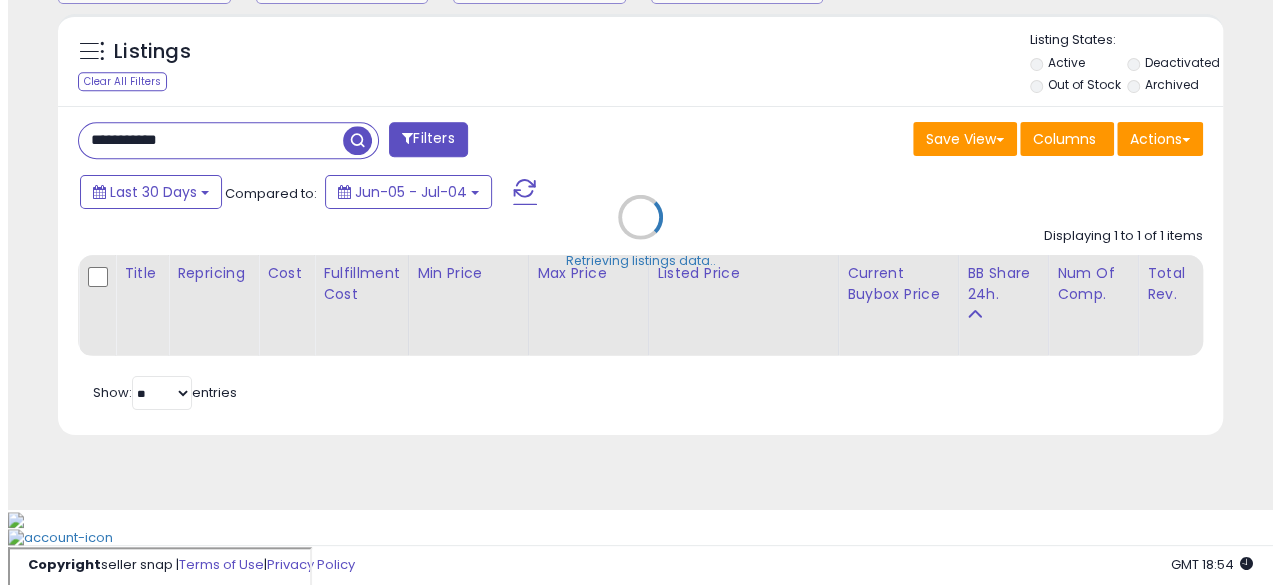 scroll, scrollTop: 654, scrollLeft: 0, axis: vertical 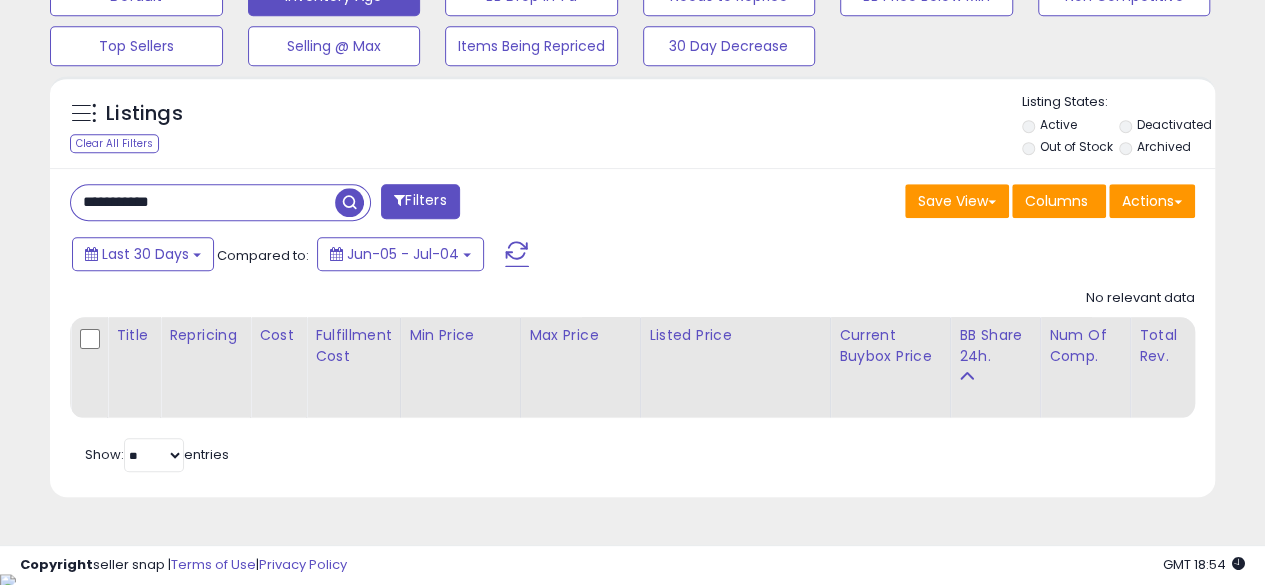 click on "**********" at bounding box center (203, 202) 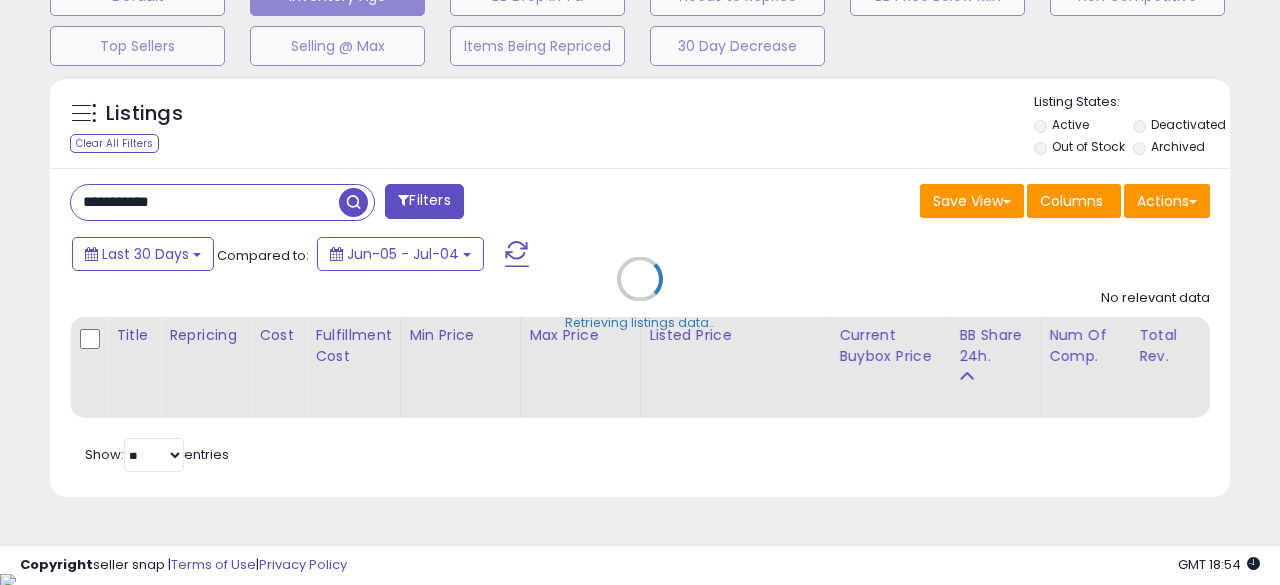 scroll, scrollTop: 999590, scrollLeft: 999317, axis: both 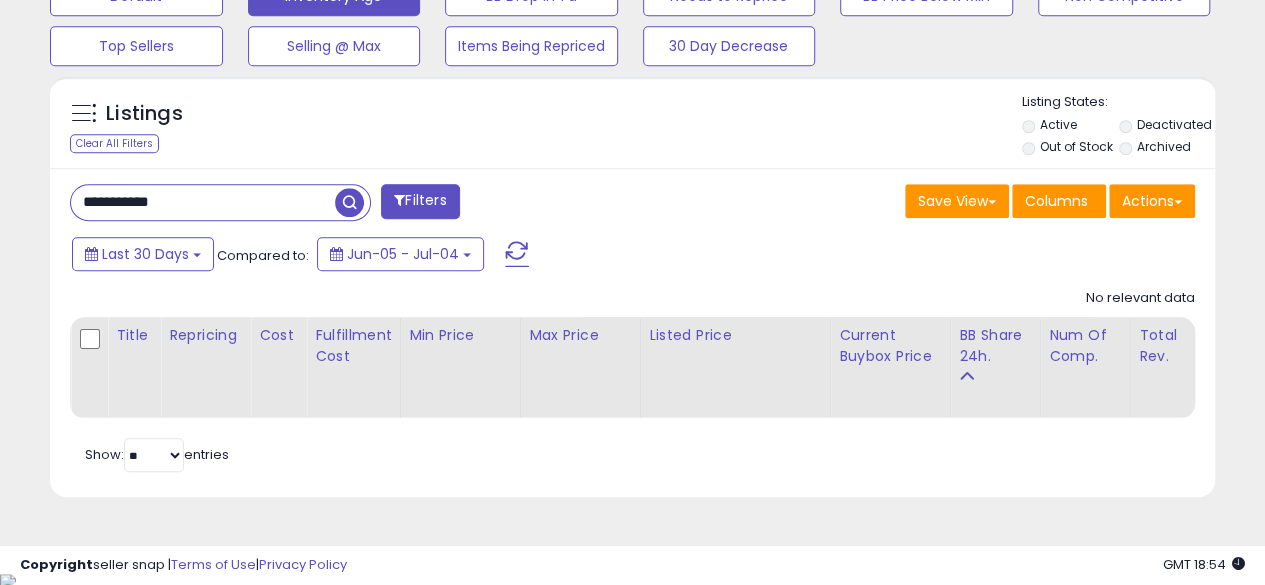 click on "**********" at bounding box center (203, 202) 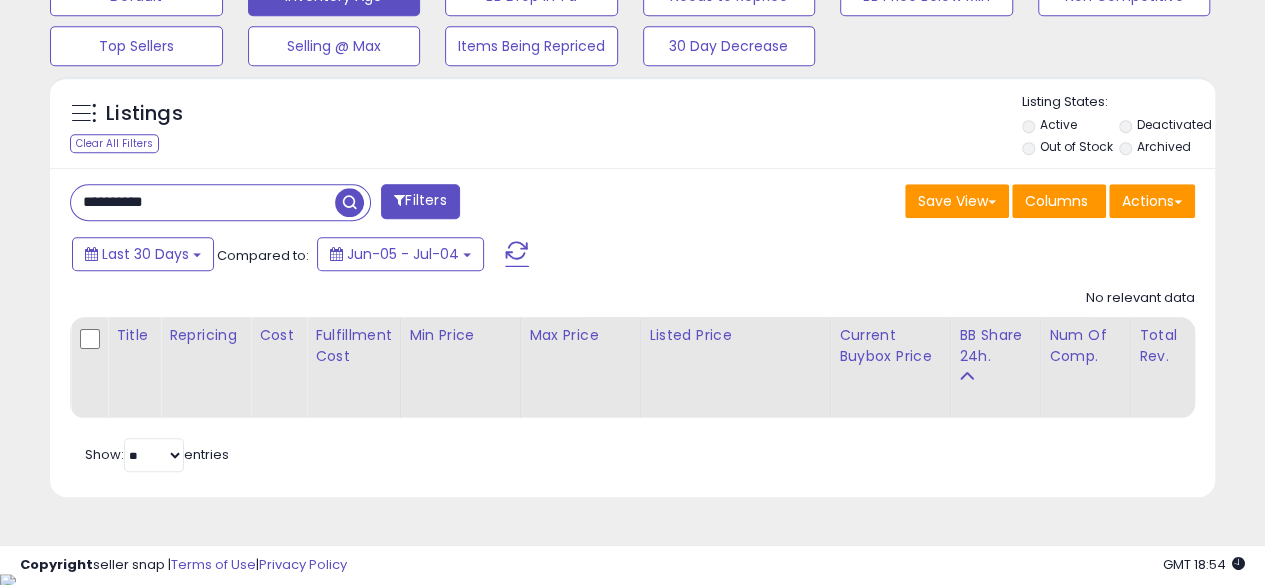 type on "**********" 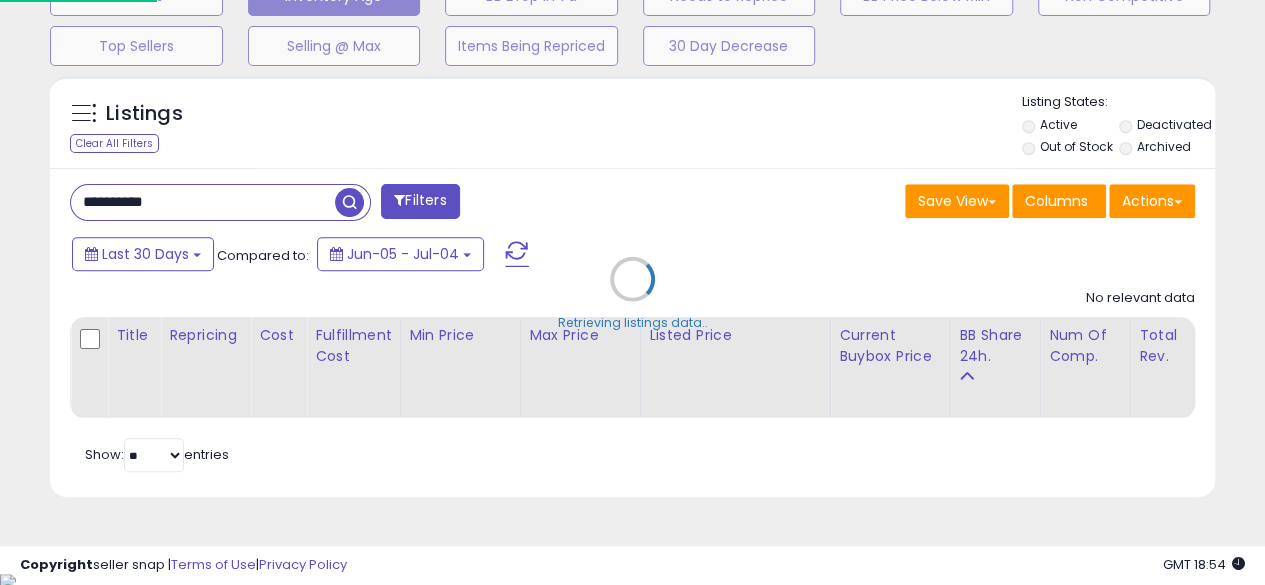 scroll, scrollTop: 999590, scrollLeft: 999317, axis: both 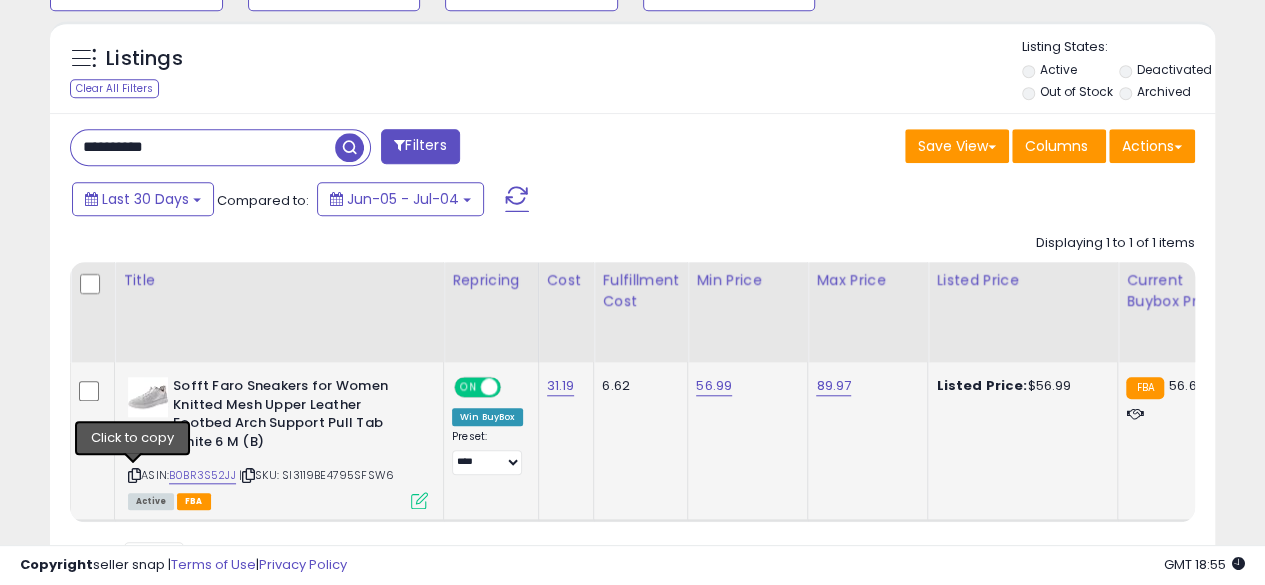 click at bounding box center (134, 475) 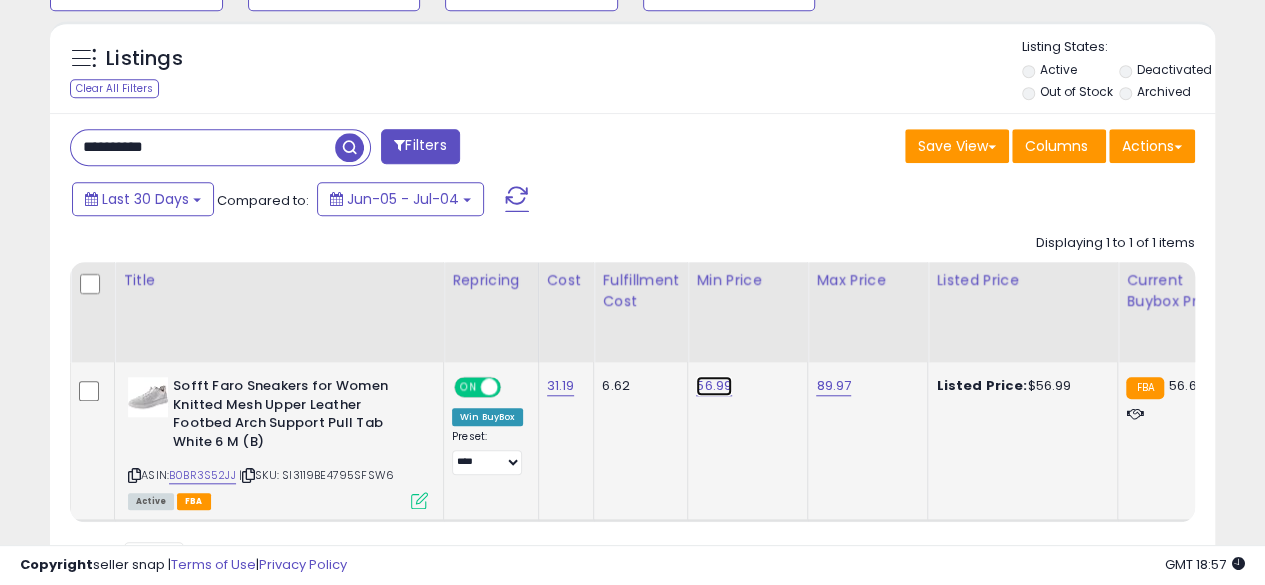 click on "56.99" at bounding box center (714, 386) 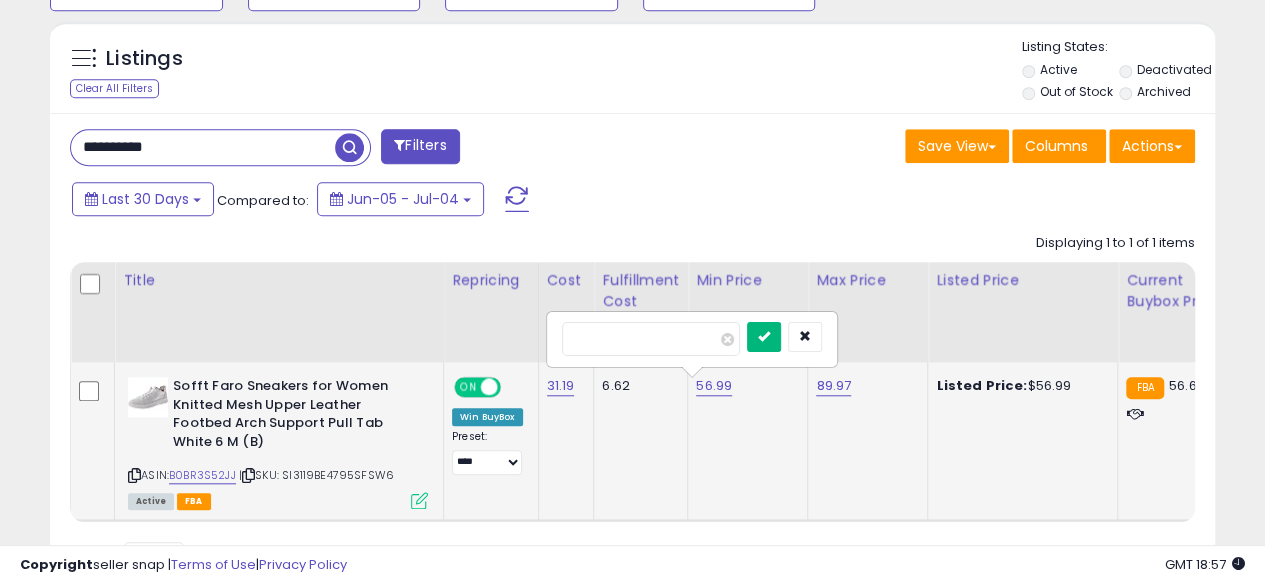 type on "*****" 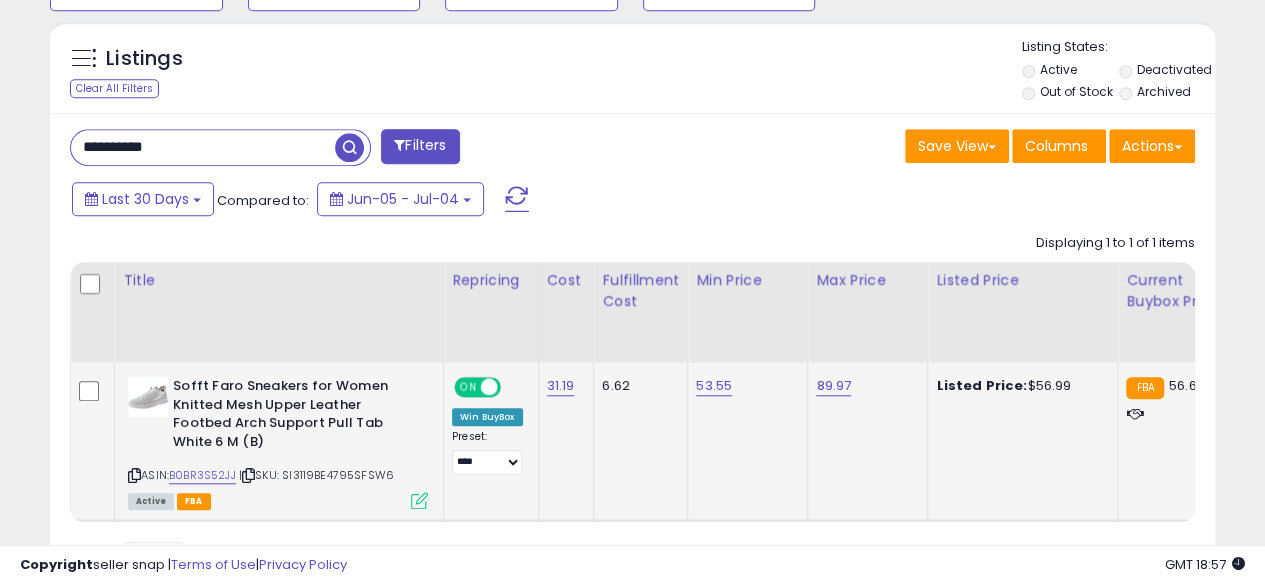 click on "**********" at bounding box center [203, 147] 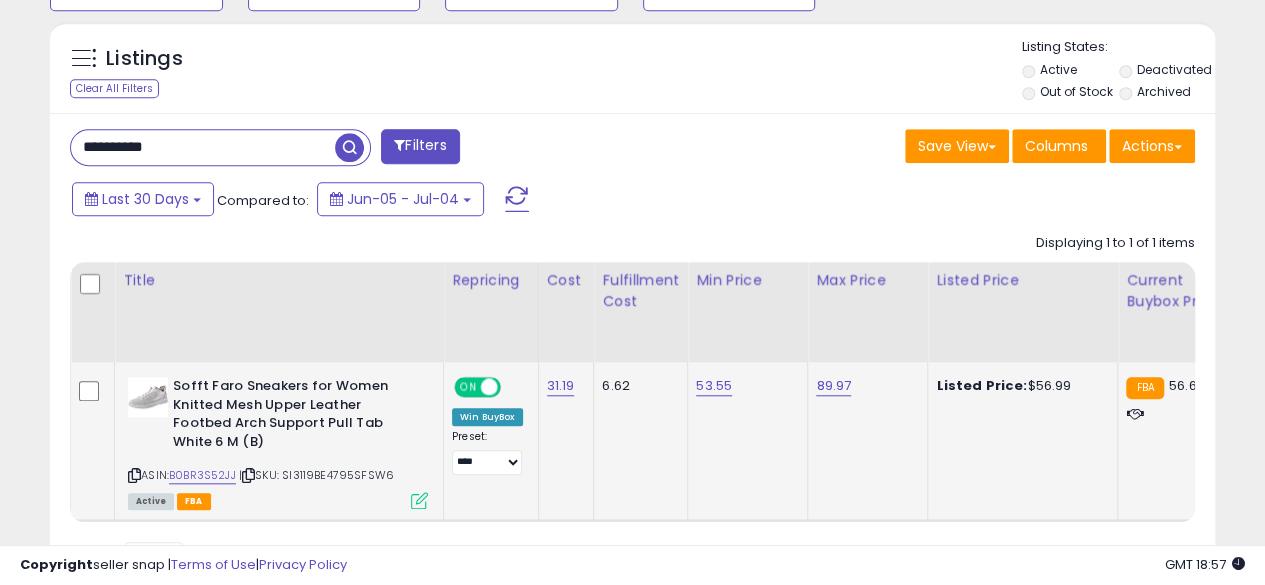 click at bounding box center [349, 147] 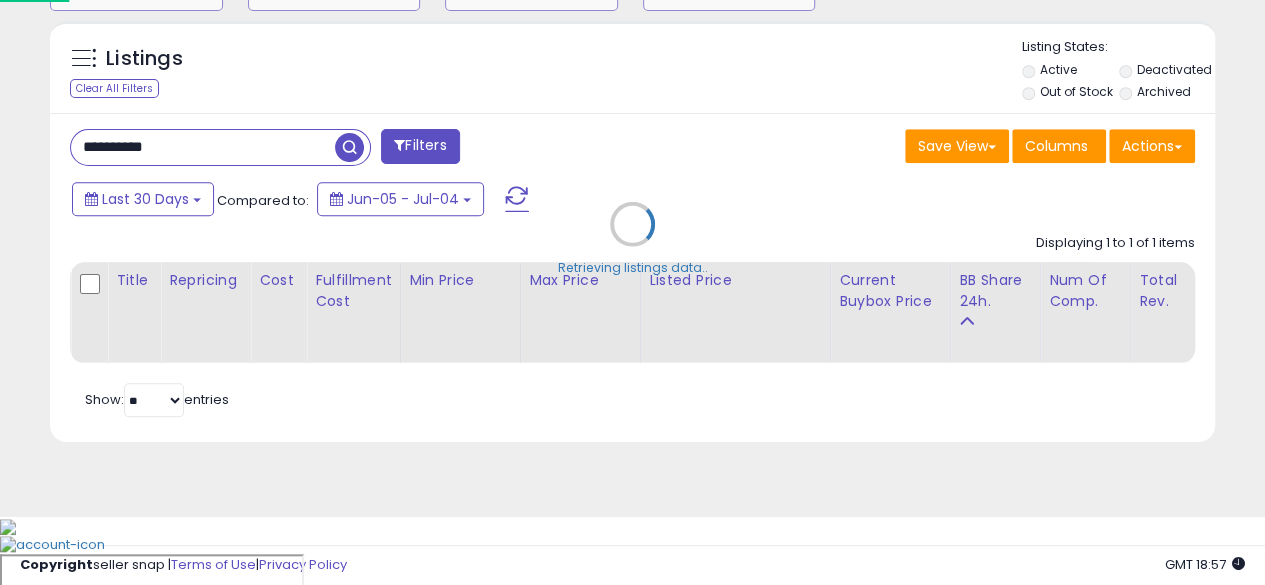scroll, scrollTop: 999590, scrollLeft: 999317, axis: both 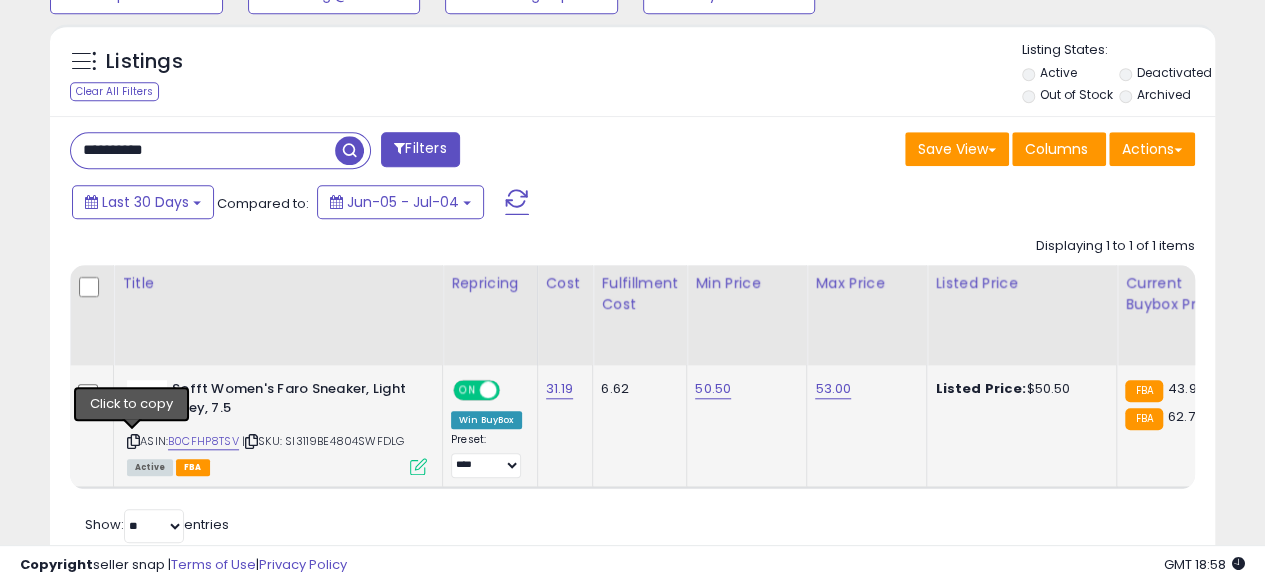 click at bounding box center (133, 441) 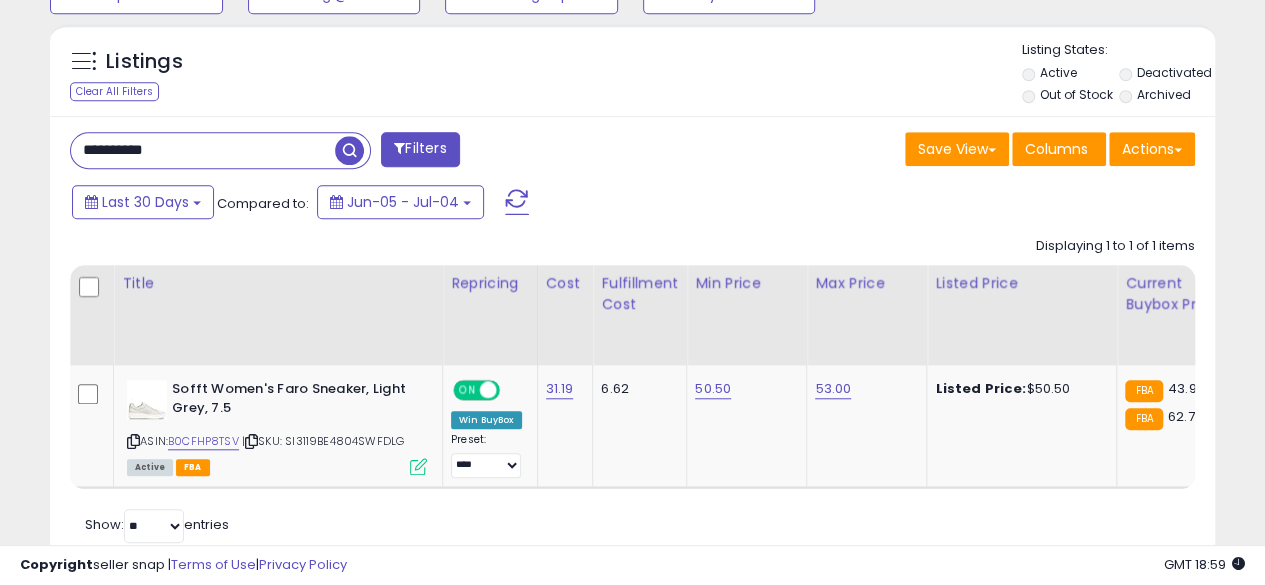 click on "**********" at bounding box center [203, 150] 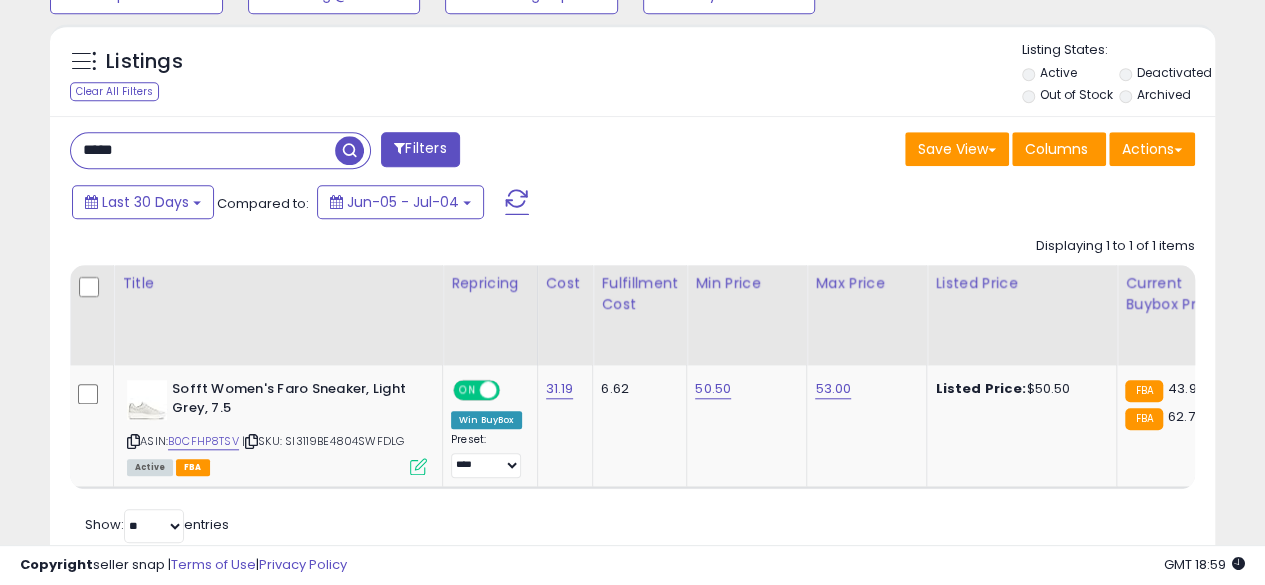 type on "**********" 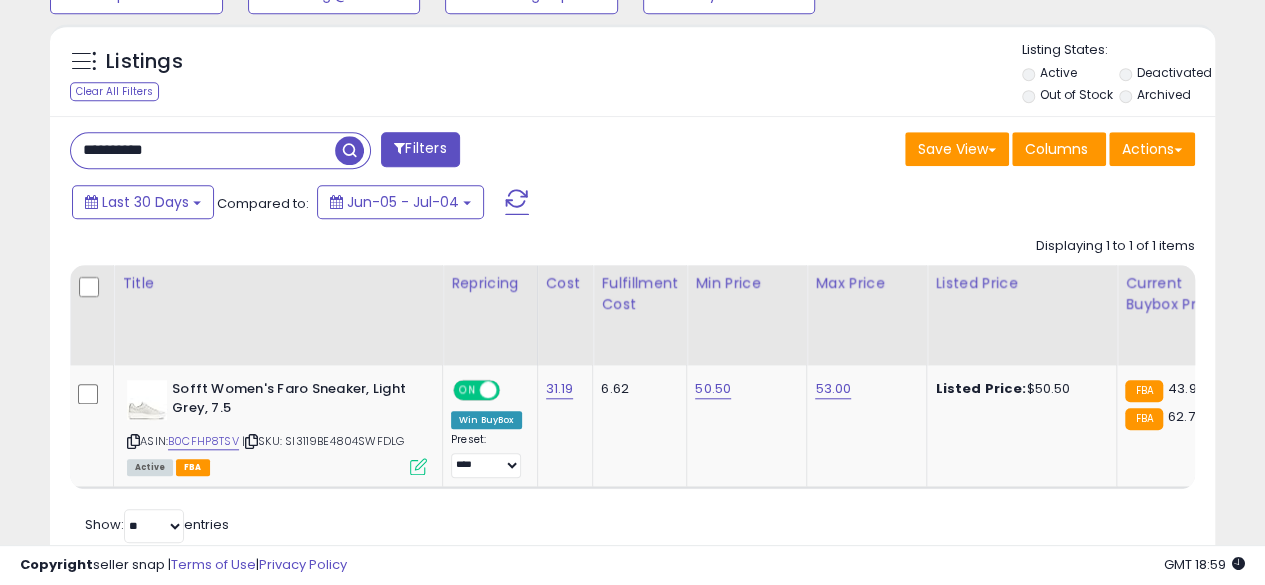 click at bounding box center (349, 150) 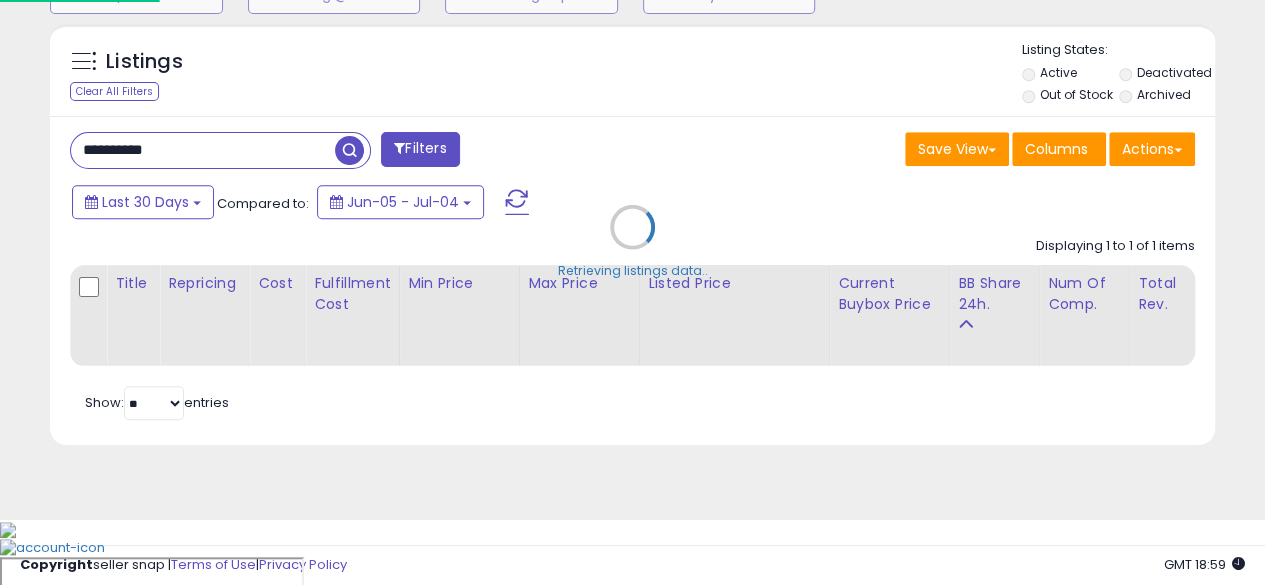 scroll, scrollTop: 999590, scrollLeft: 999317, axis: both 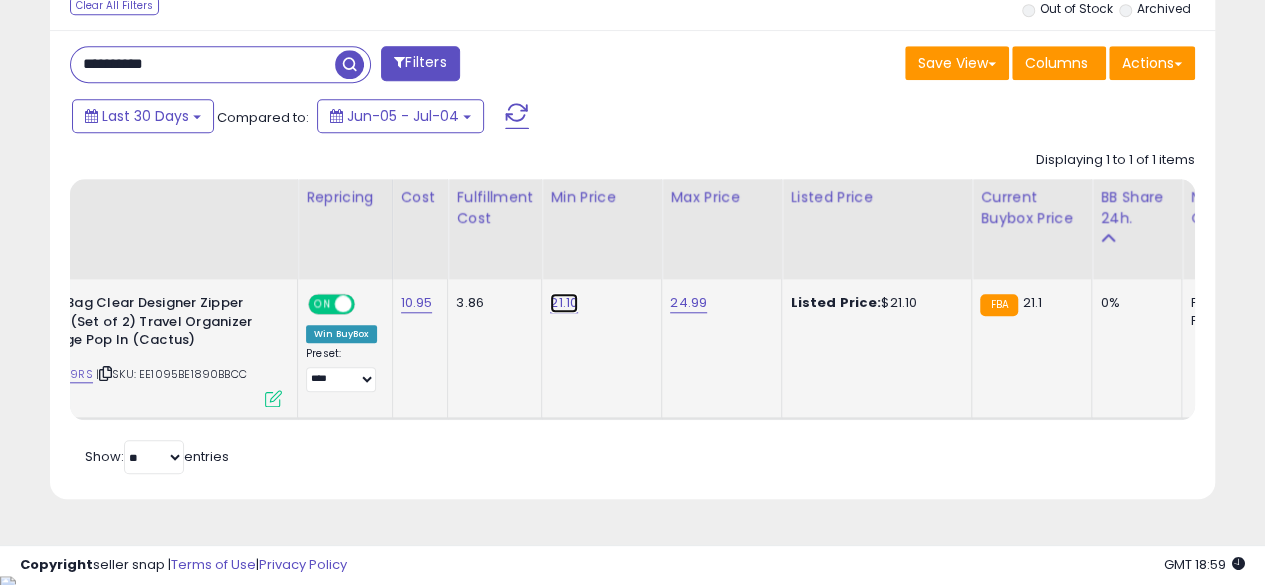 click on "21.10" at bounding box center (564, 303) 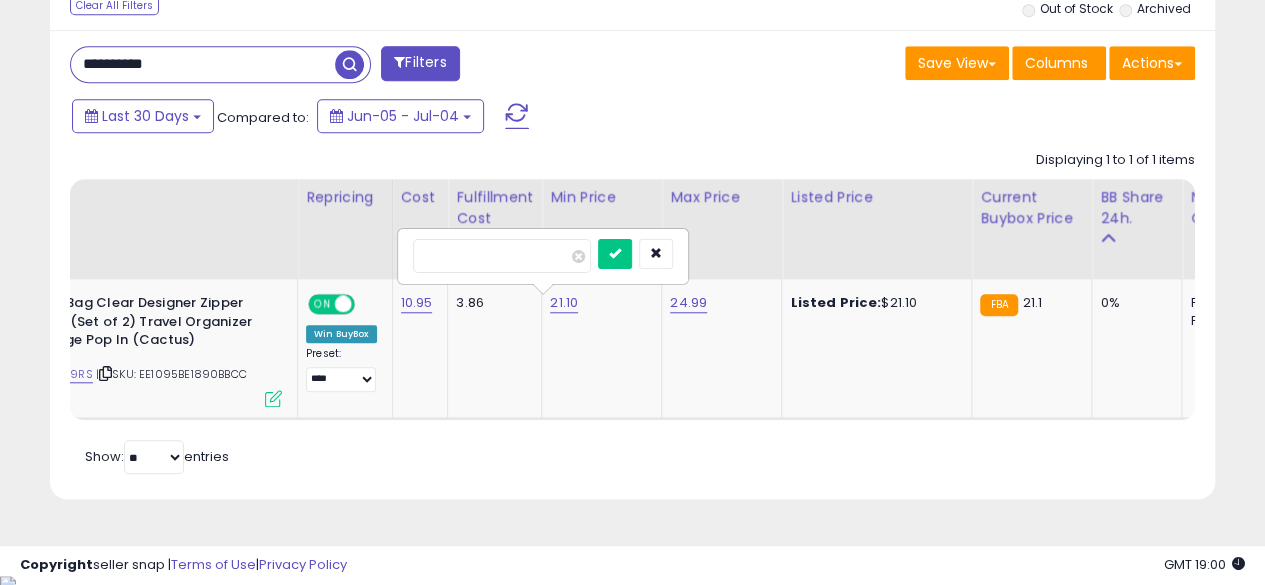 scroll, scrollTop: 0, scrollLeft: 0, axis: both 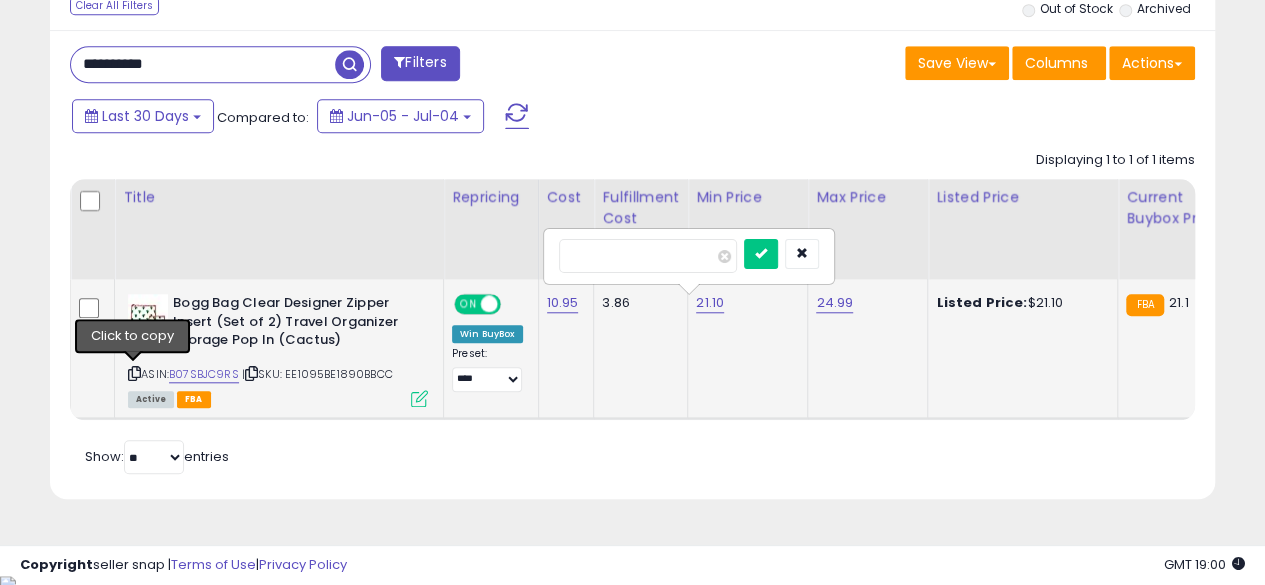 click at bounding box center (134, 373) 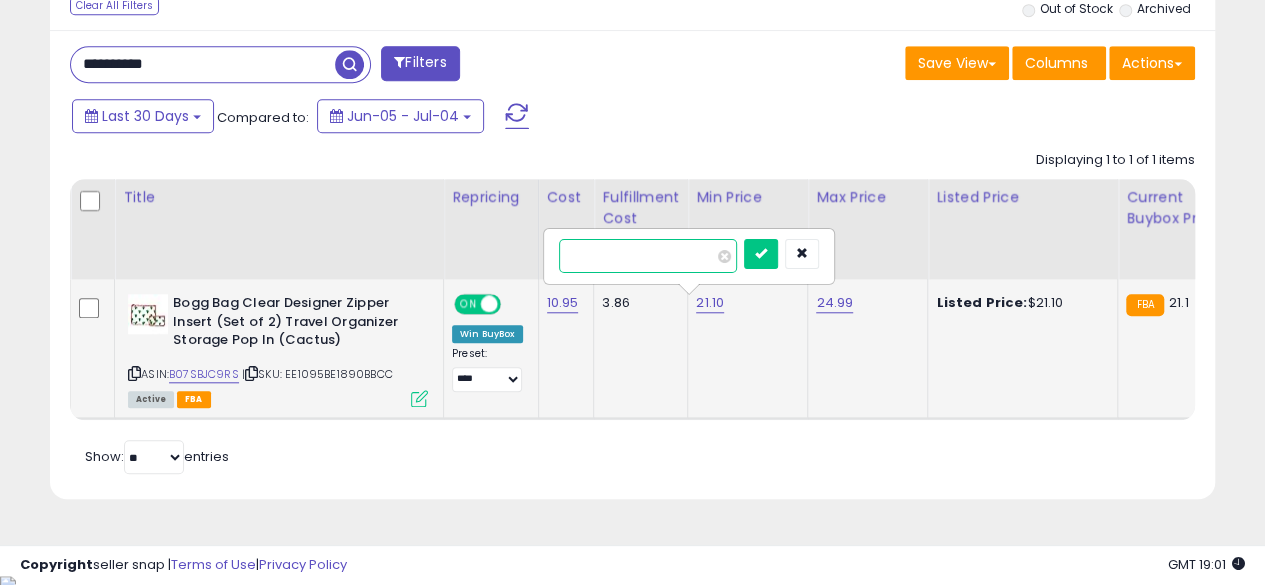 click on "*****" at bounding box center [648, 256] 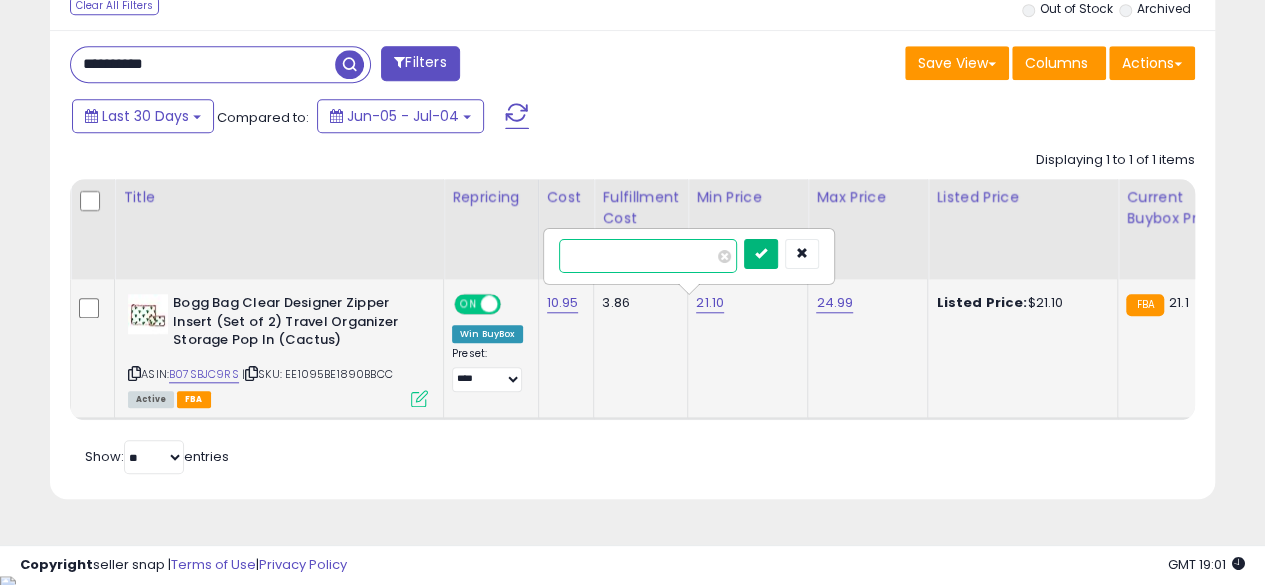 type on "*****" 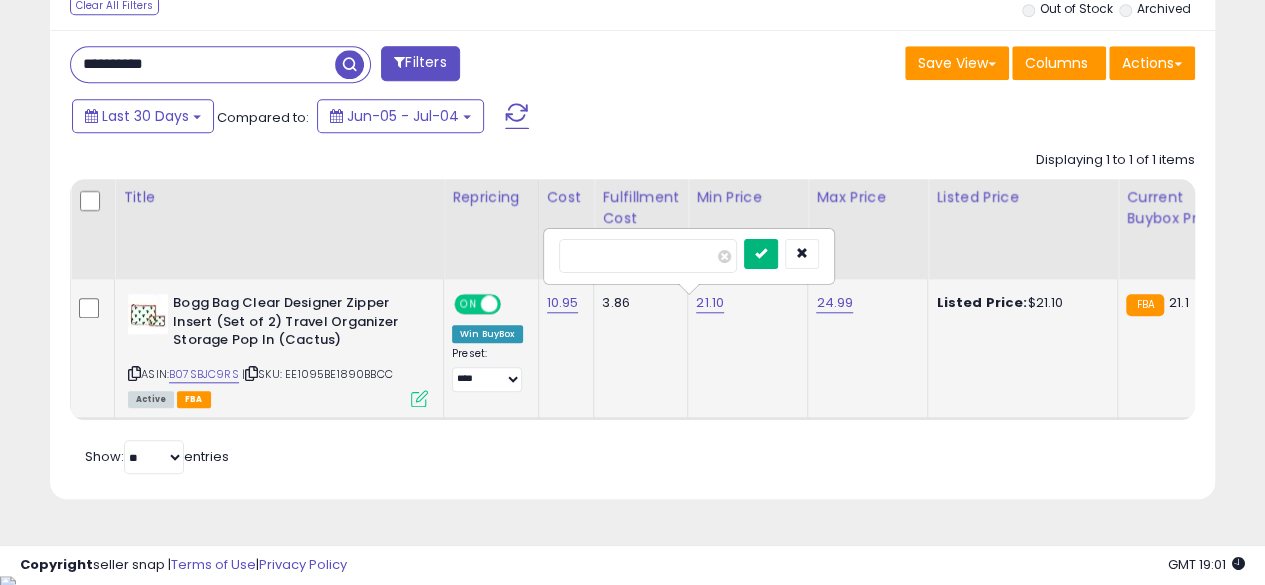 click at bounding box center [761, 254] 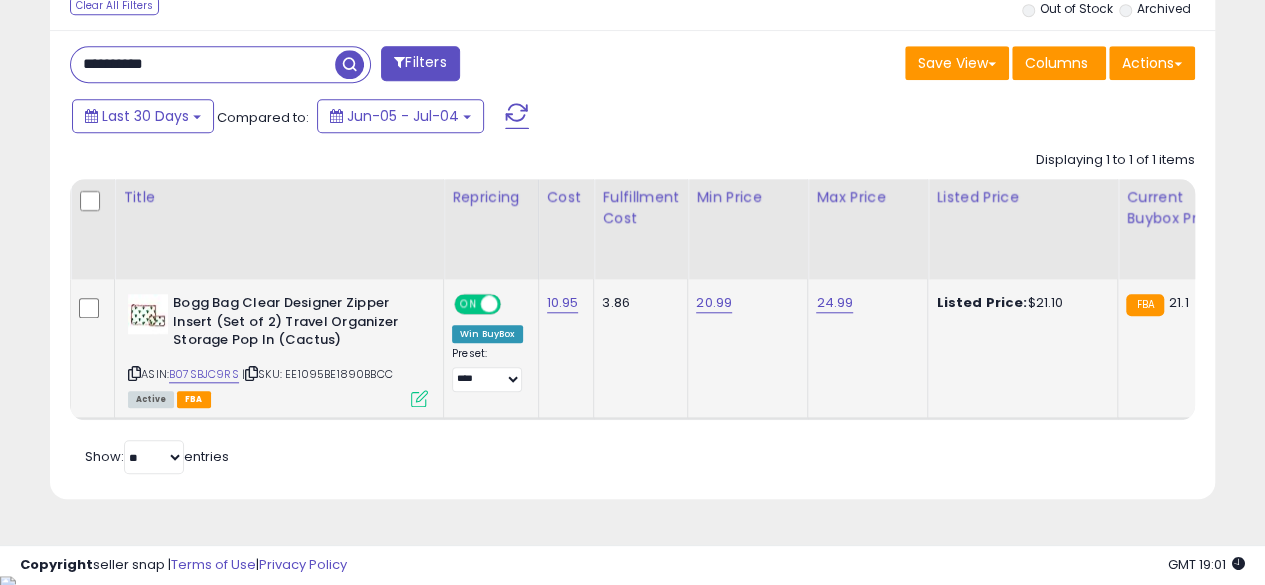 click on "**********" at bounding box center (203, 64) 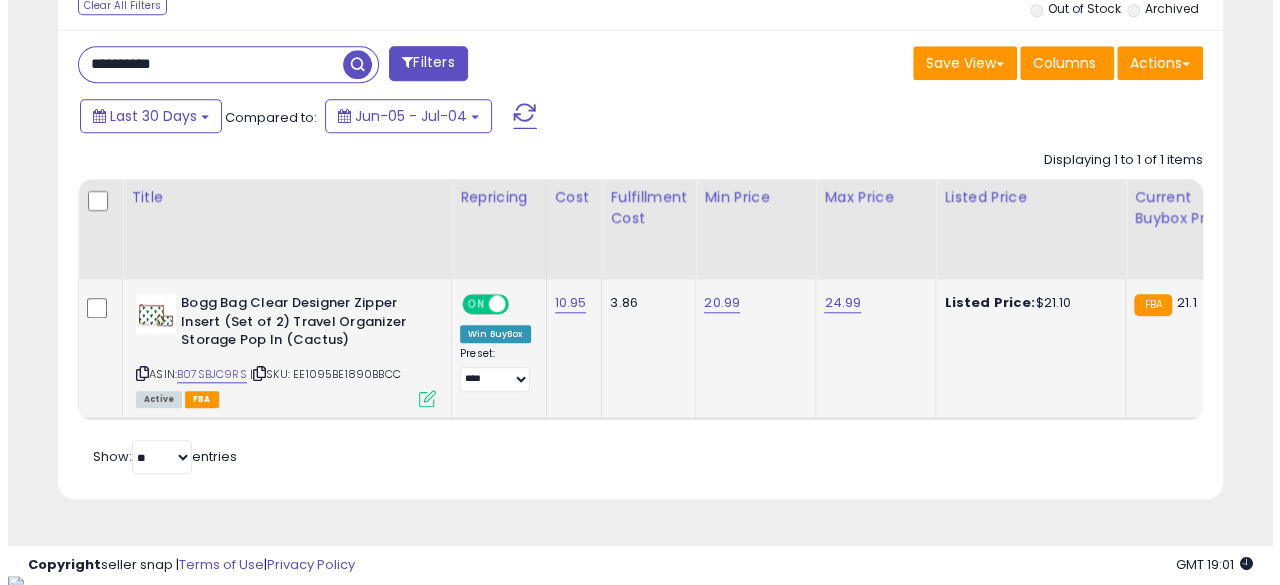 scroll, scrollTop: 654, scrollLeft: 0, axis: vertical 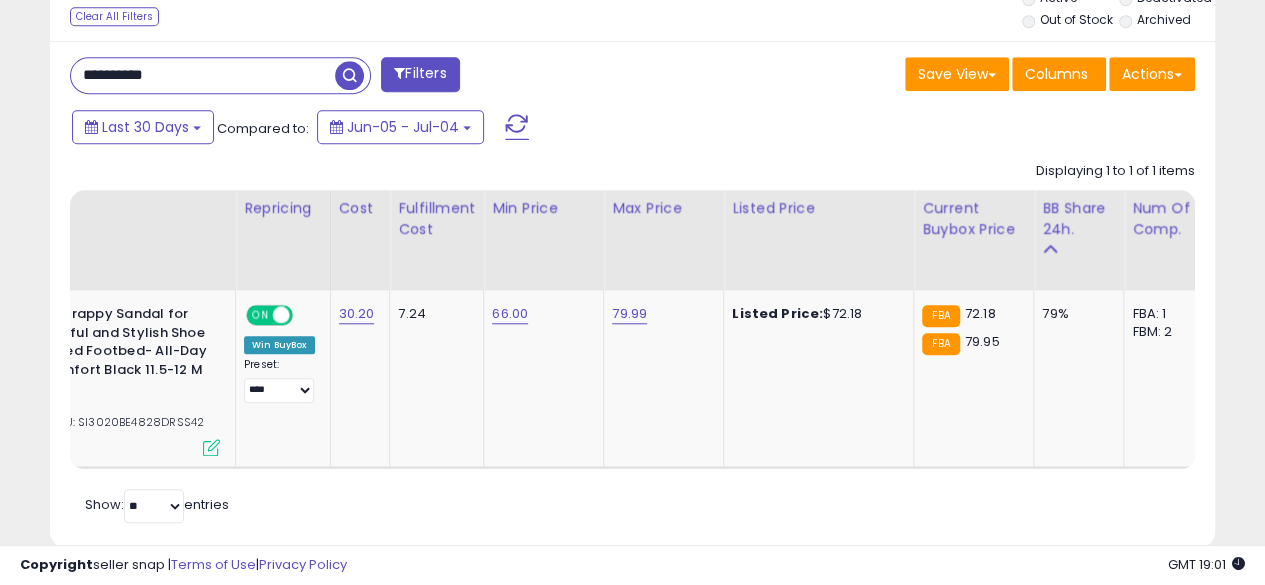 click on "**********" at bounding box center [203, 75] 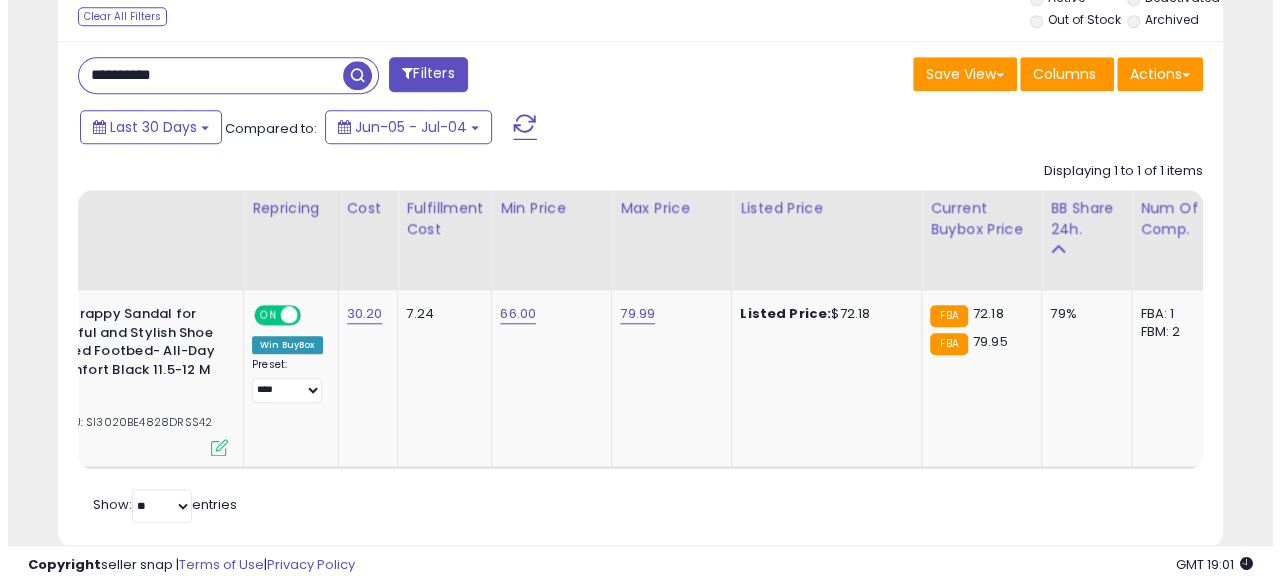 scroll, scrollTop: 654, scrollLeft: 0, axis: vertical 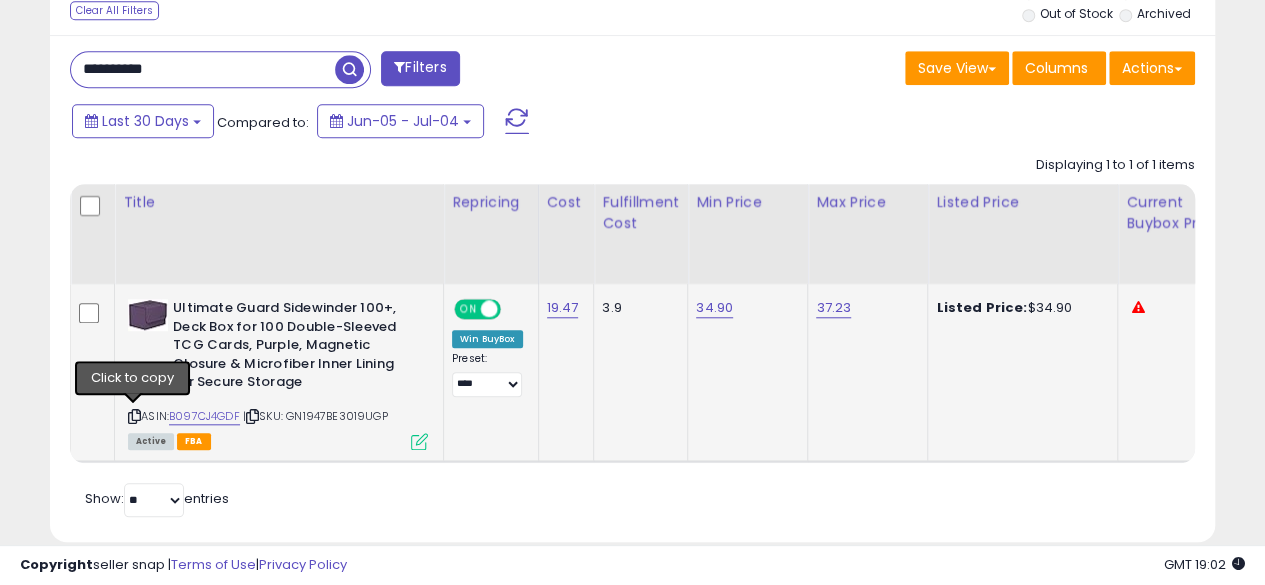 click at bounding box center (134, 416) 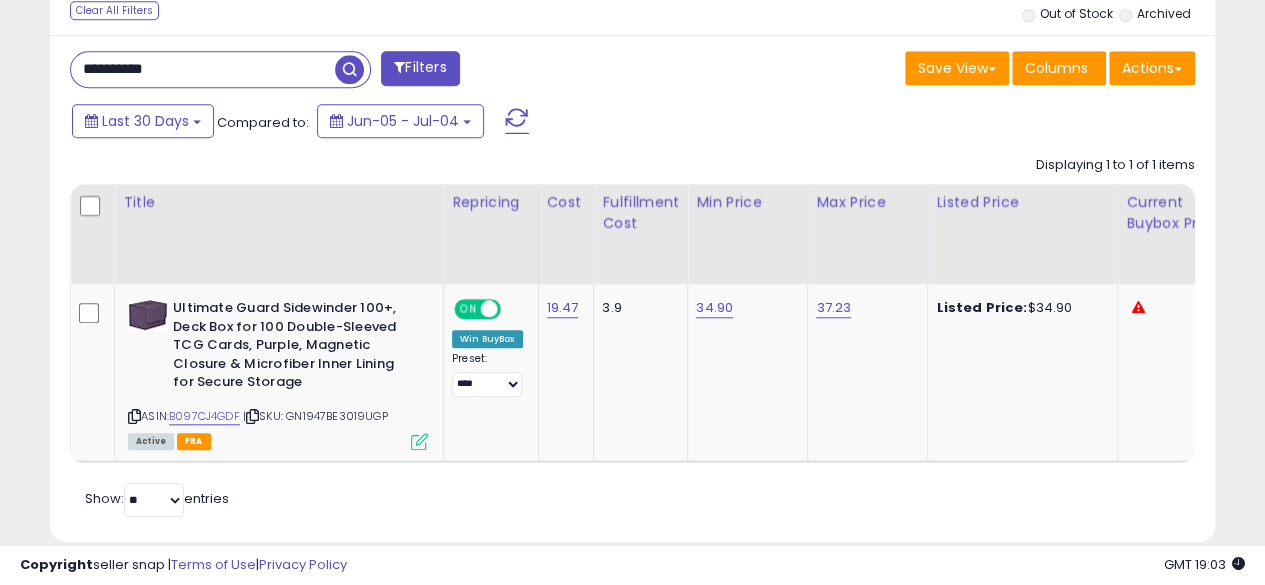 click on "**********" at bounding box center (203, 69) 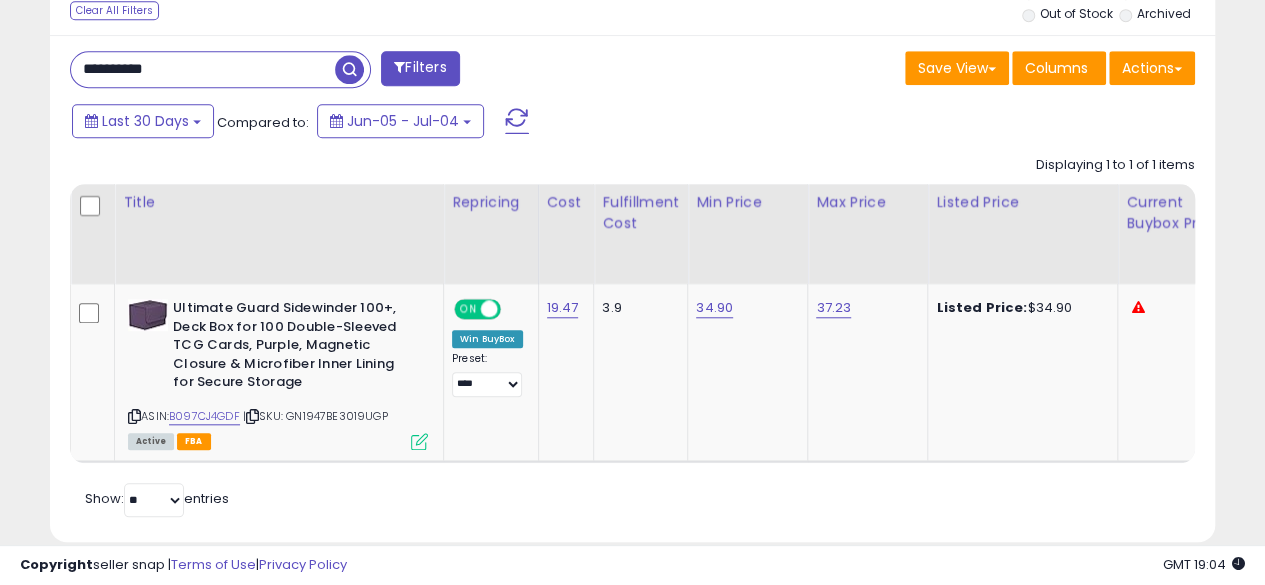 click at bounding box center (349, 69) 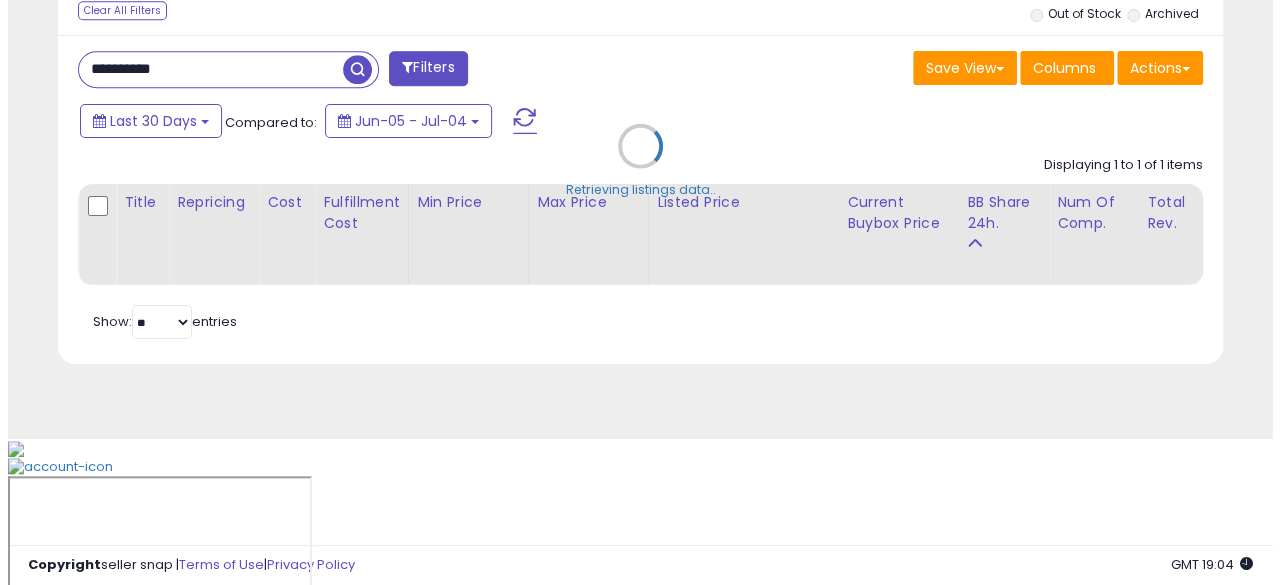 scroll, scrollTop: 654, scrollLeft: 0, axis: vertical 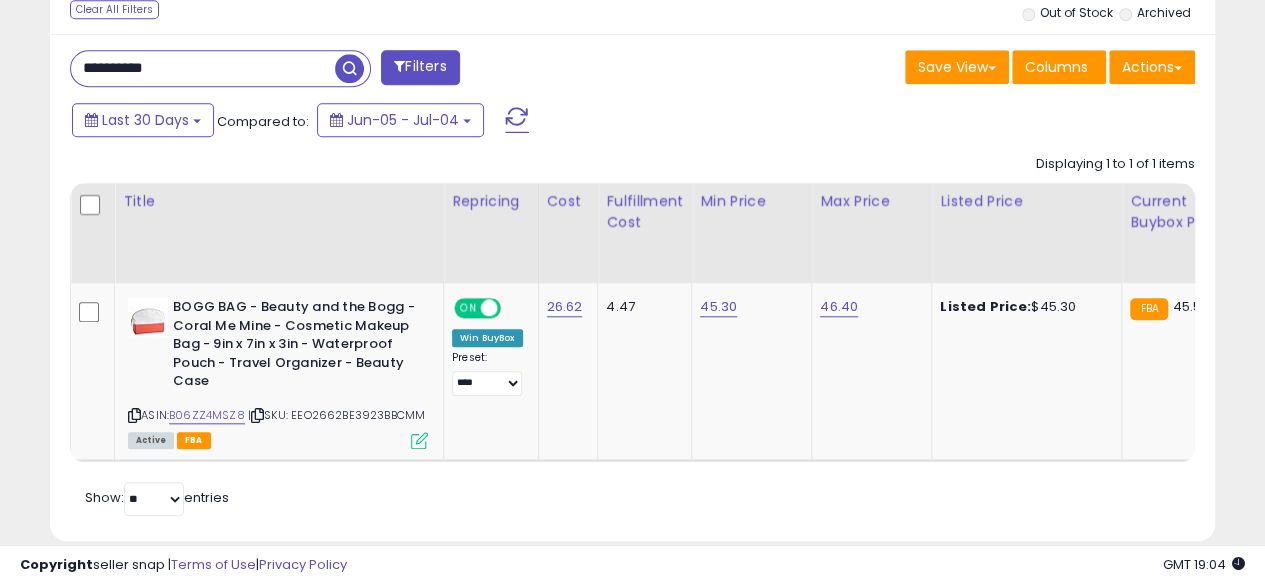 click on "**********" at bounding box center [203, 68] 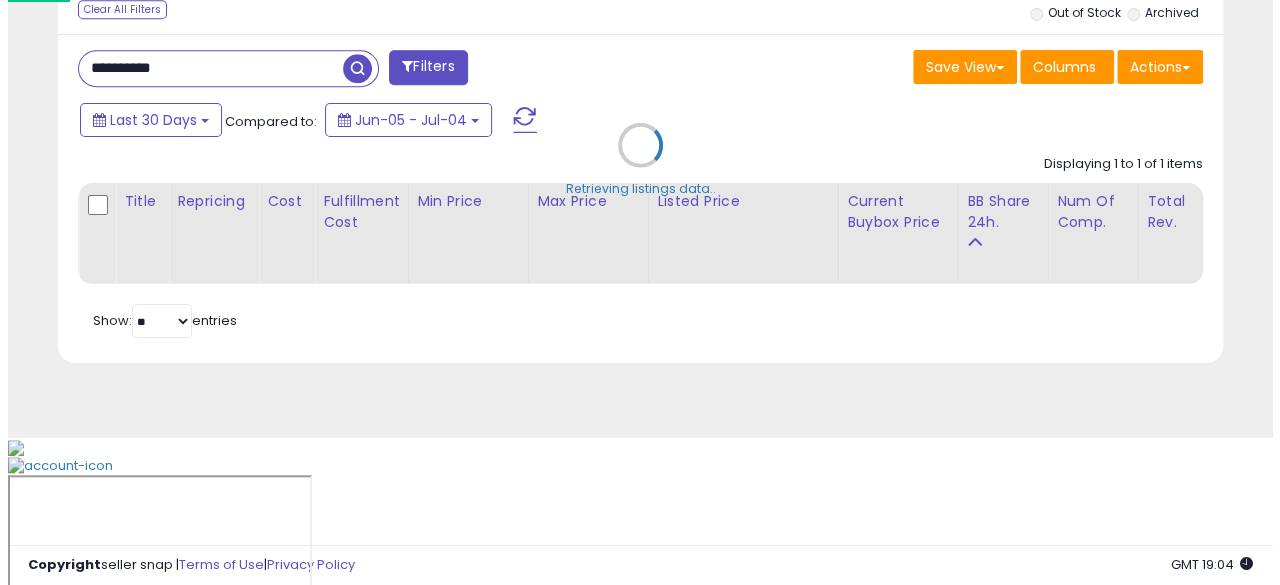 scroll, scrollTop: 654, scrollLeft: 0, axis: vertical 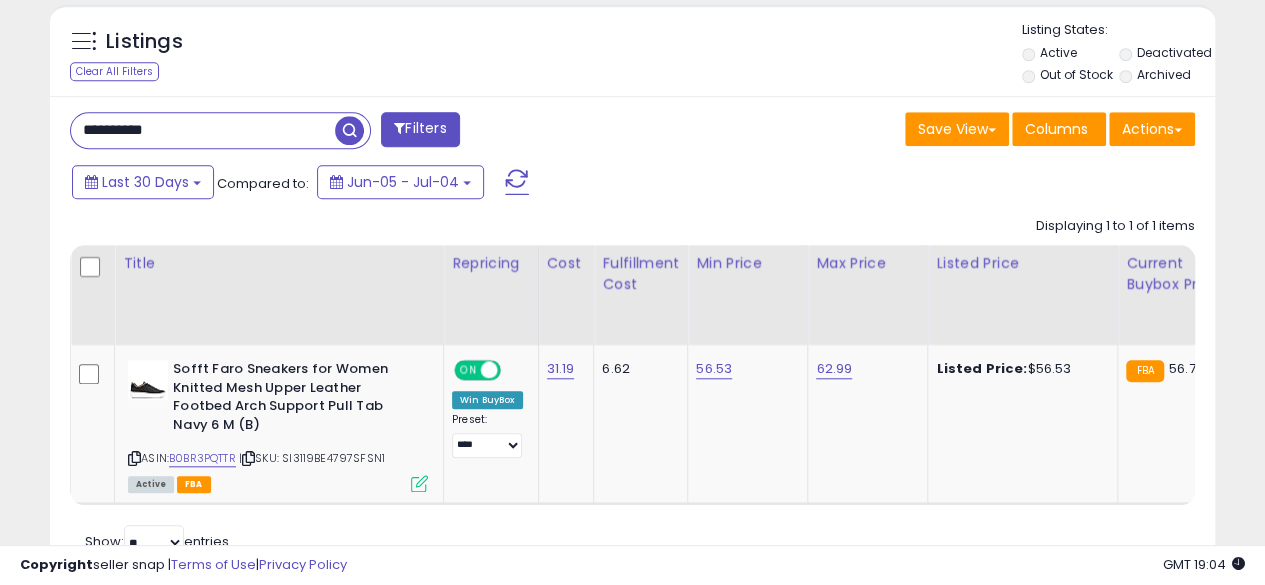 click on "**********" at bounding box center [203, 130] 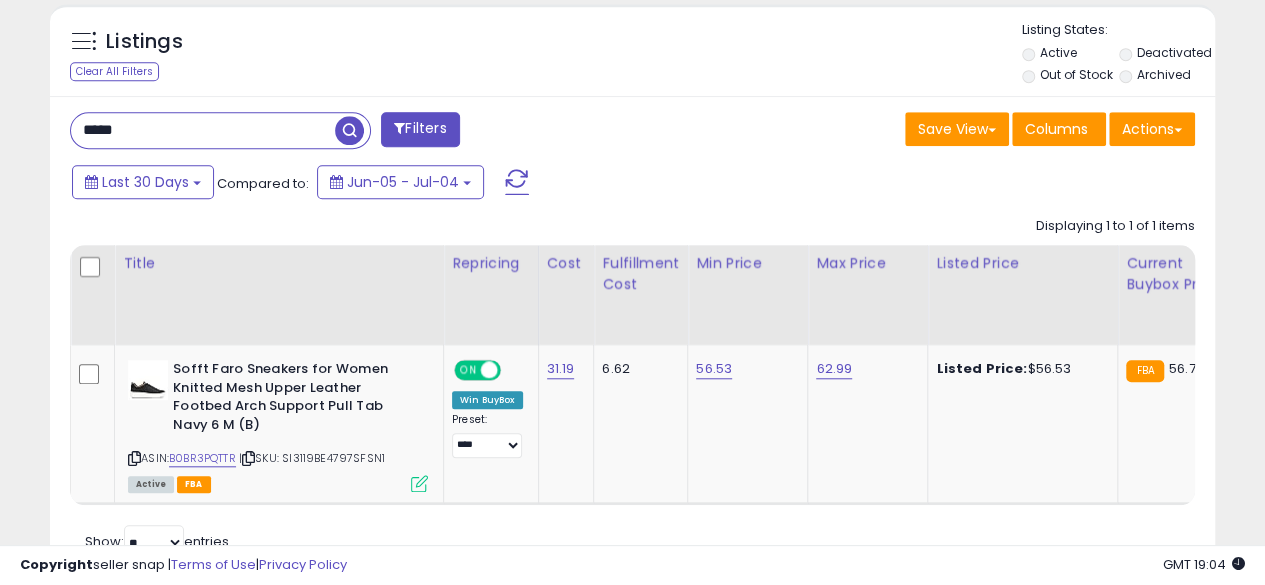 type on "**********" 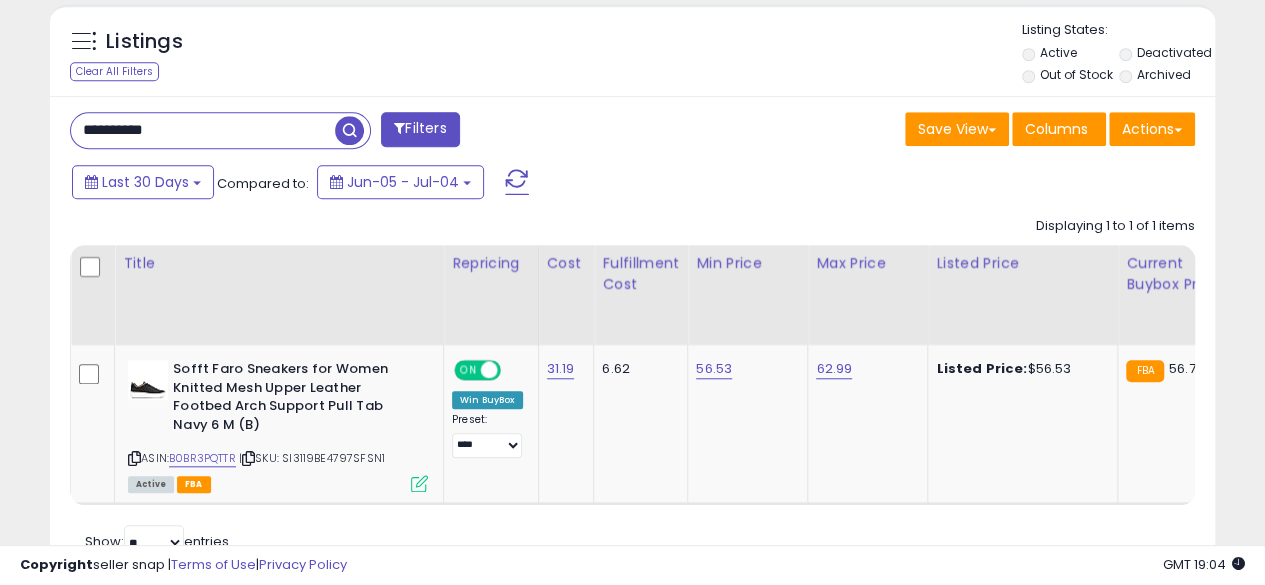 click at bounding box center (349, 130) 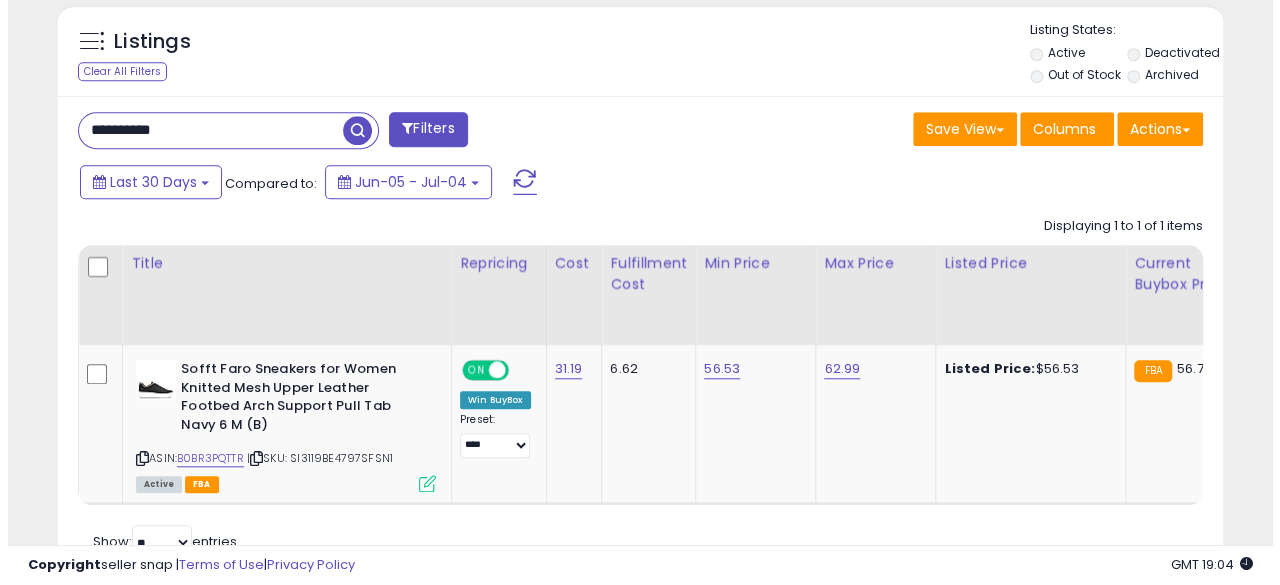 scroll, scrollTop: 654, scrollLeft: 0, axis: vertical 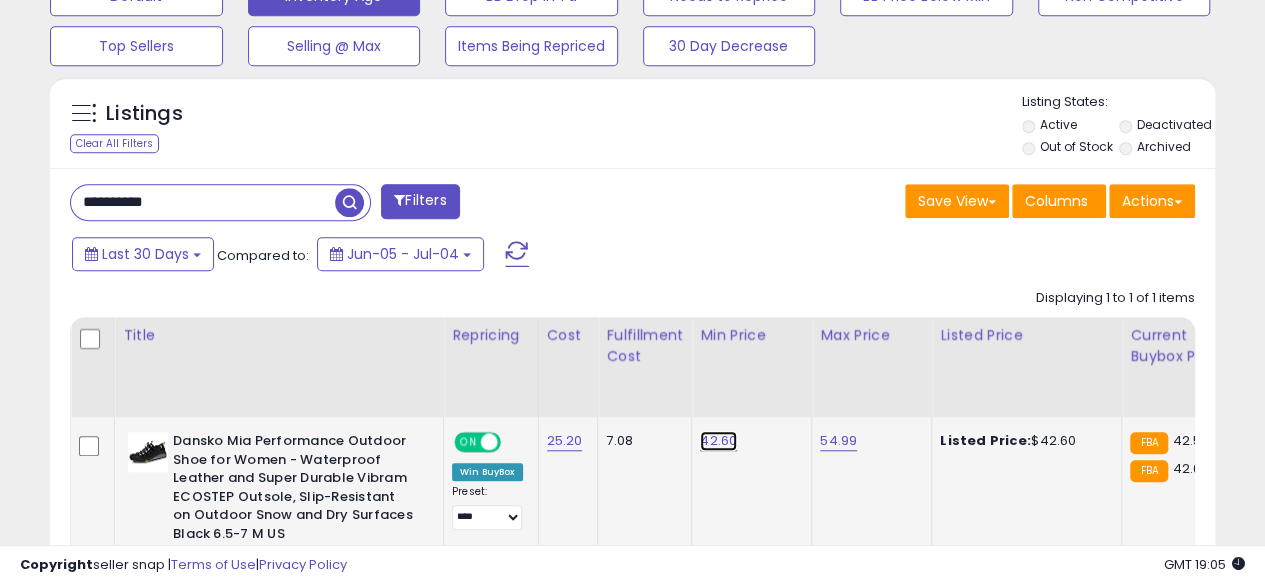 click on "42.60" at bounding box center [718, 441] 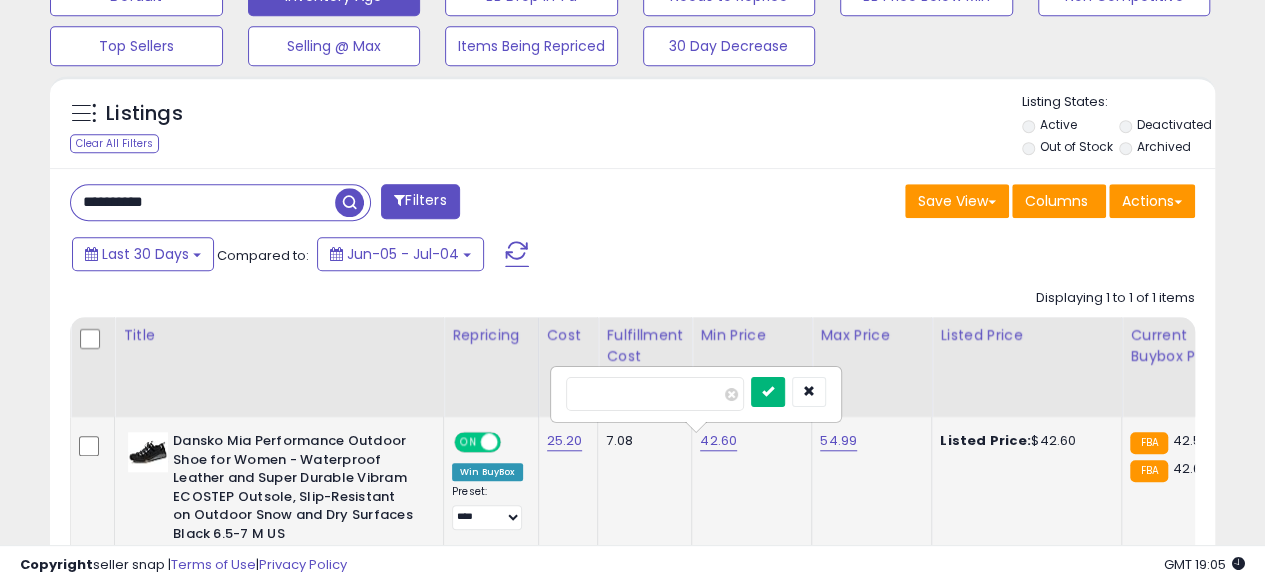 type on "*****" 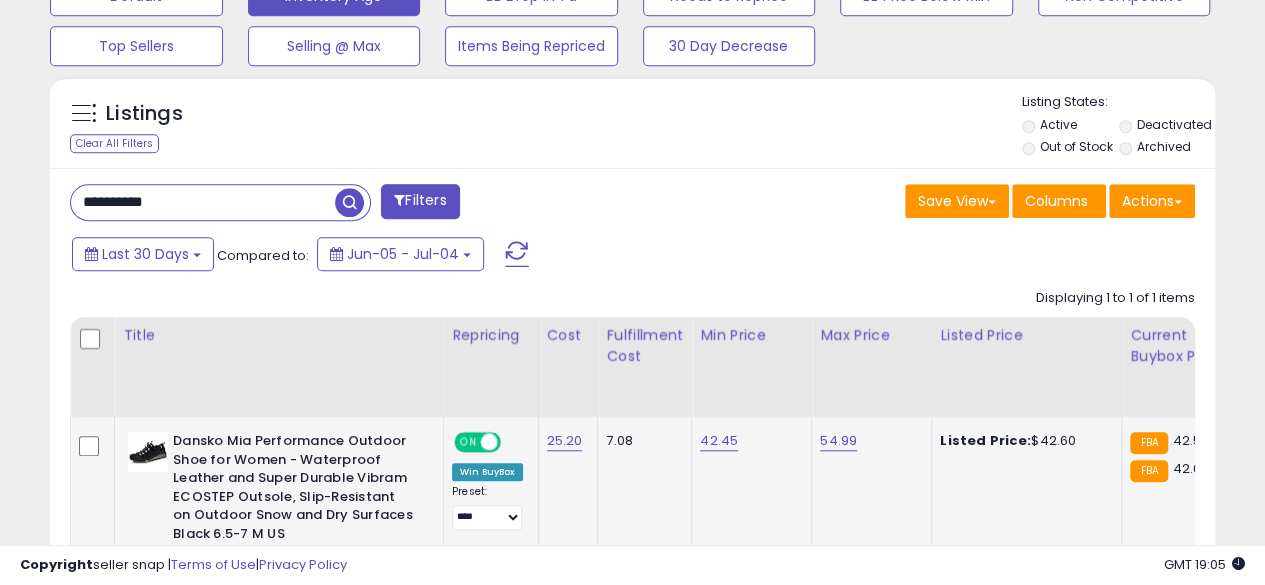click on "**********" at bounding box center [203, 202] 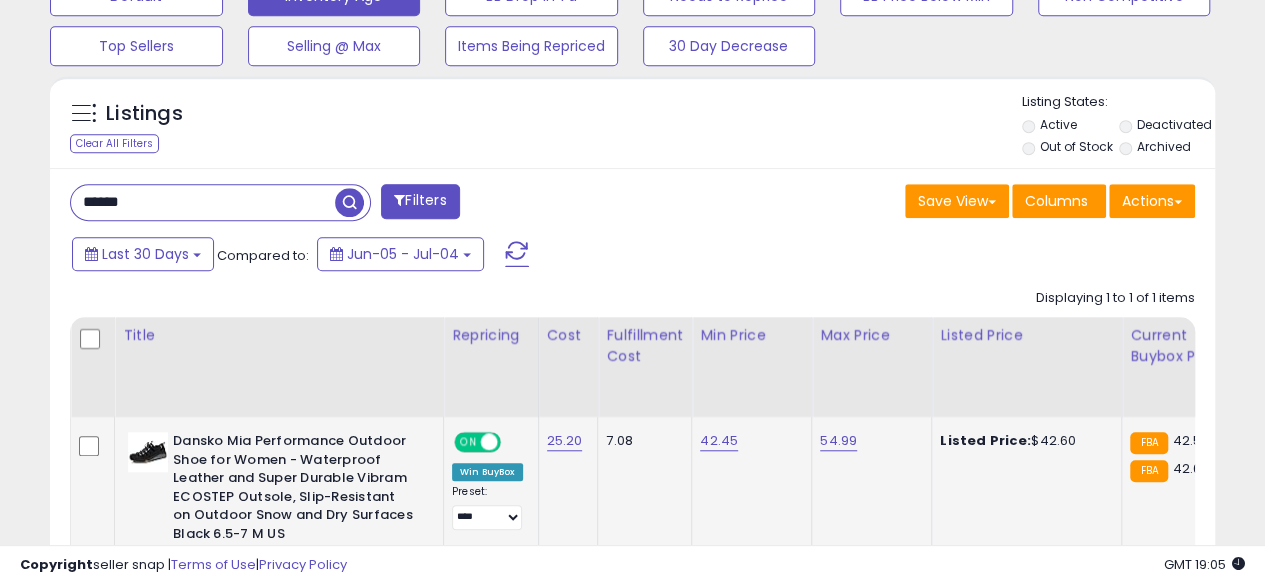 type on "**********" 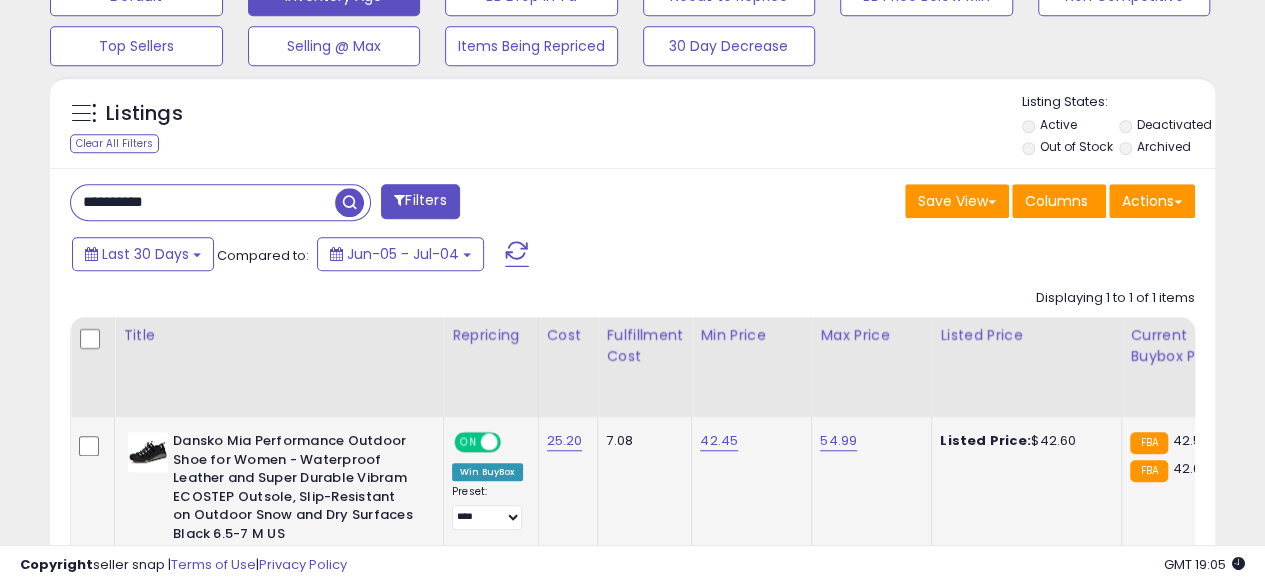 click at bounding box center (349, 202) 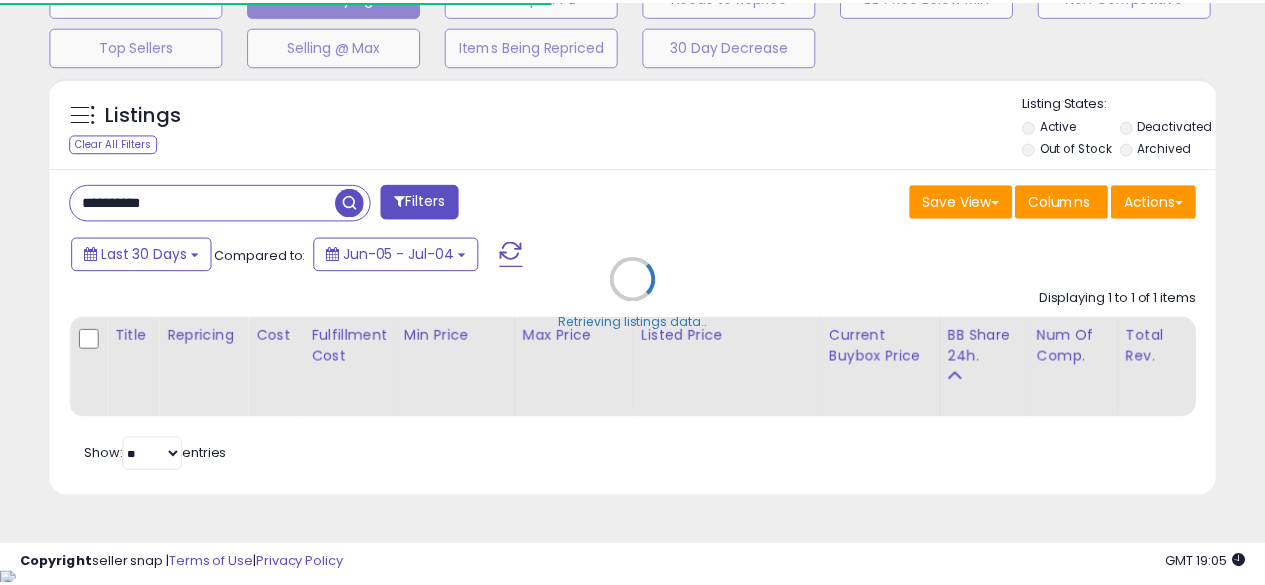 scroll, scrollTop: 410, scrollLeft: 674, axis: both 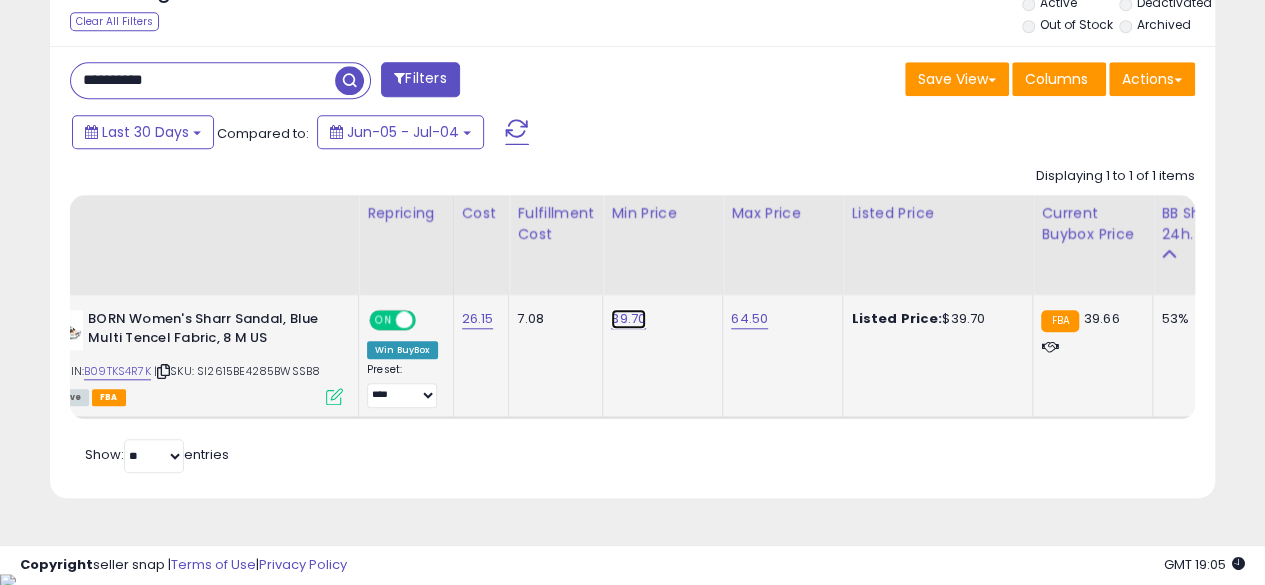 click on "39.70" at bounding box center (628, 319) 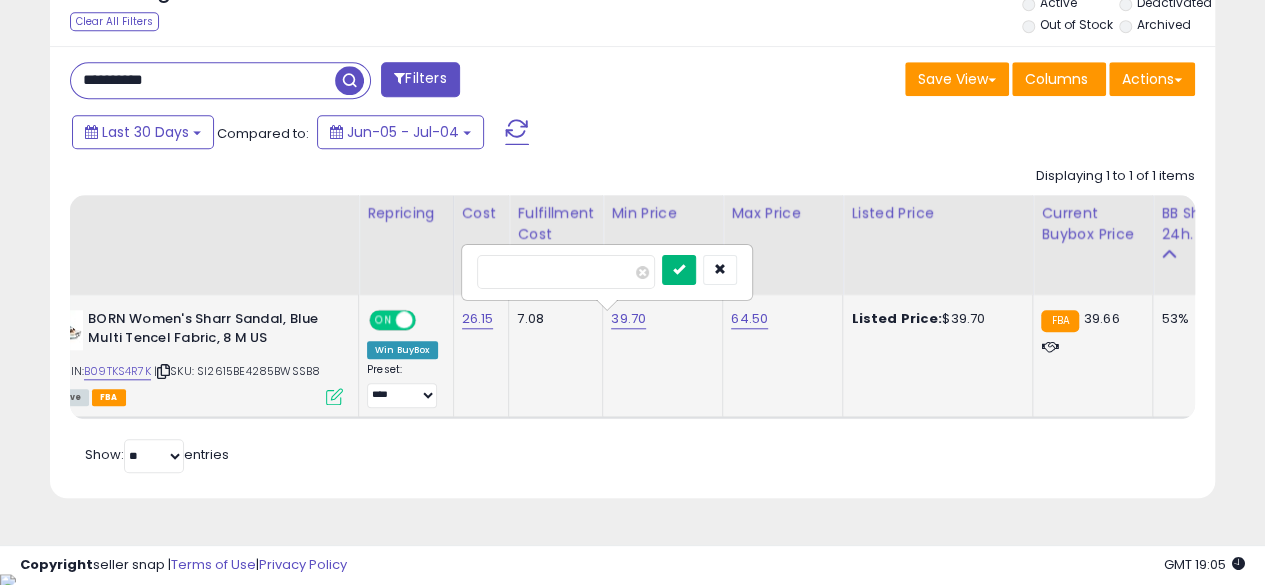 type on "*****" 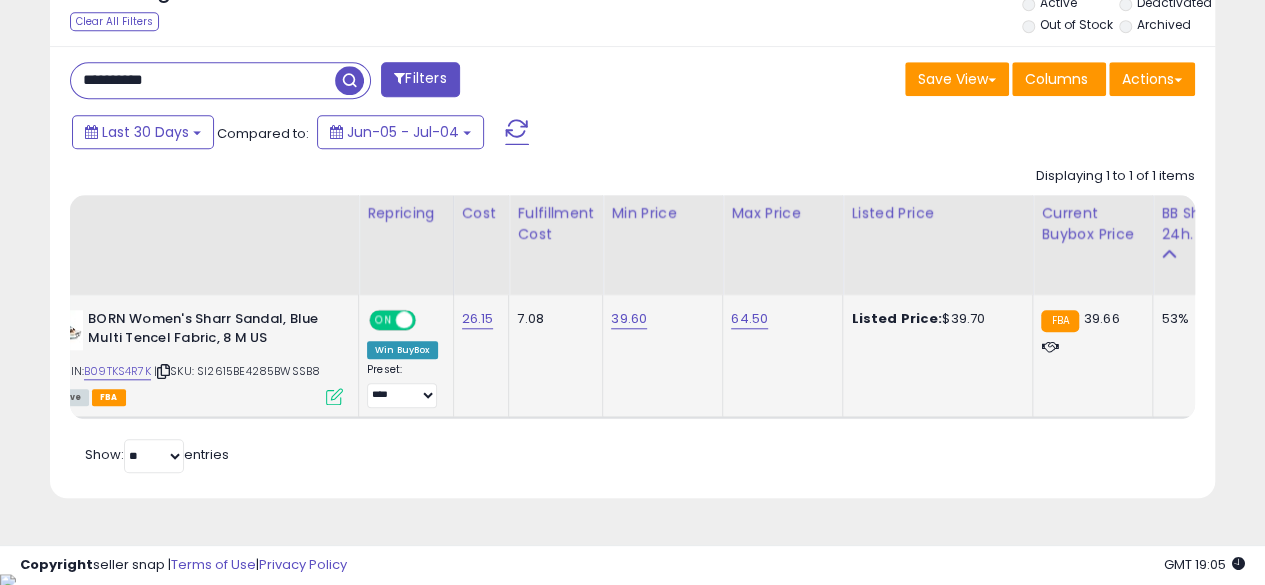 click on "**********" at bounding box center [203, 80] 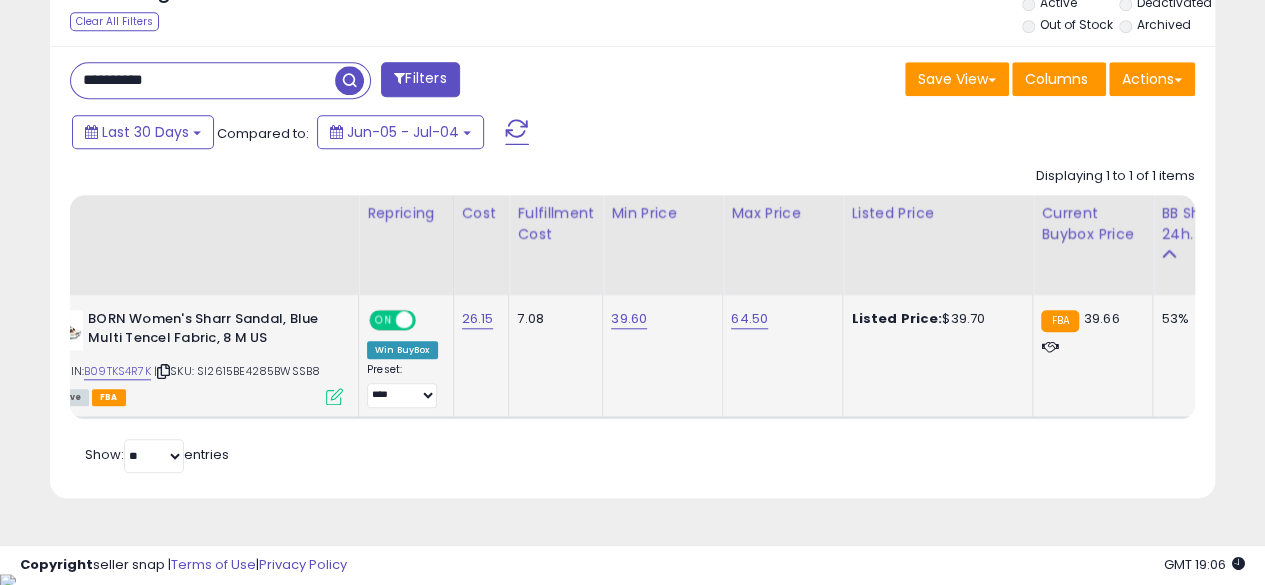 click at bounding box center (349, 80) 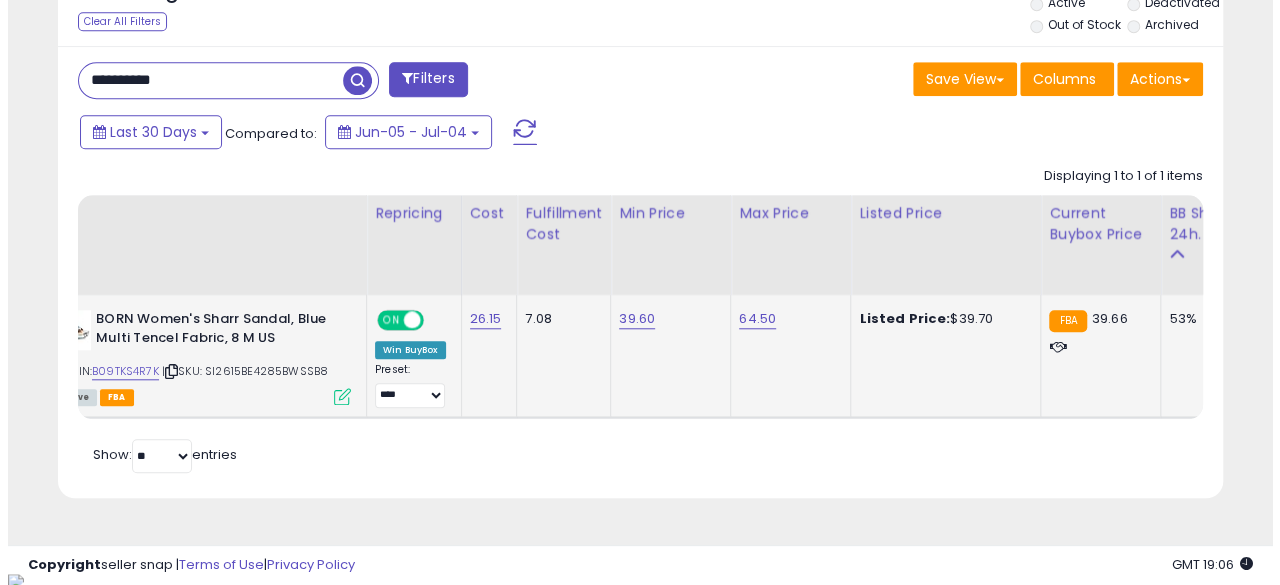 scroll, scrollTop: 654, scrollLeft: 0, axis: vertical 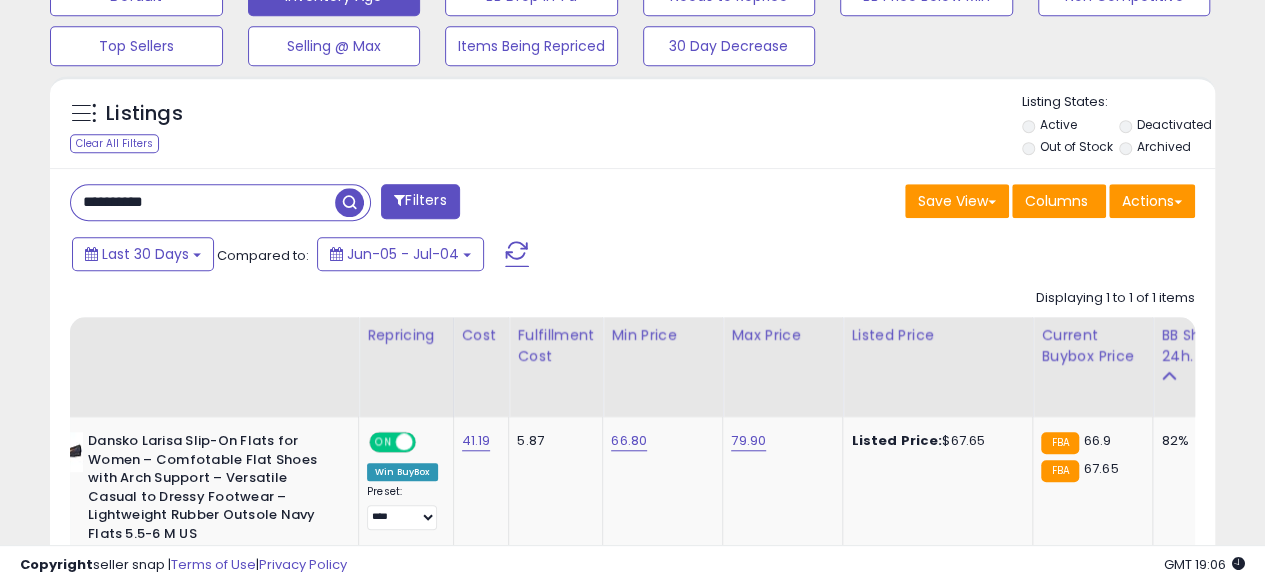 click on "**********" at bounding box center [203, 202] 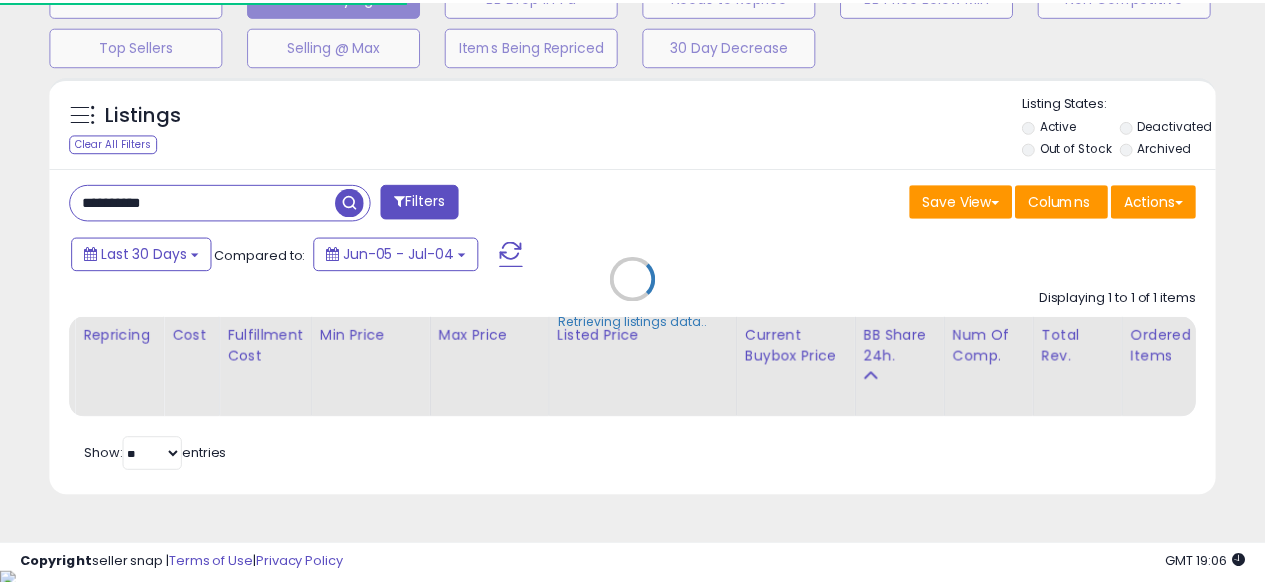 scroll, scrollTop: 410, scrollLeft: 674, axis: both 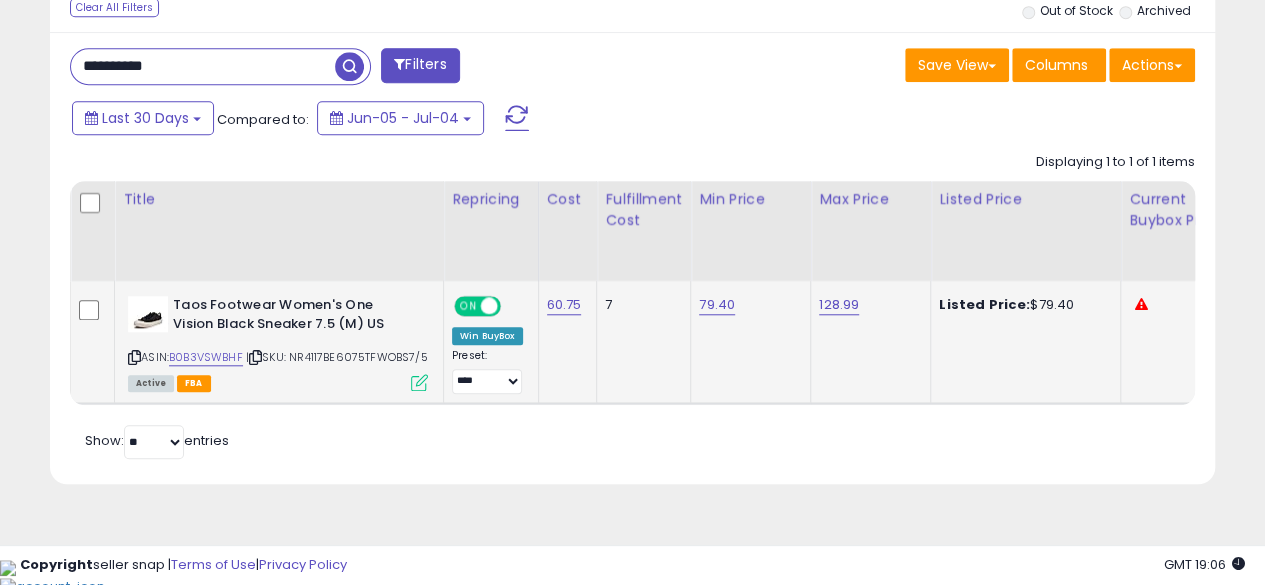 click at bounding box center (134, 357) 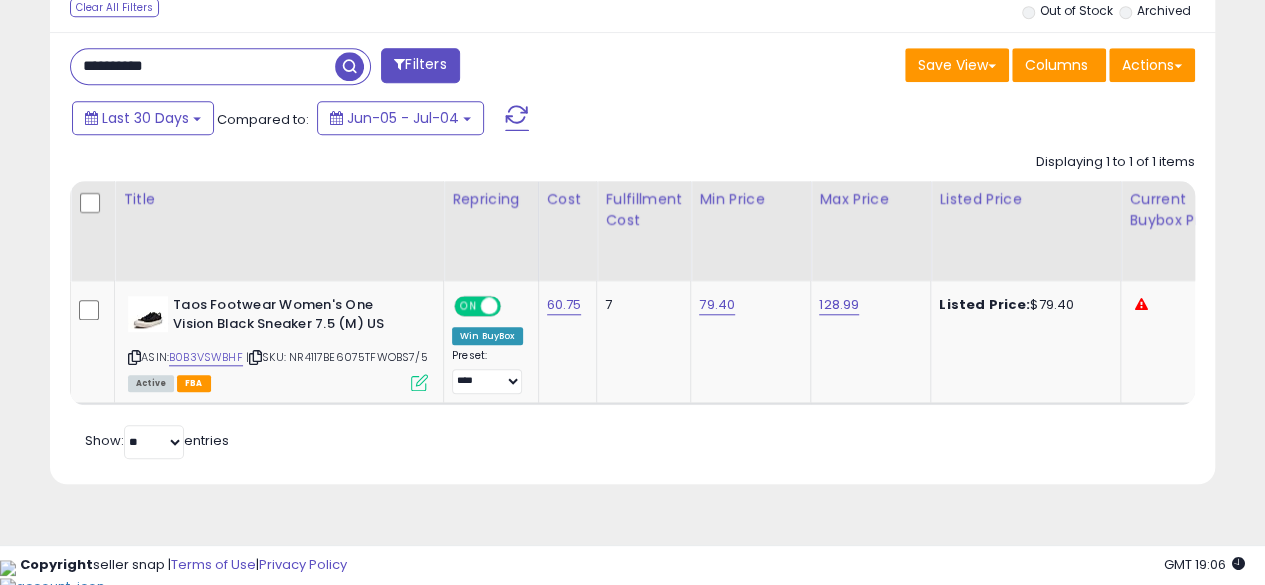 scroll, scrollTop: 0, scrollLeft: 54, axis: horizontal 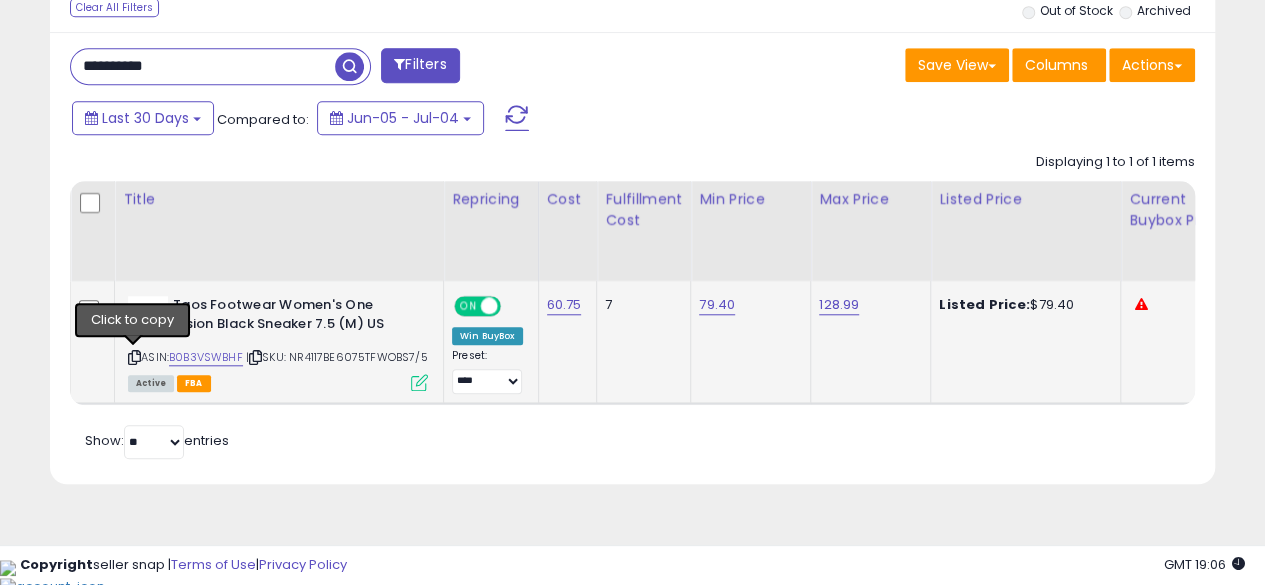 click at bounding box center [134, 357] 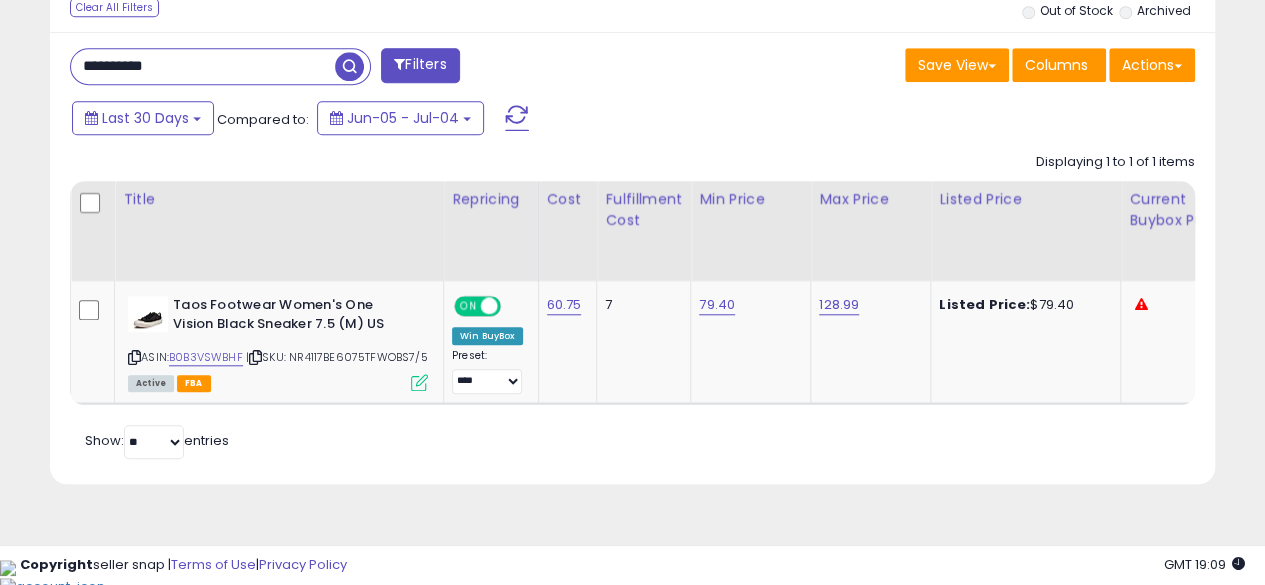 click on "**********" at bounding box center [203, 66] 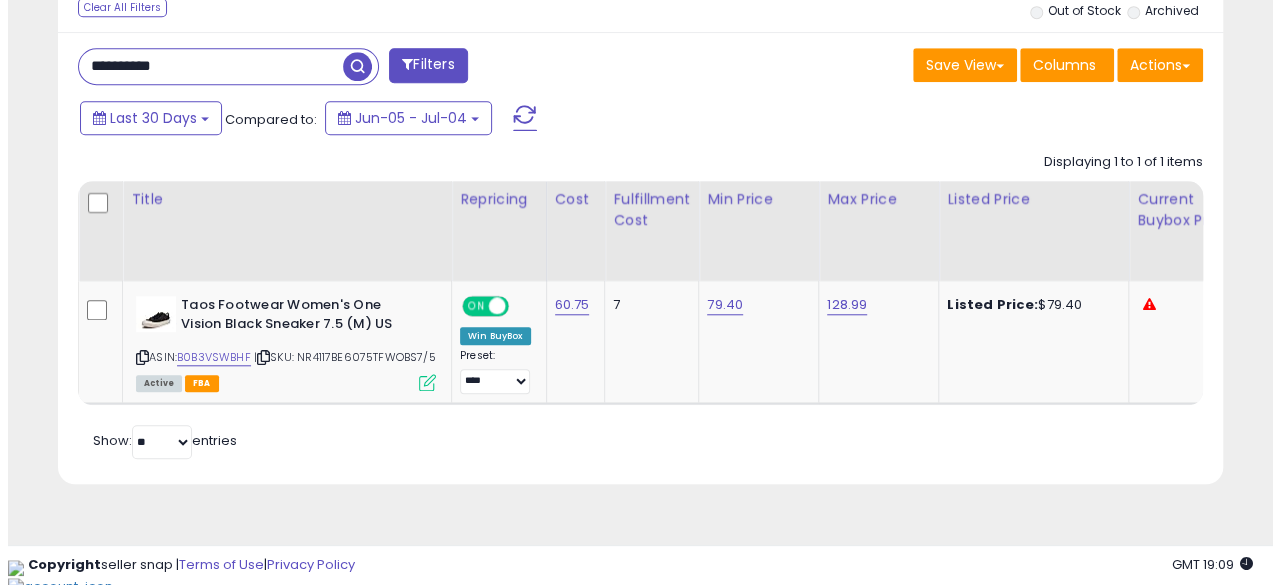 scroll, scrollTop: 654, scrollLeft: 0, axis: vertical 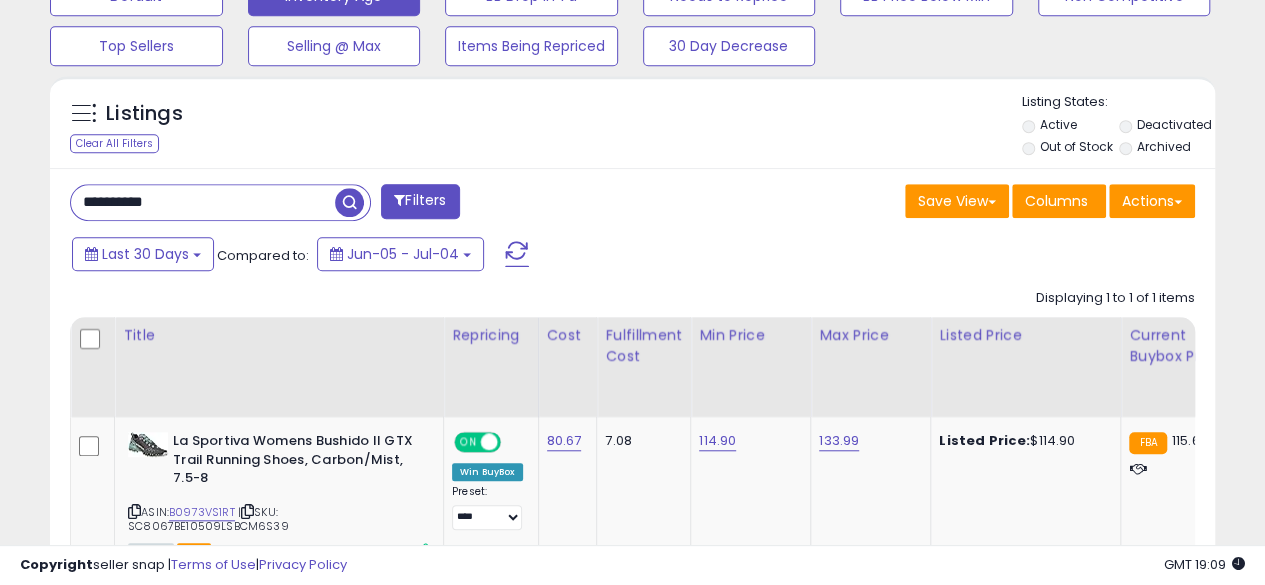 click on "**********" at bounding box center [203, 202] 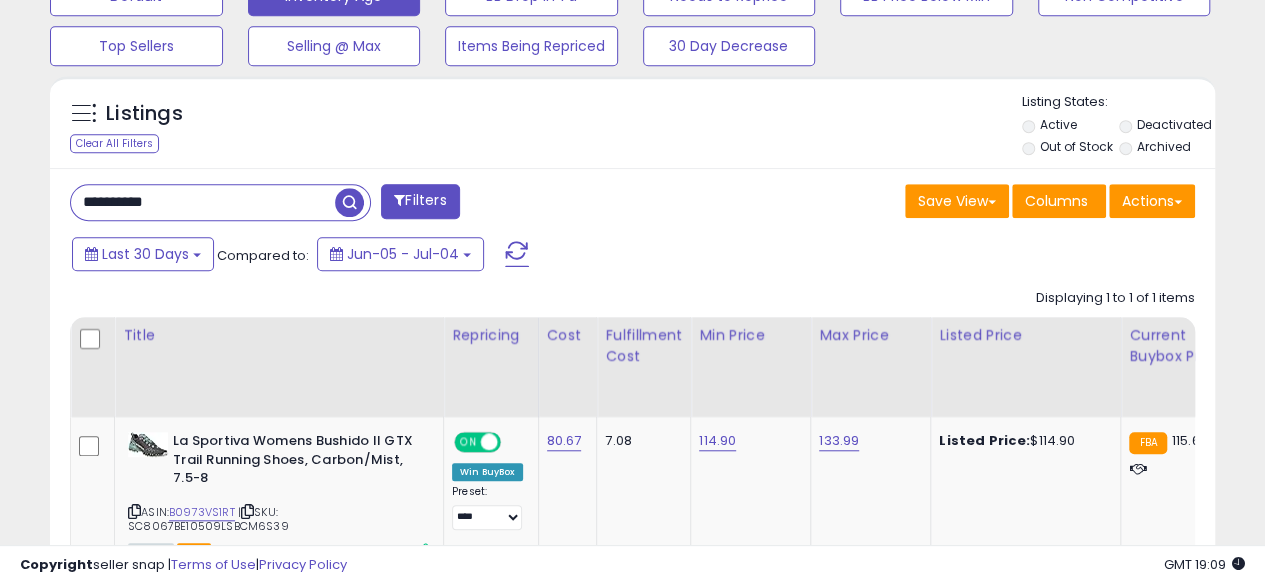 click at bounding box center [349, 202] 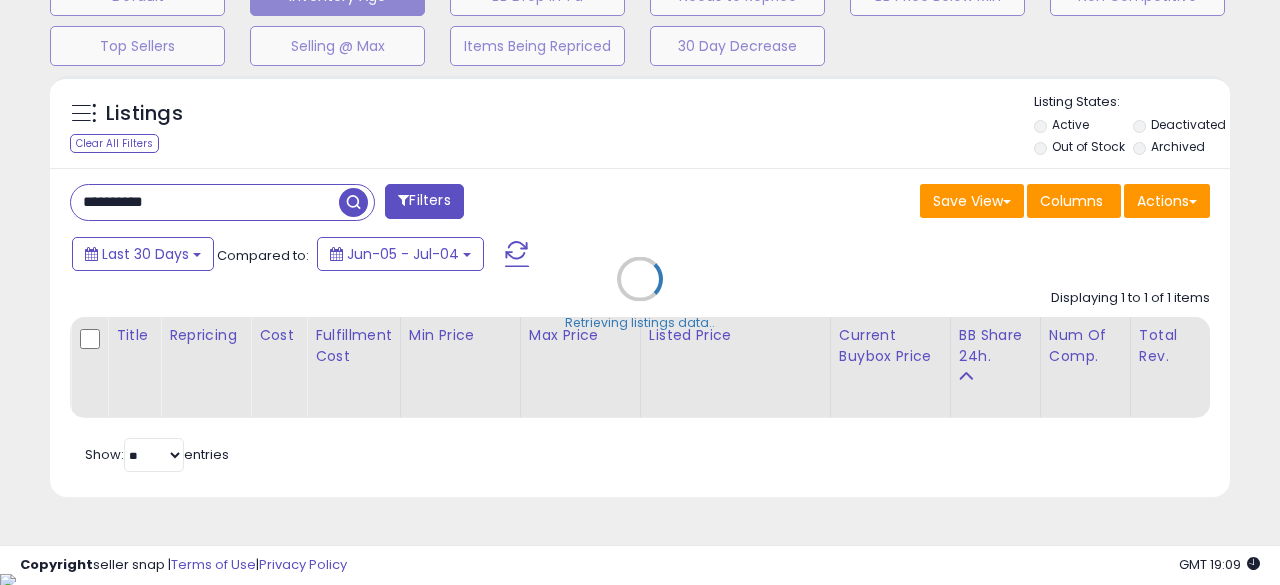 scroll, scrollTop: 999590, scrollLeft: 999317, axis: both 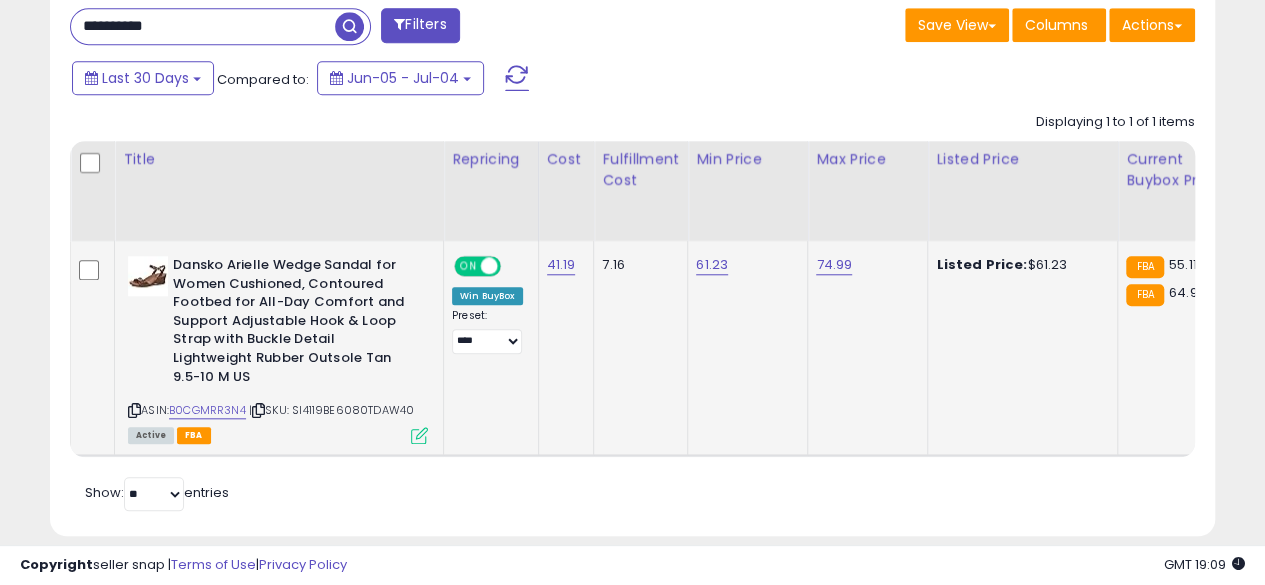 click at bounding box center [134, 410] 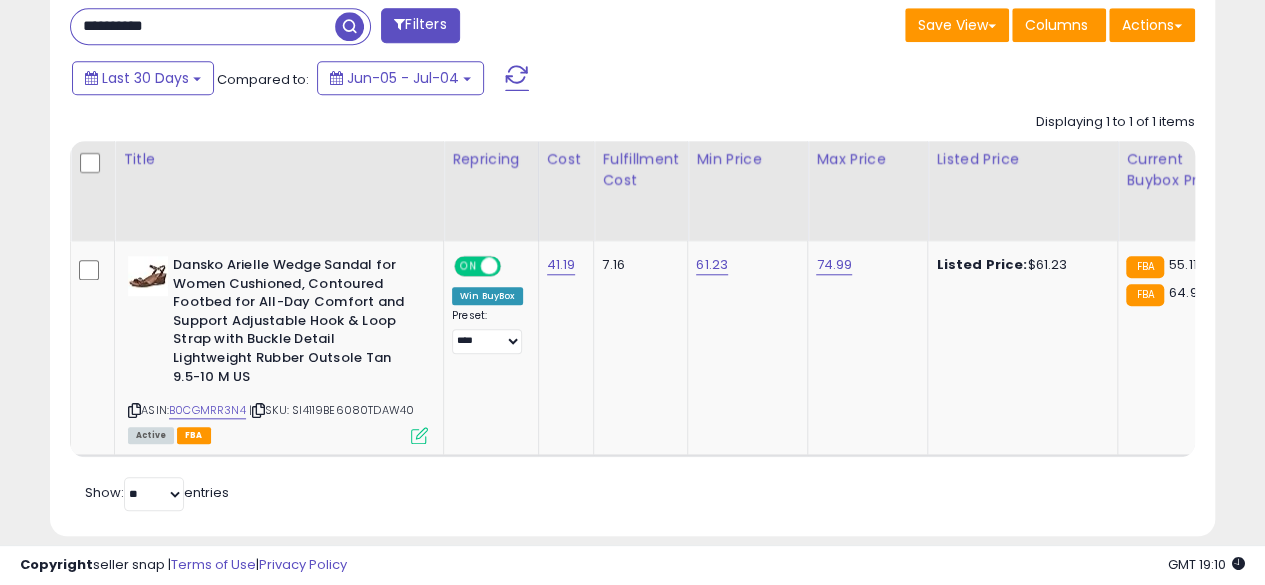click on "**********" at bounding box center (203, 26) 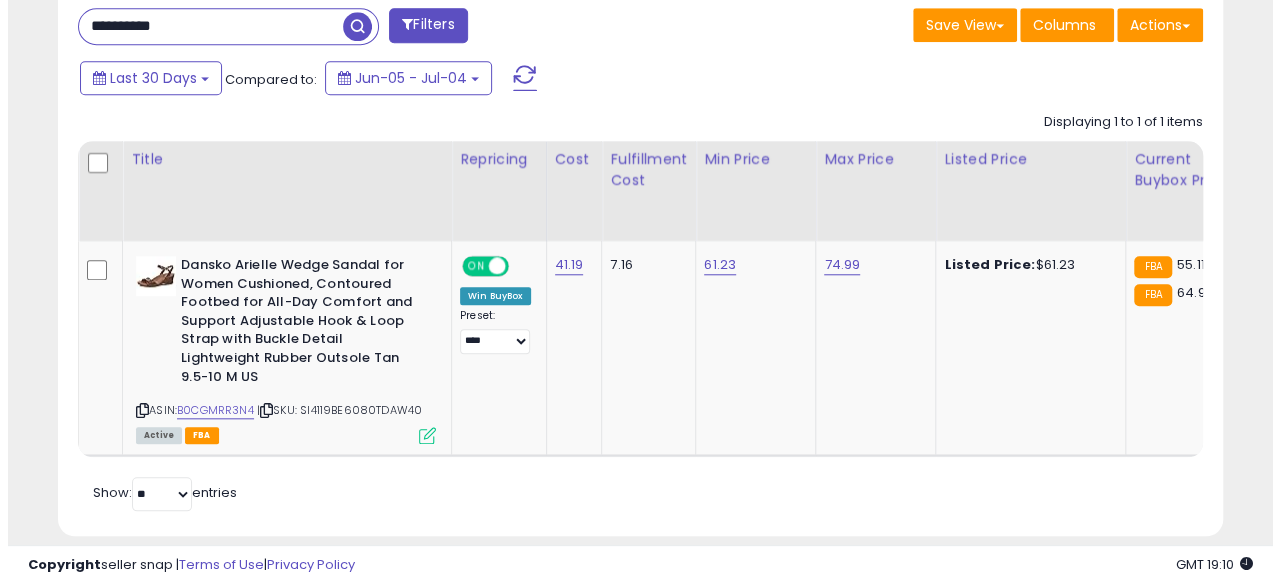 scroll, scrollTop: 654, scrollLeft: 0, axis: vertical 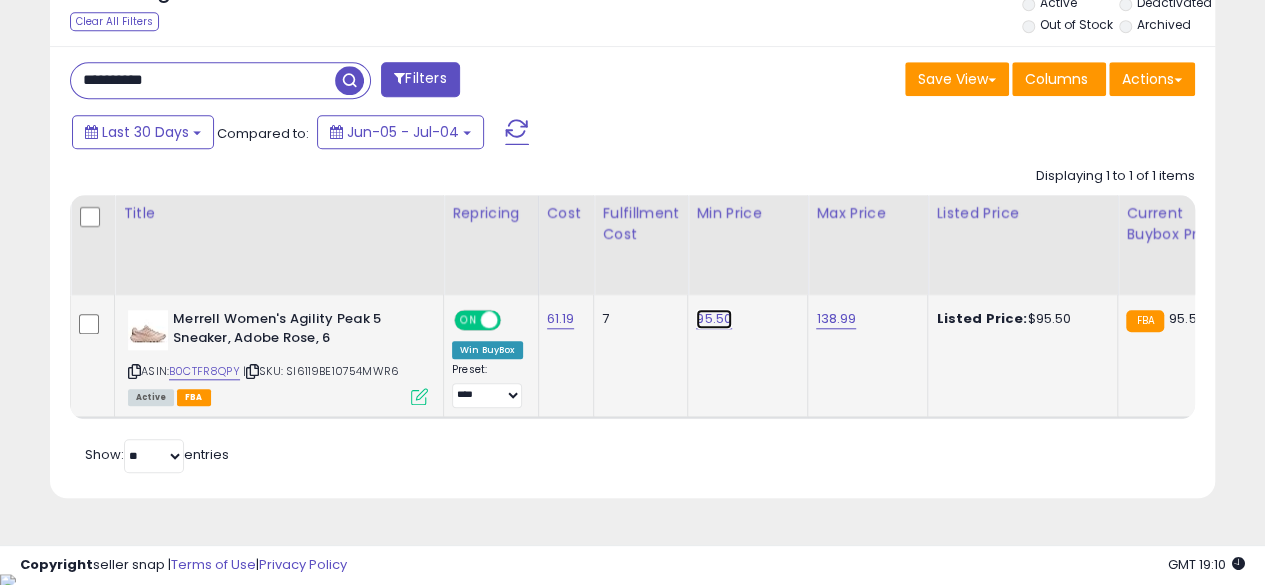 click on "95.50" at bounding box center (714, 319) 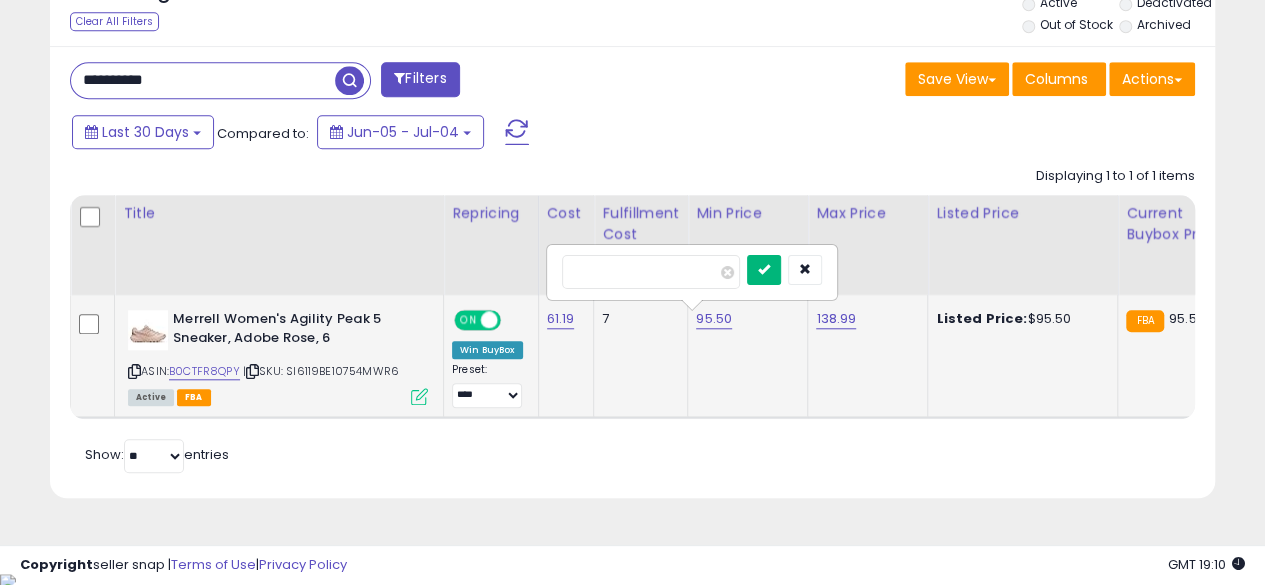 type on "*****" 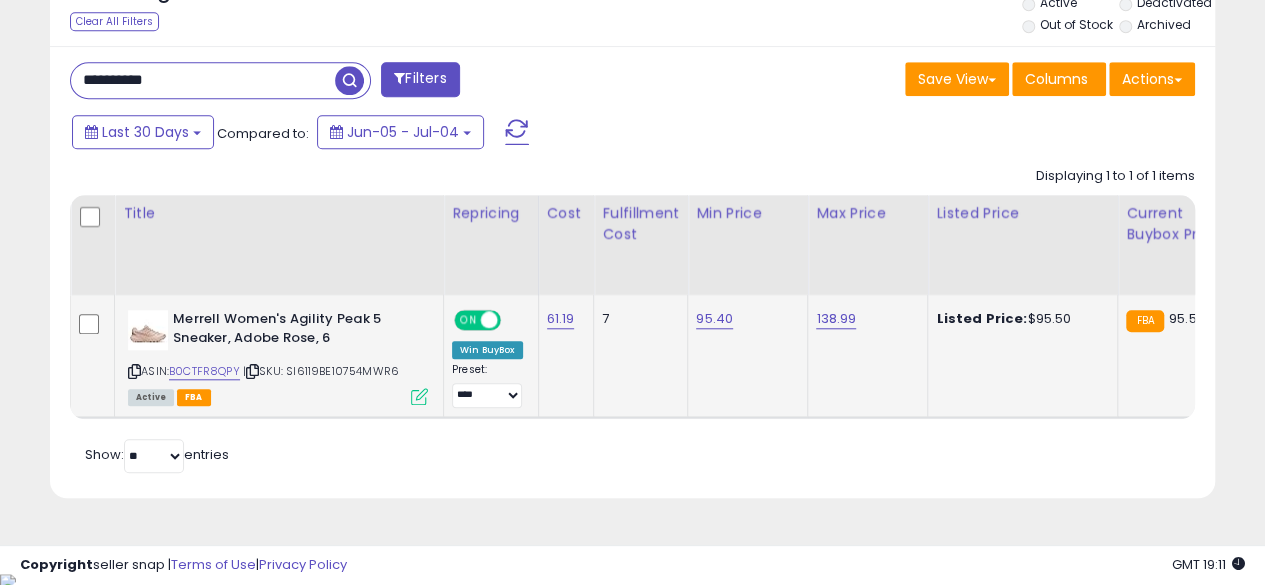click on "**********" at bounding box center (203, 80) 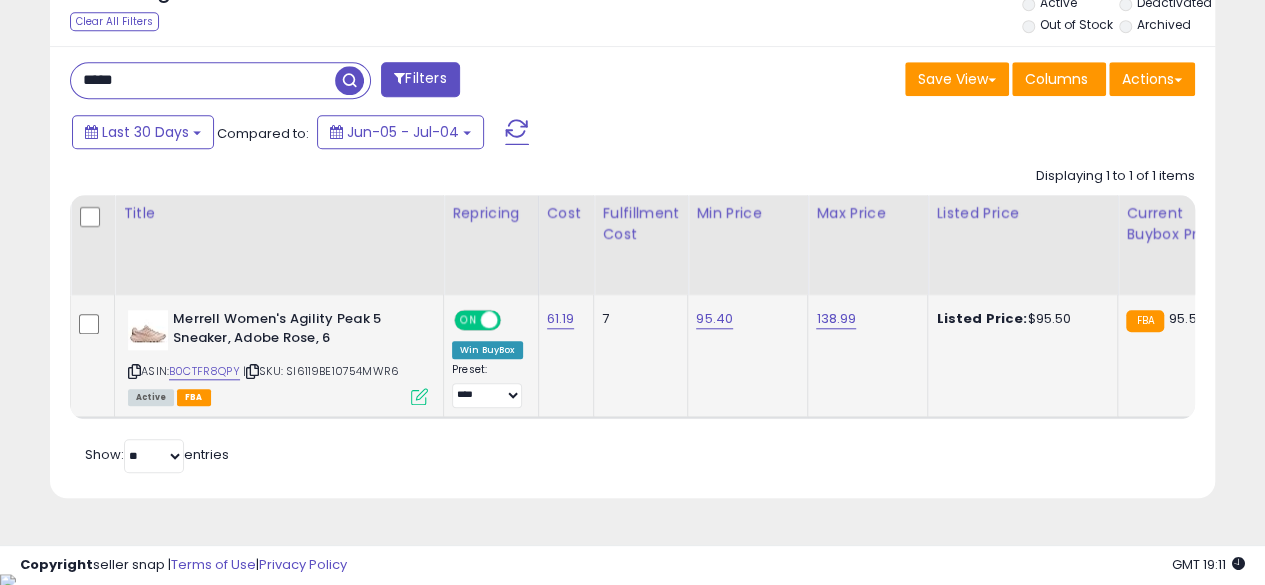 type on "**********" 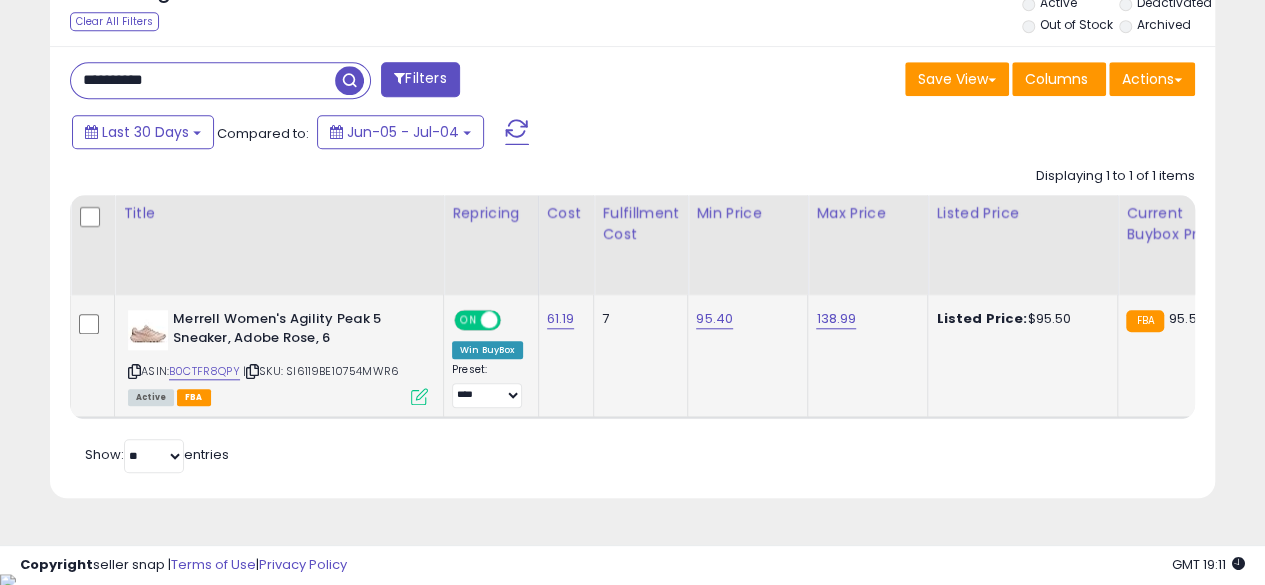 click at bounding box center (349, 80) 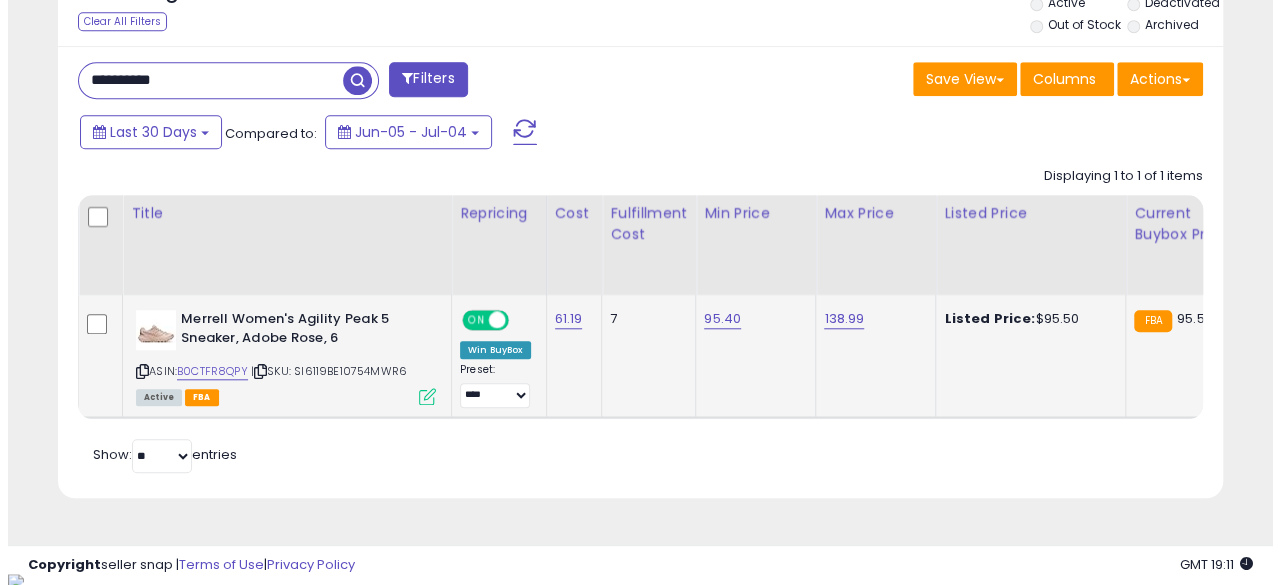 scroll, scrollTop: 654, scrollLeft: 0, axis: vertical 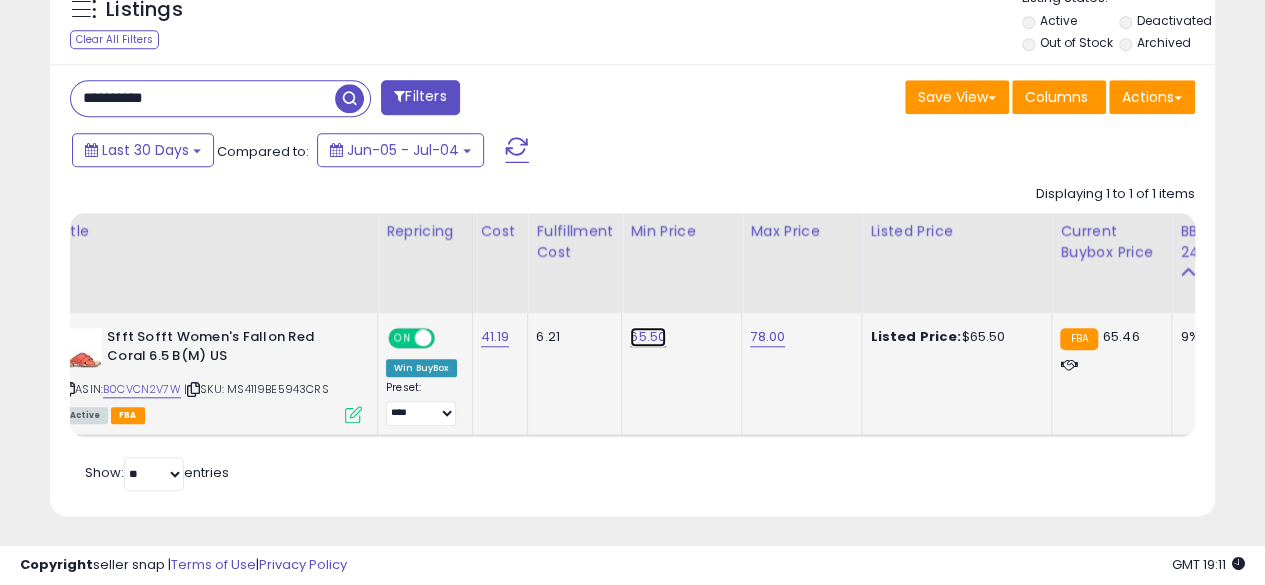 click on "65.50" at bounding box center [648, 337] 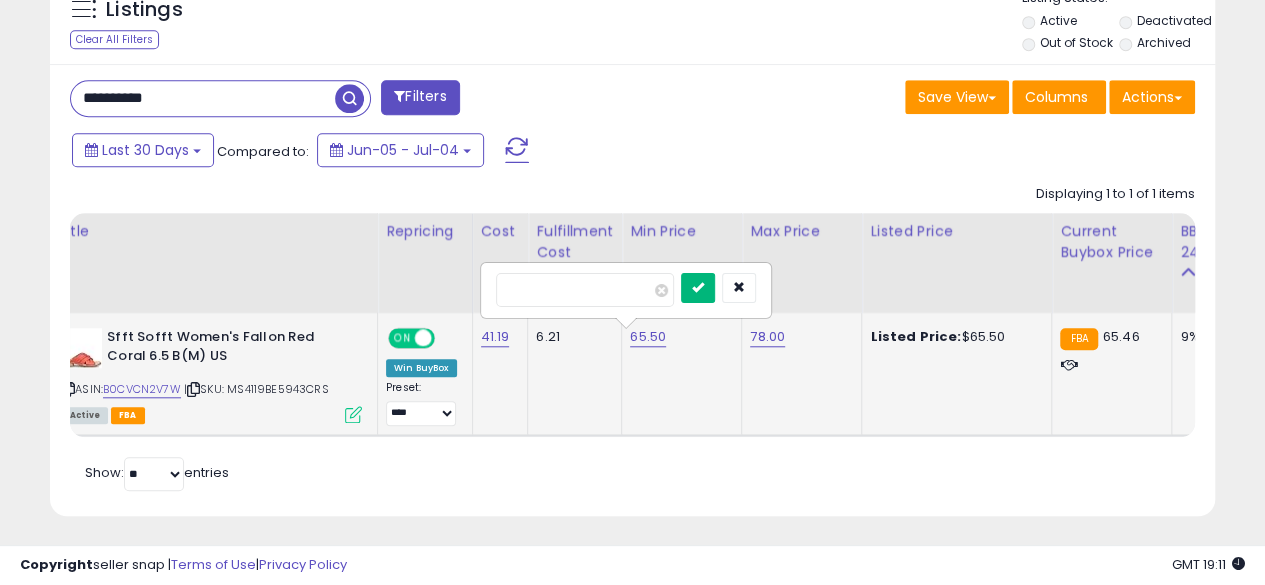 type on "*****" 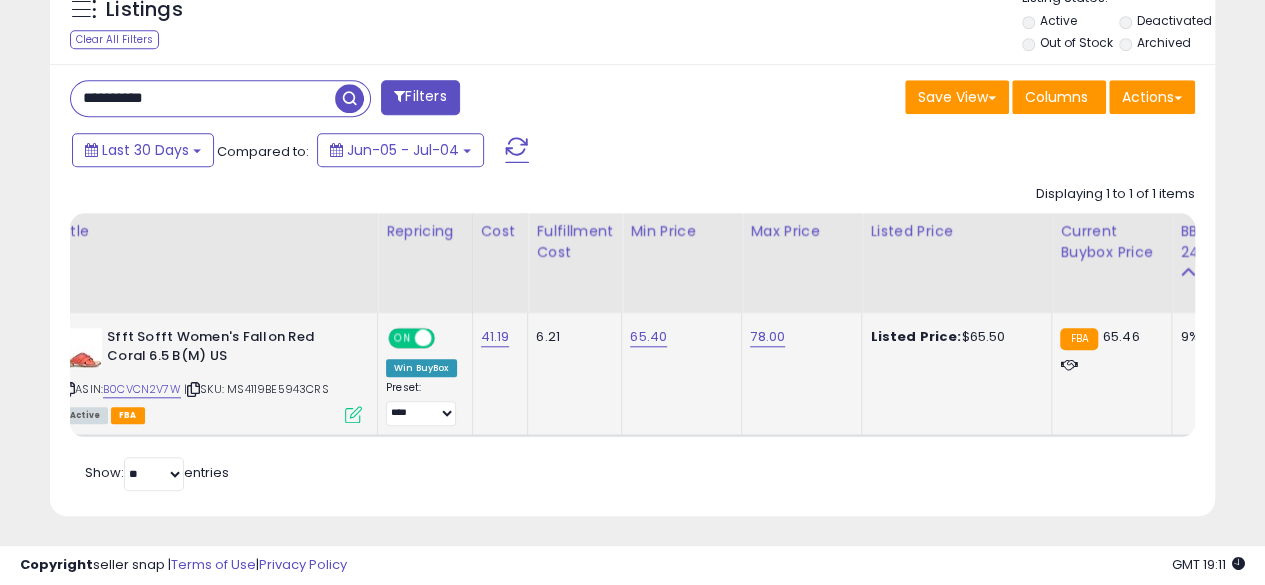 click on "**********" at bounding box center [203, 98] 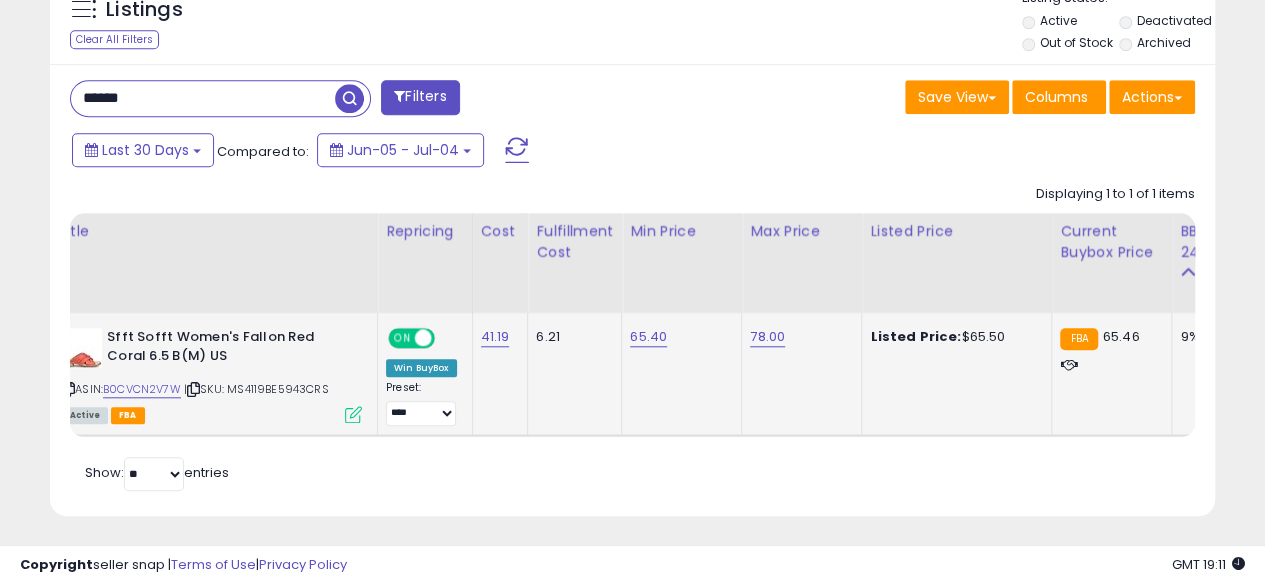 type on "**********" 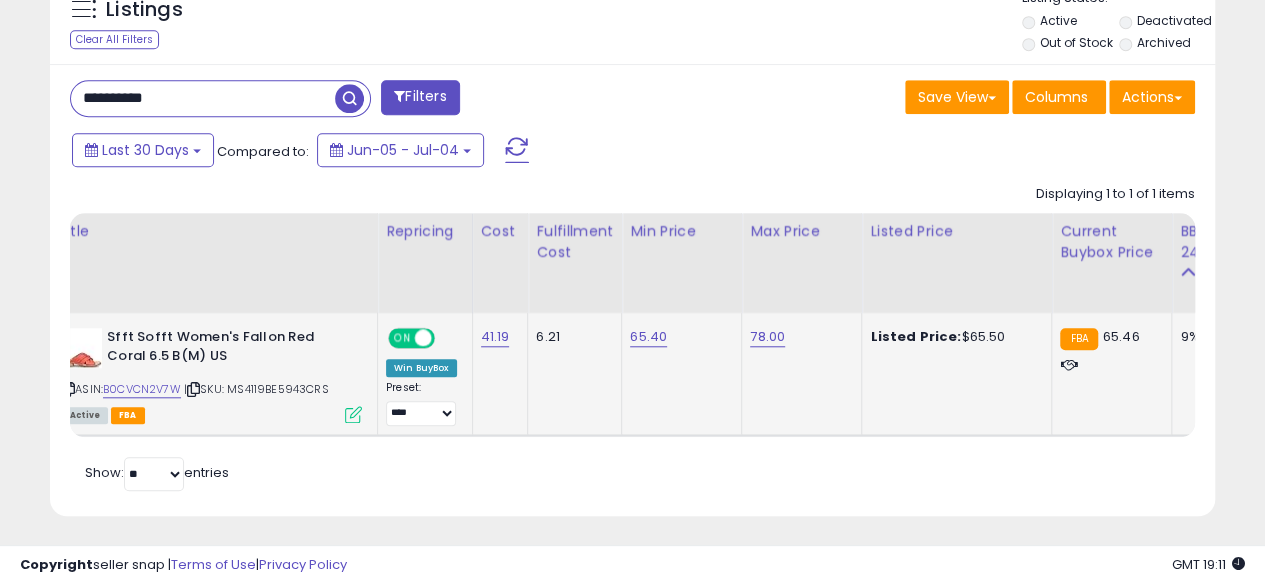 click at bounding box center (349, 98) 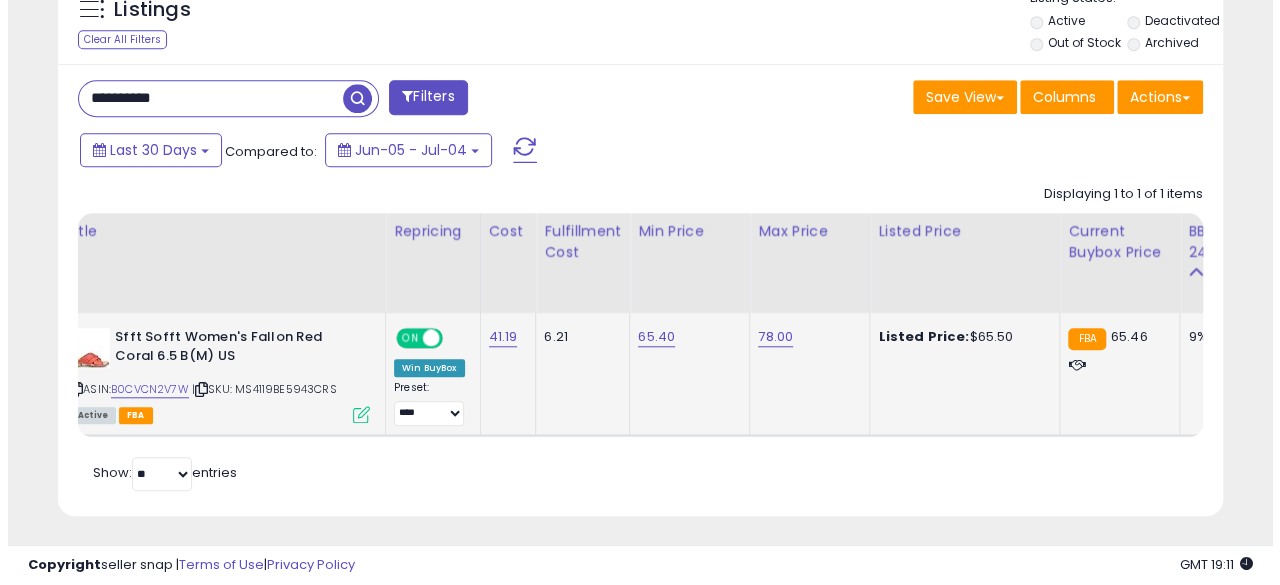 scroll, scrollTop: 654, scrollLeft: 0, axis: vertical 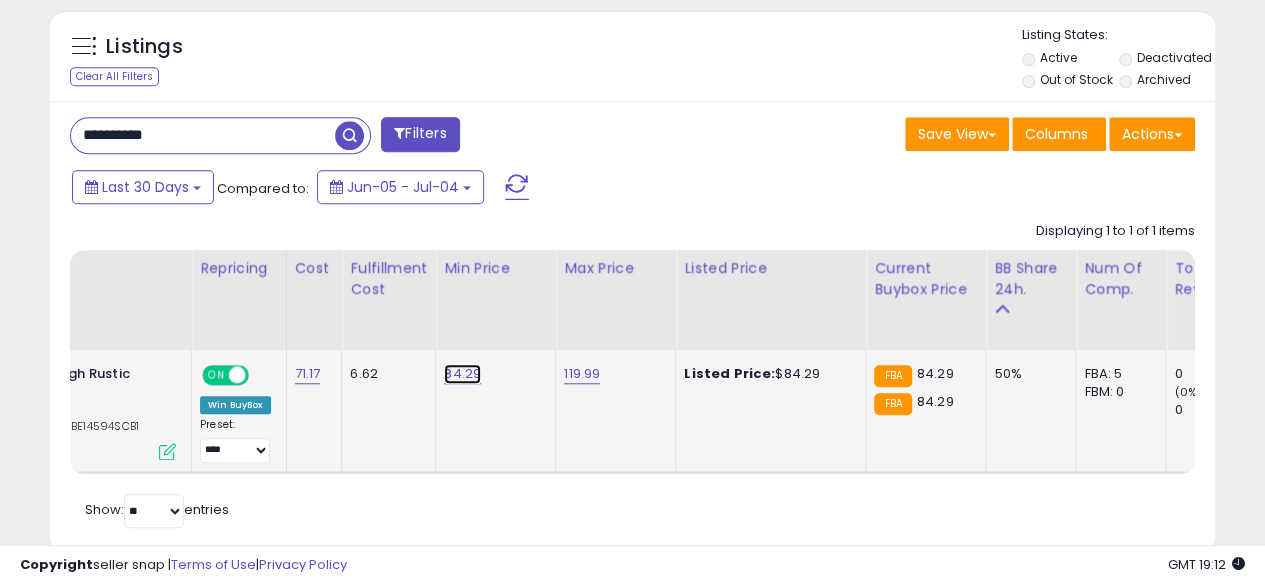 click on "84.29" at bounding box center [462, 374] 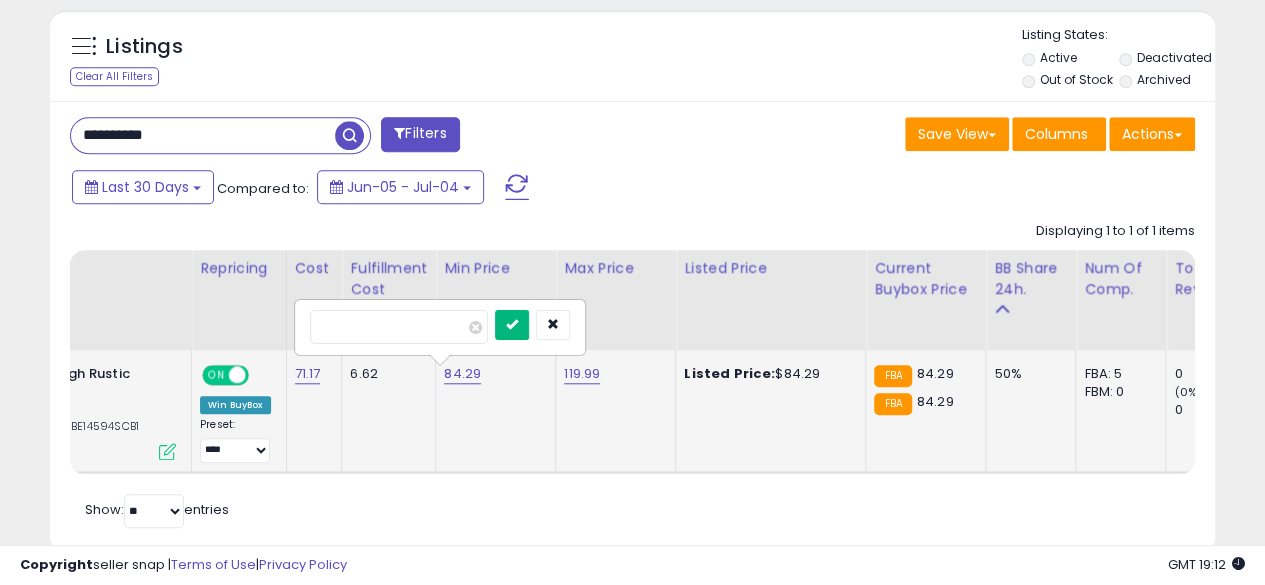 type on "*****" 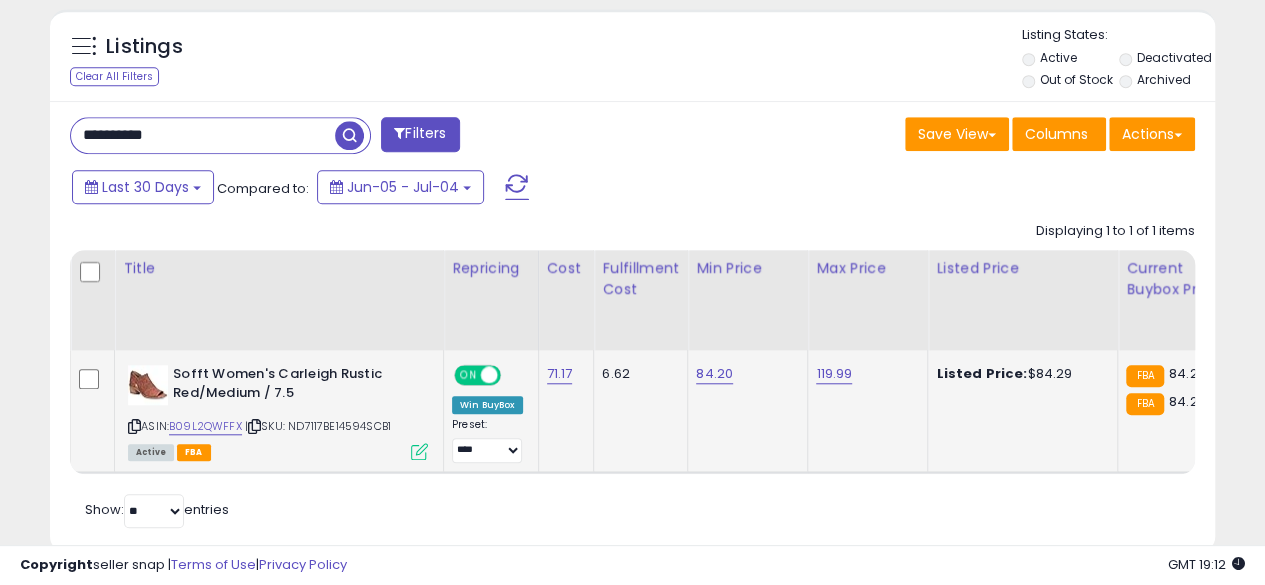 click on "**********" at bounding box center [203, 135] 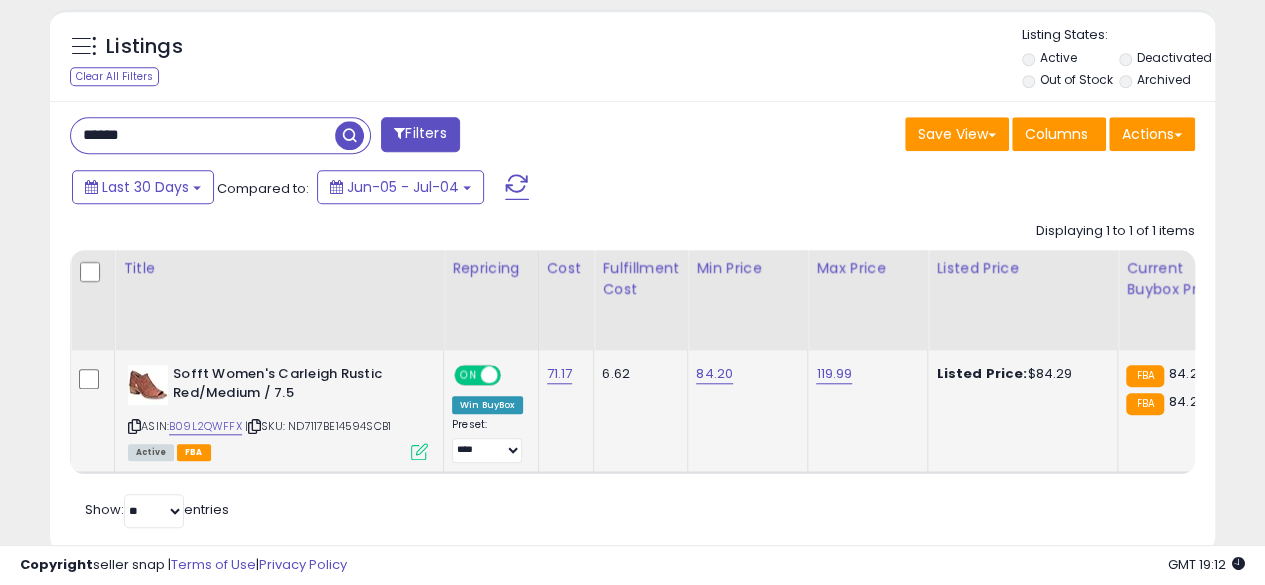 type on "**********" 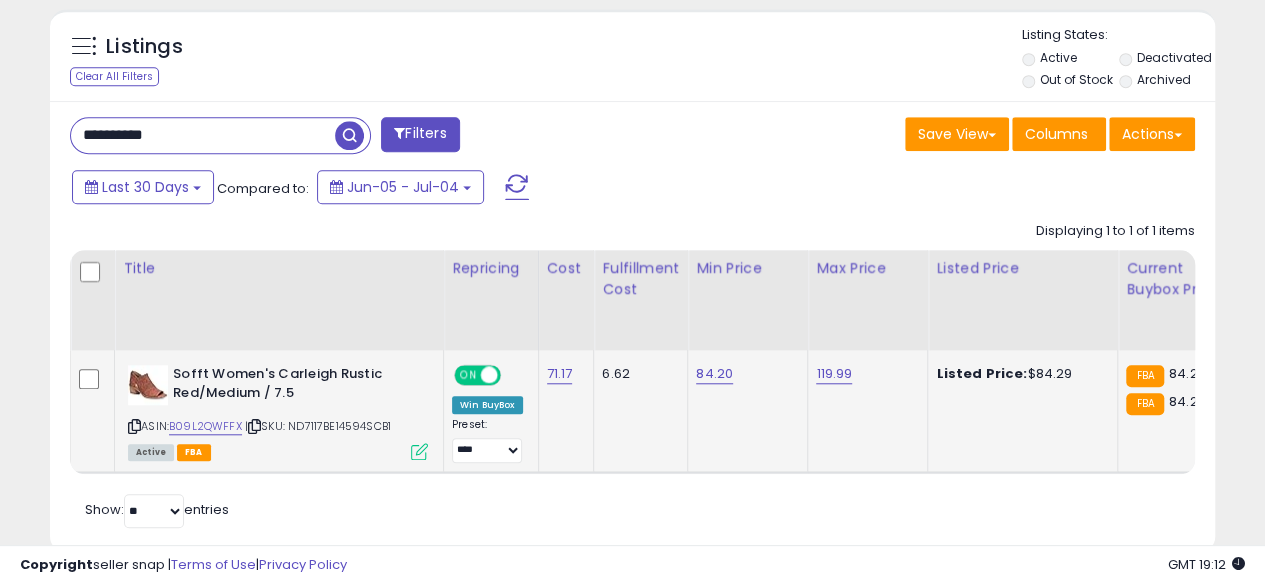 click at bounding box center [349, 135] 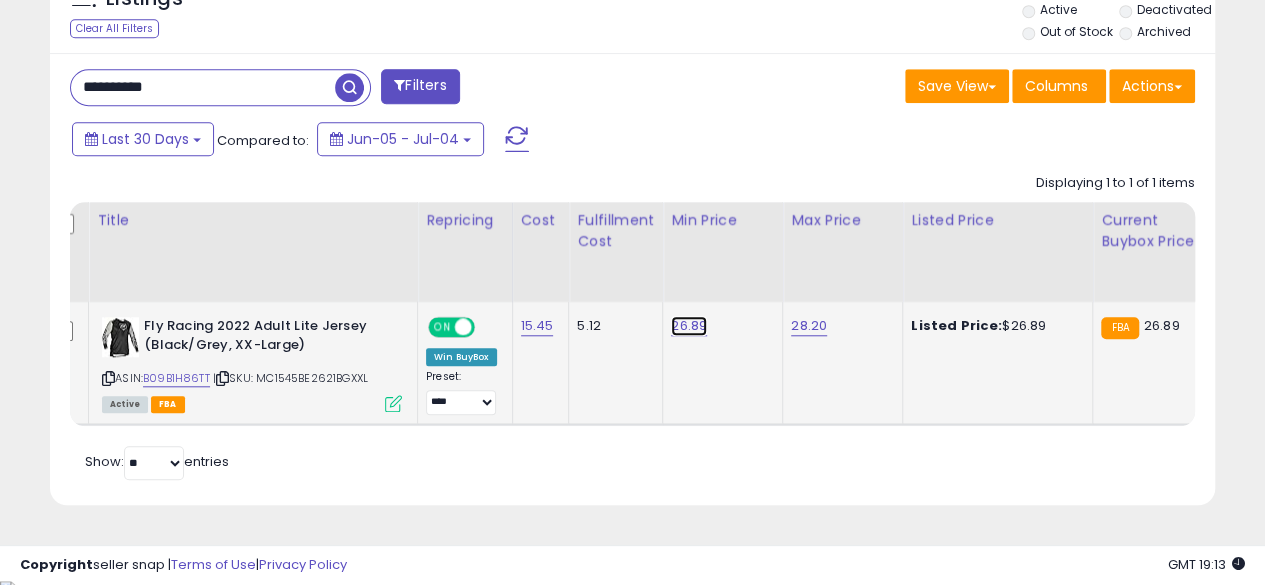 click on "26.89" at bounding box center [689, 326] 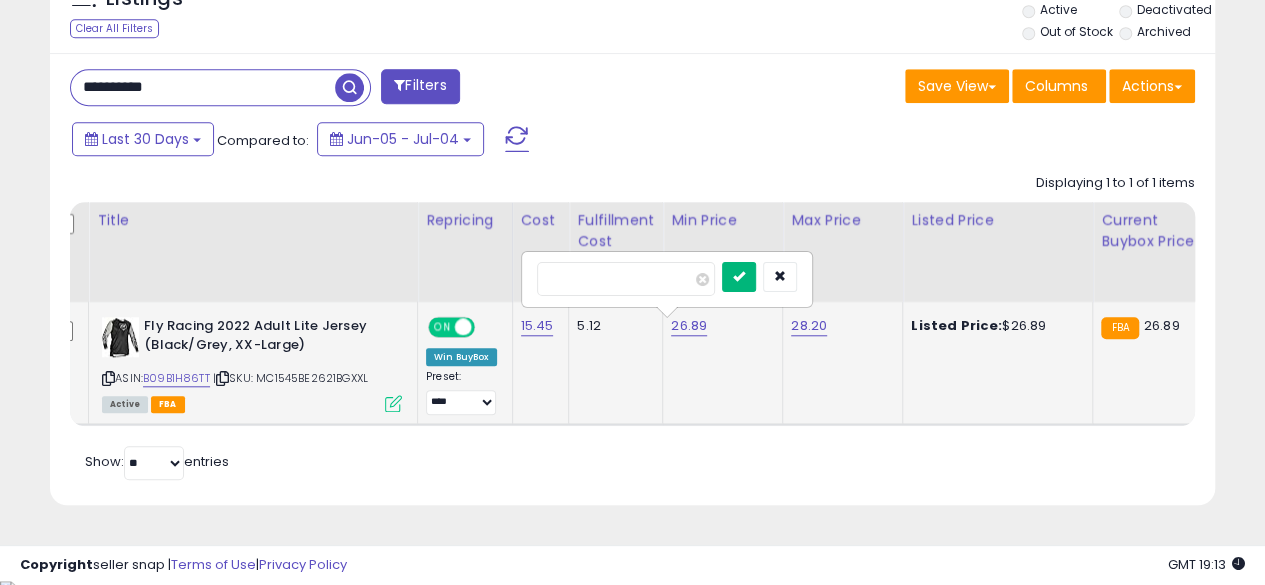 type on "*****" 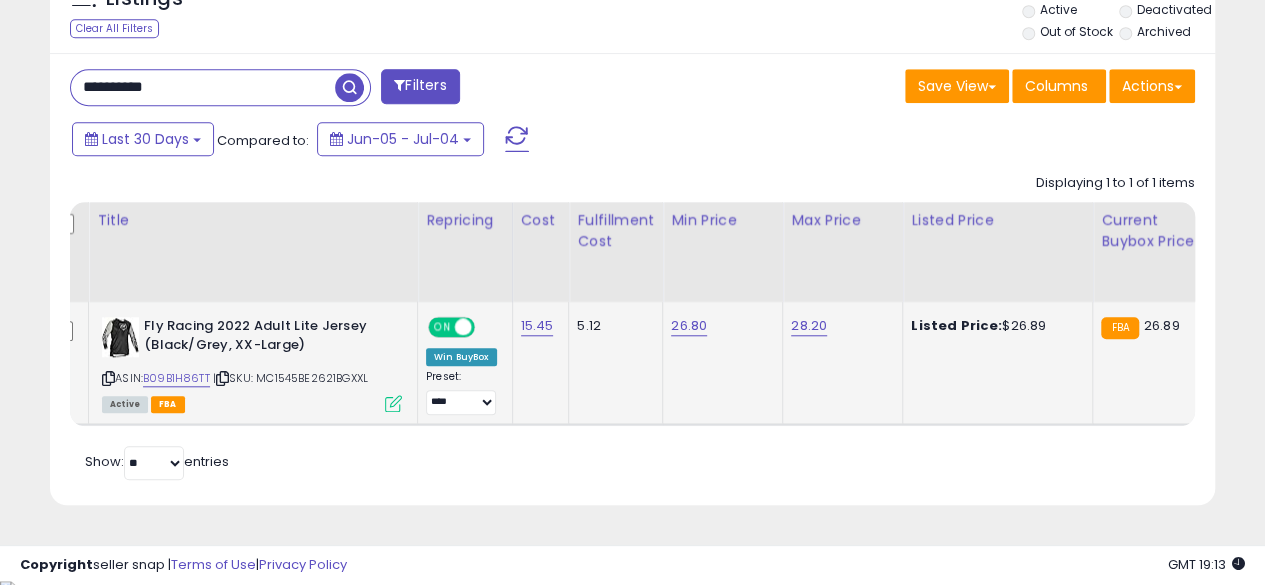 click on "**********" at bounding box center (203, 87) 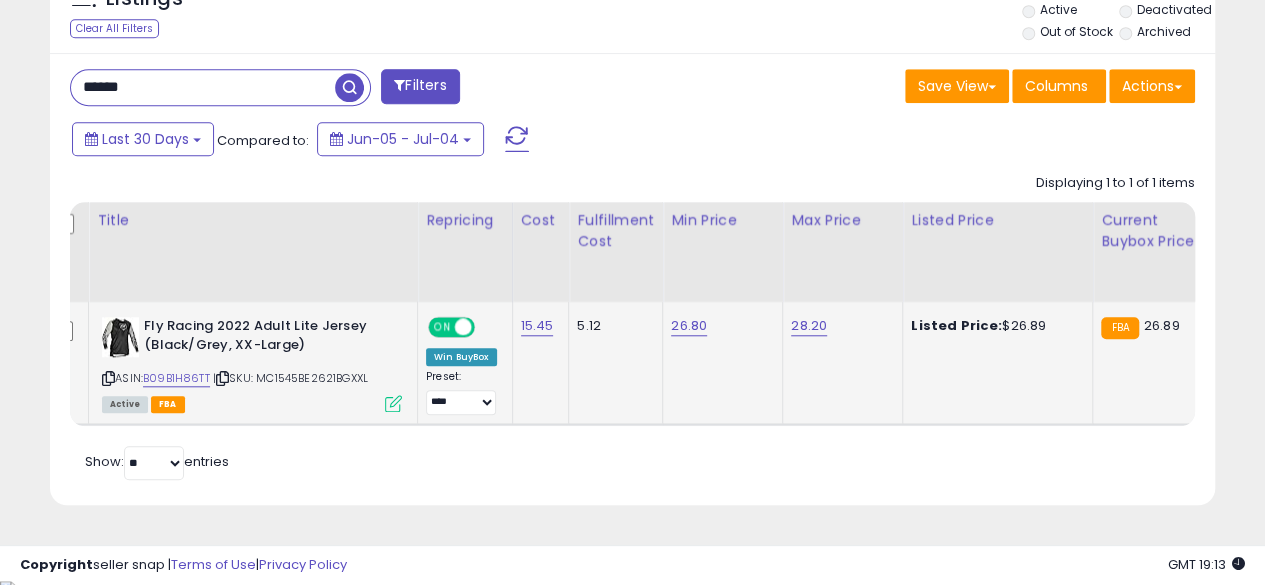 type on "**********" 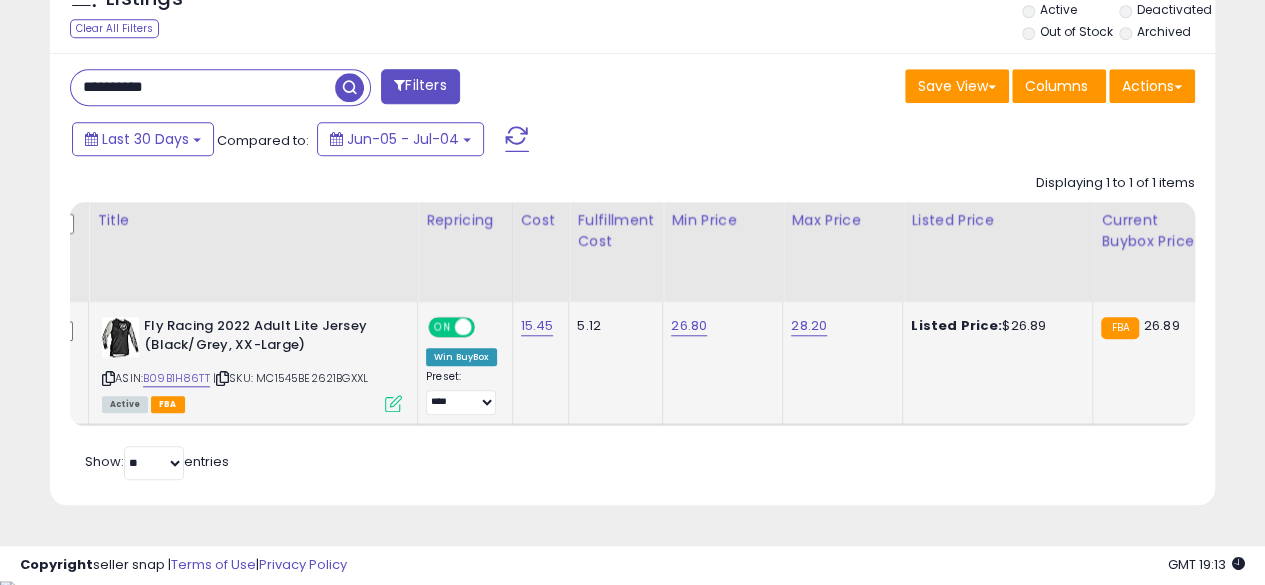 click at bounding box center [349, 87] 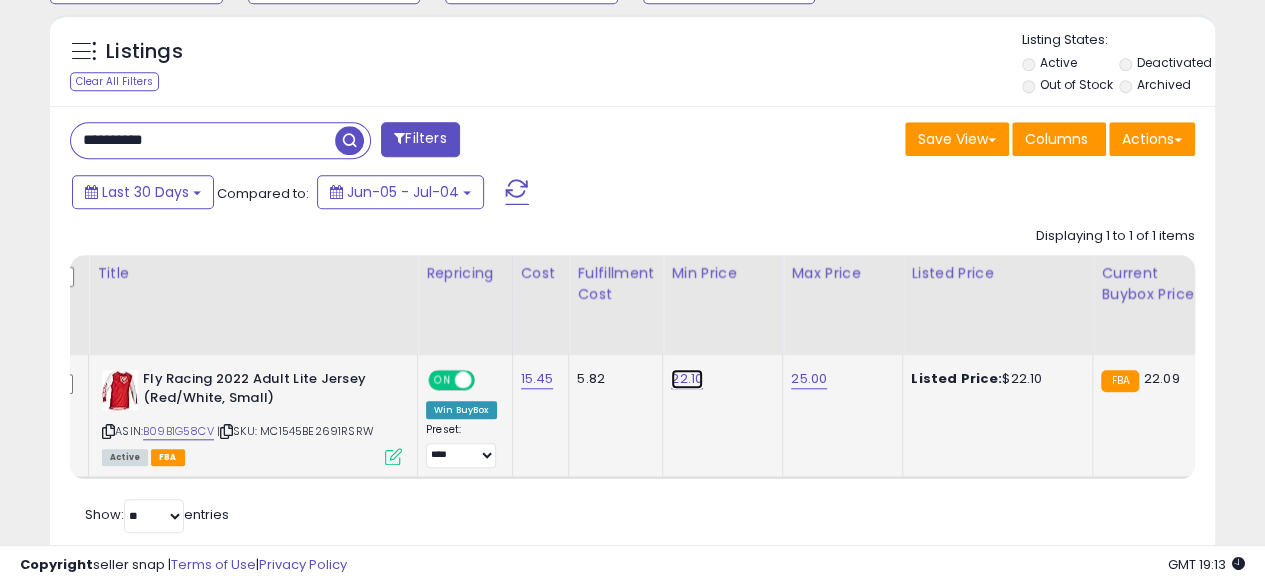click on "22.10" at bounding box center (687, 379) 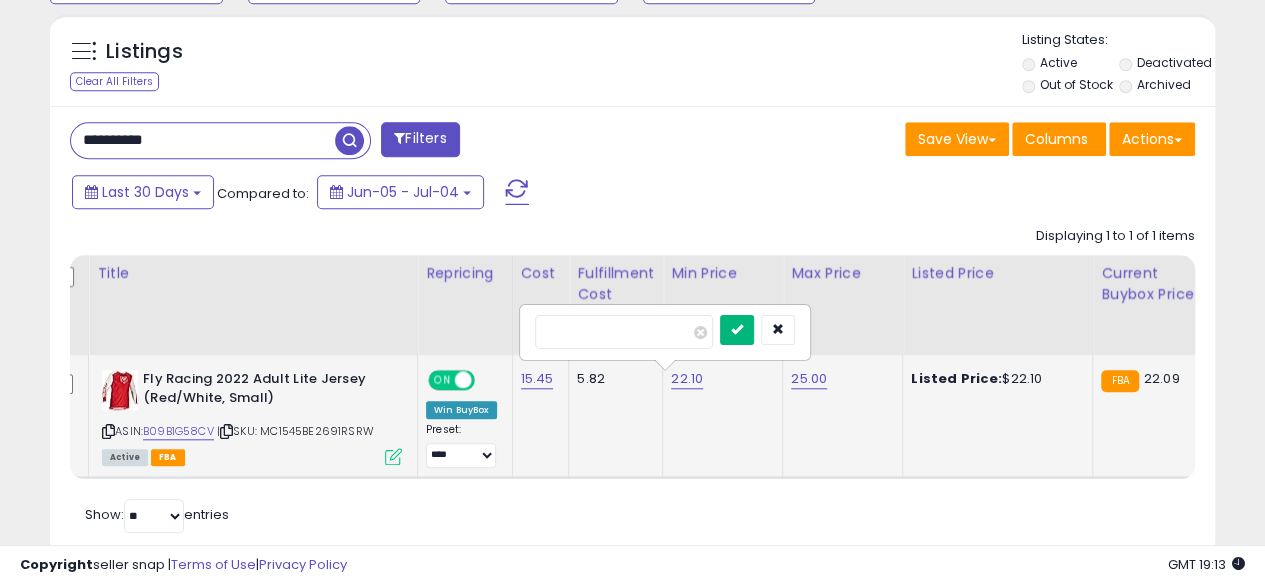type on "*****" 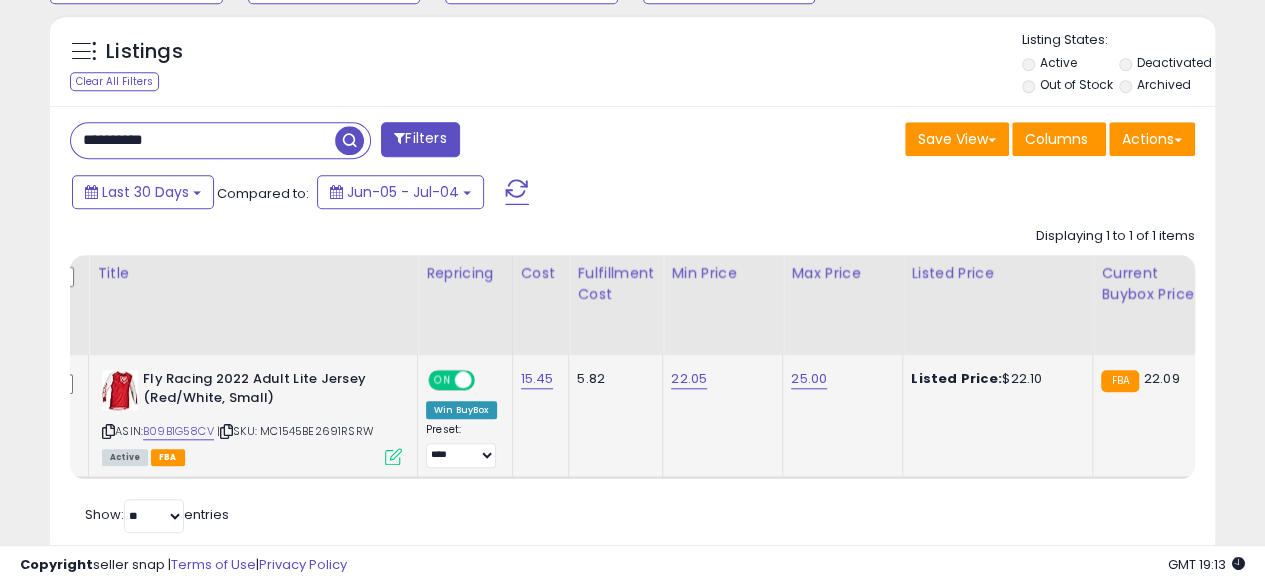 click on "**********" at bounding box center [203, 140] 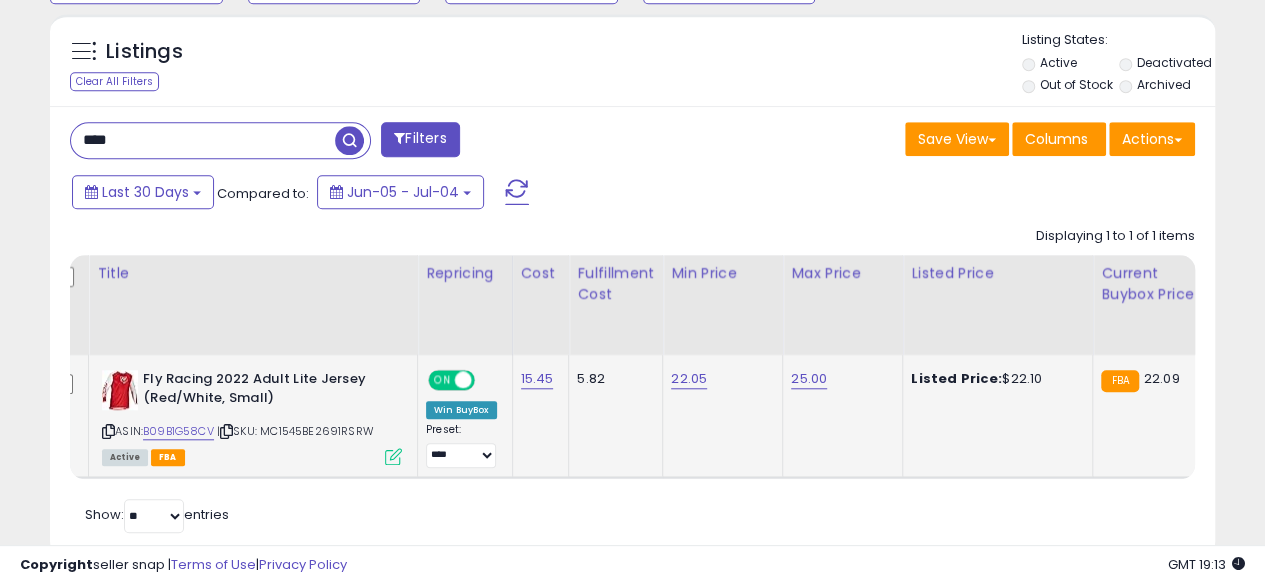 type on "**********" 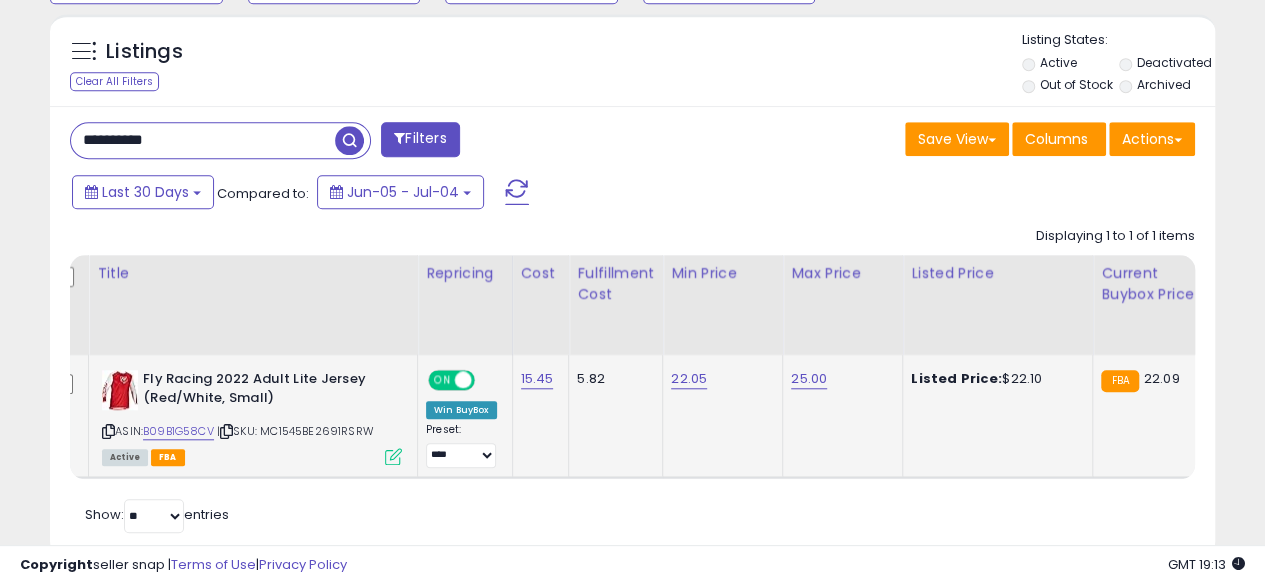 click at bounding box center [349, 140] 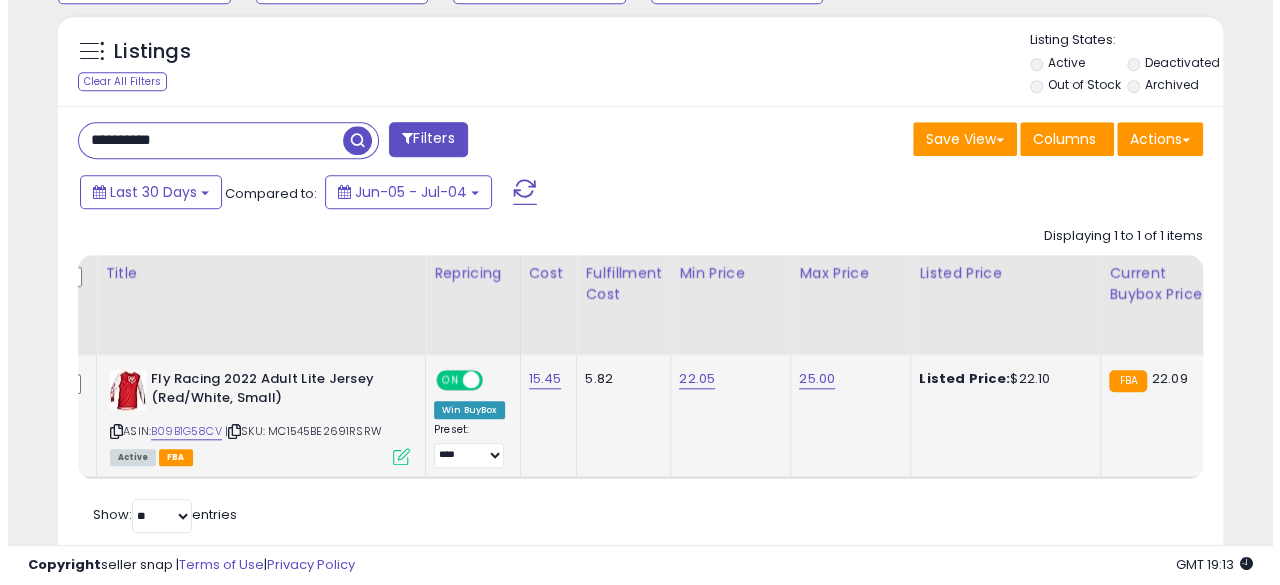 scroll, scrollTop: 654, scrollLeft: 0, axis: vertical 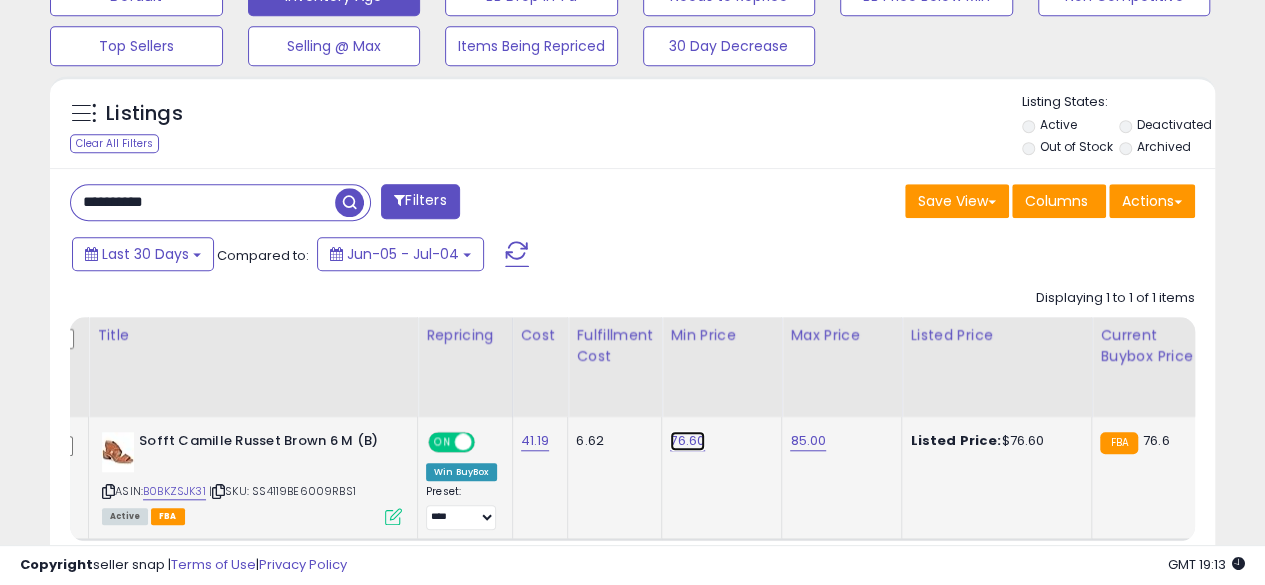 click on "76.60" at bounding box center [687, 441] 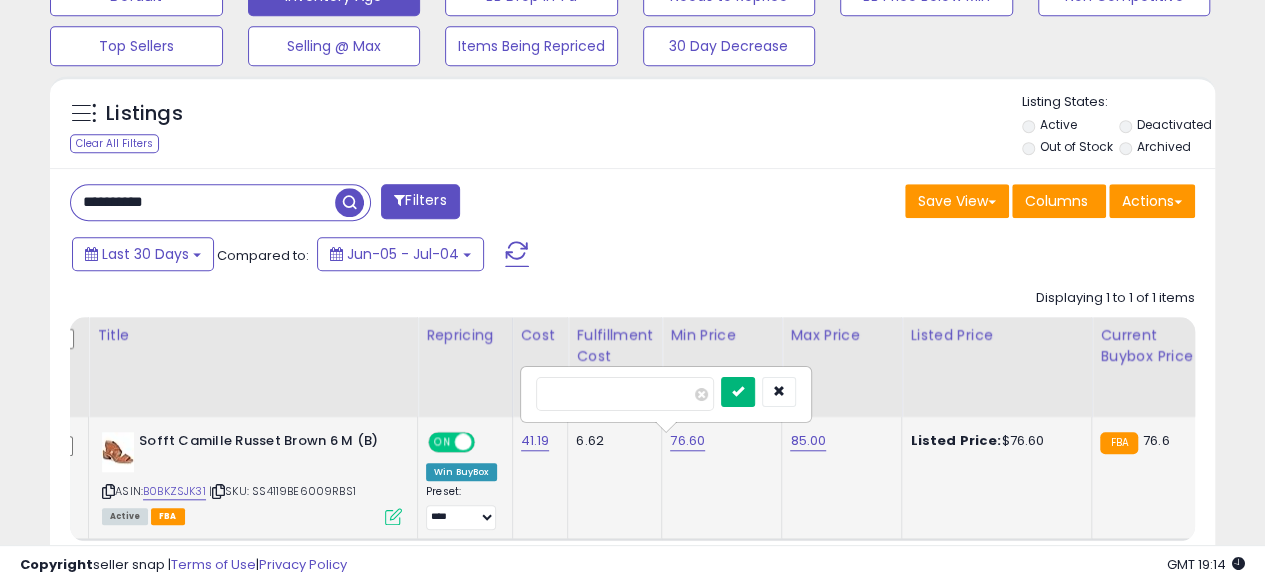 type on "*****" 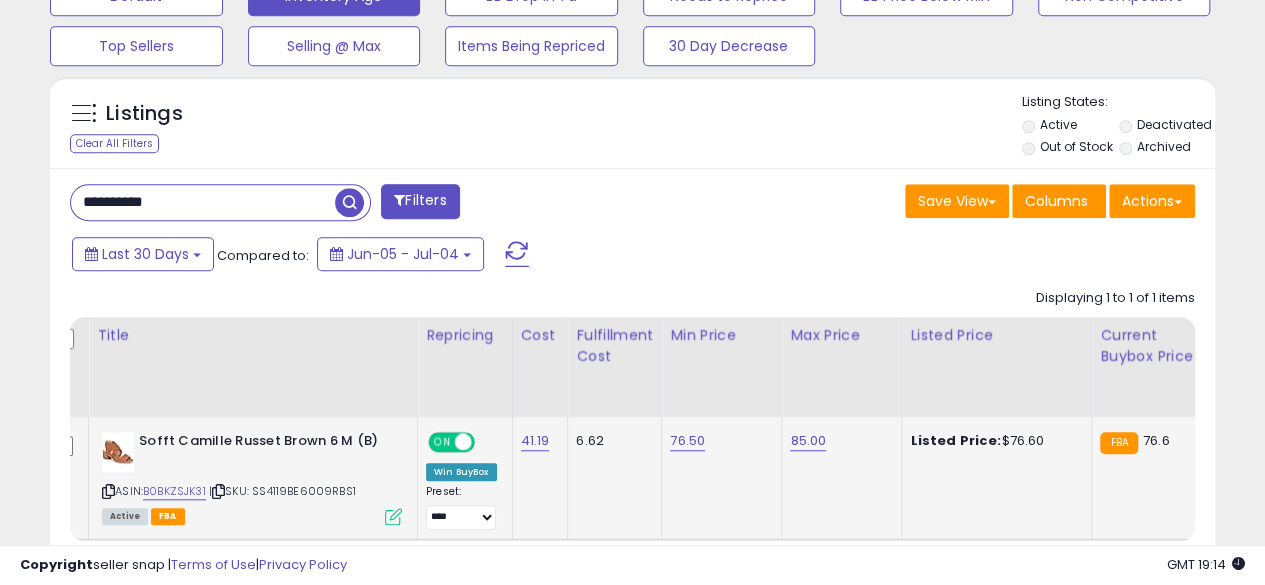 click on "**********" at bounding box center [203, 202] 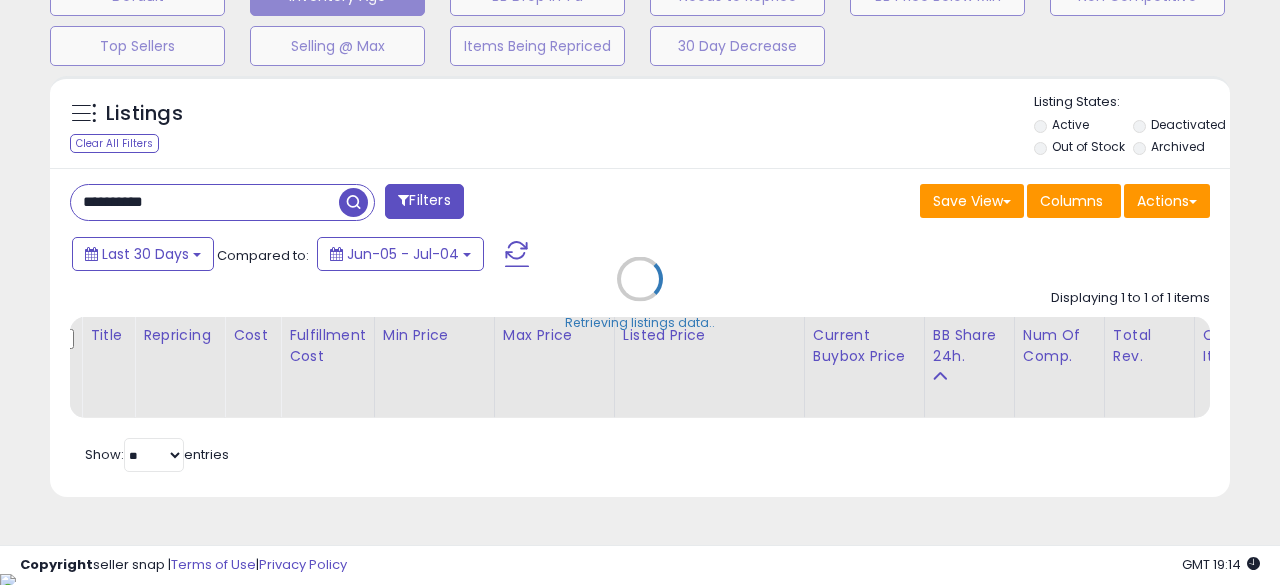 scroll, scrollTop: 999590, scrollLeft: 999317, axis: both 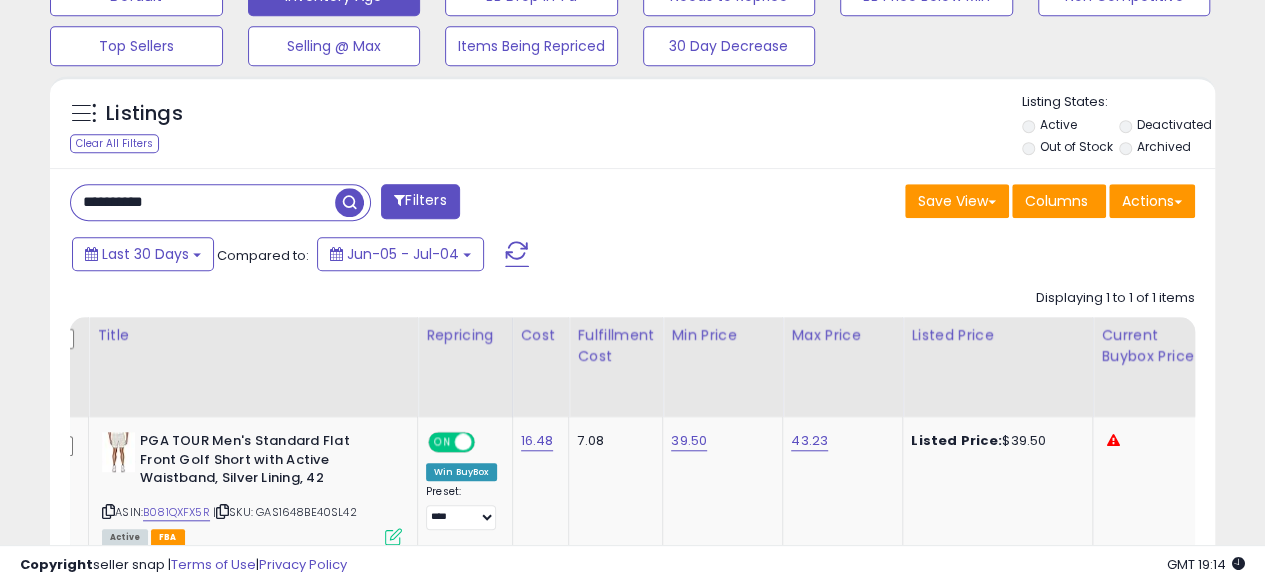 click on "**********" at bounding box center [203, 202] 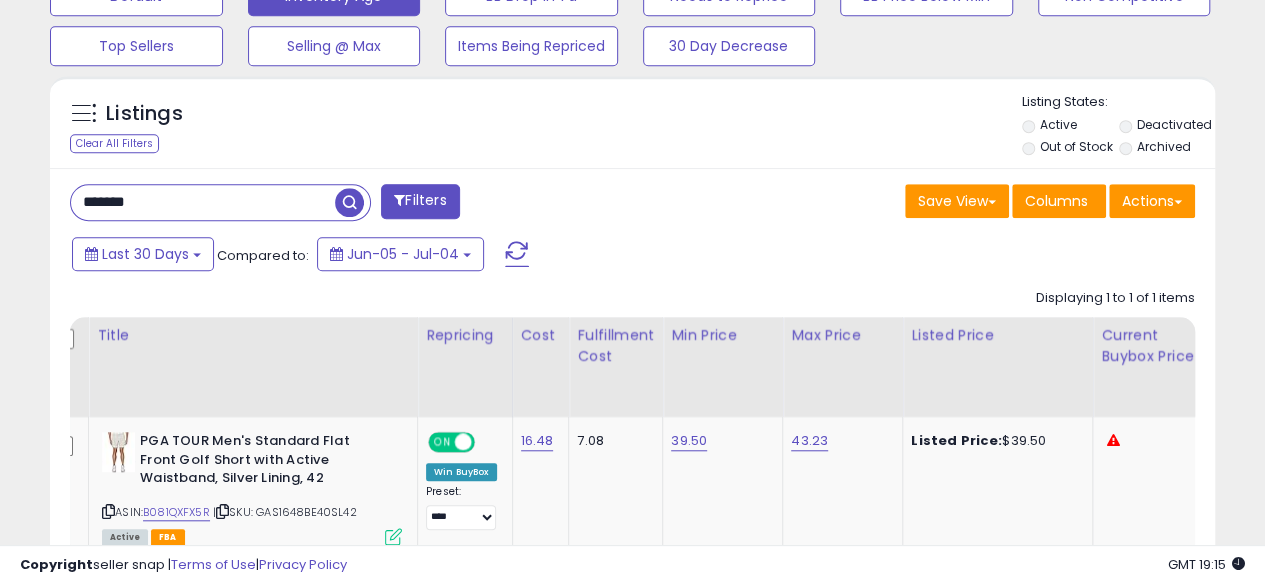 type on "**********" 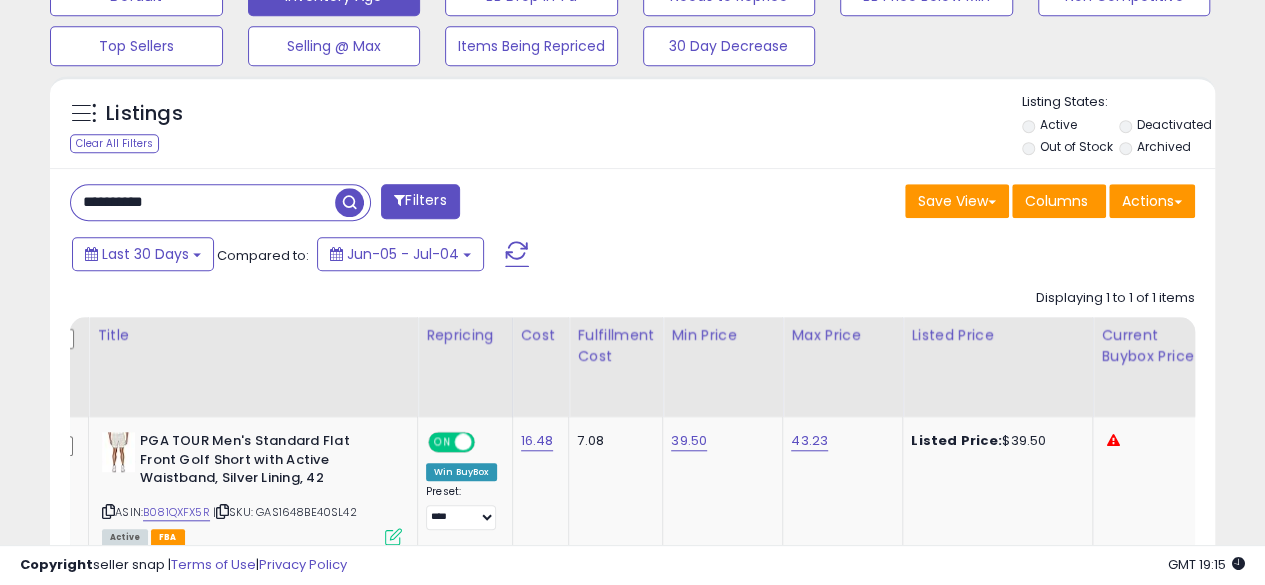 click at bounding box center (349, 202) 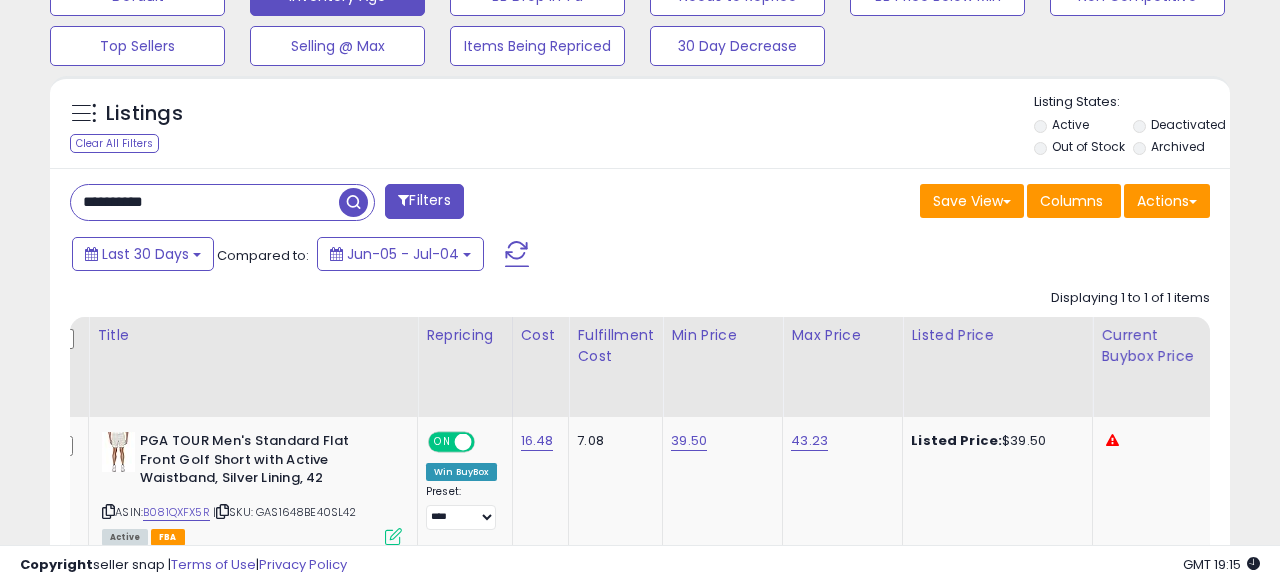 scroll, scrollTop: 999590, scrollLeft: 999317, axis: both 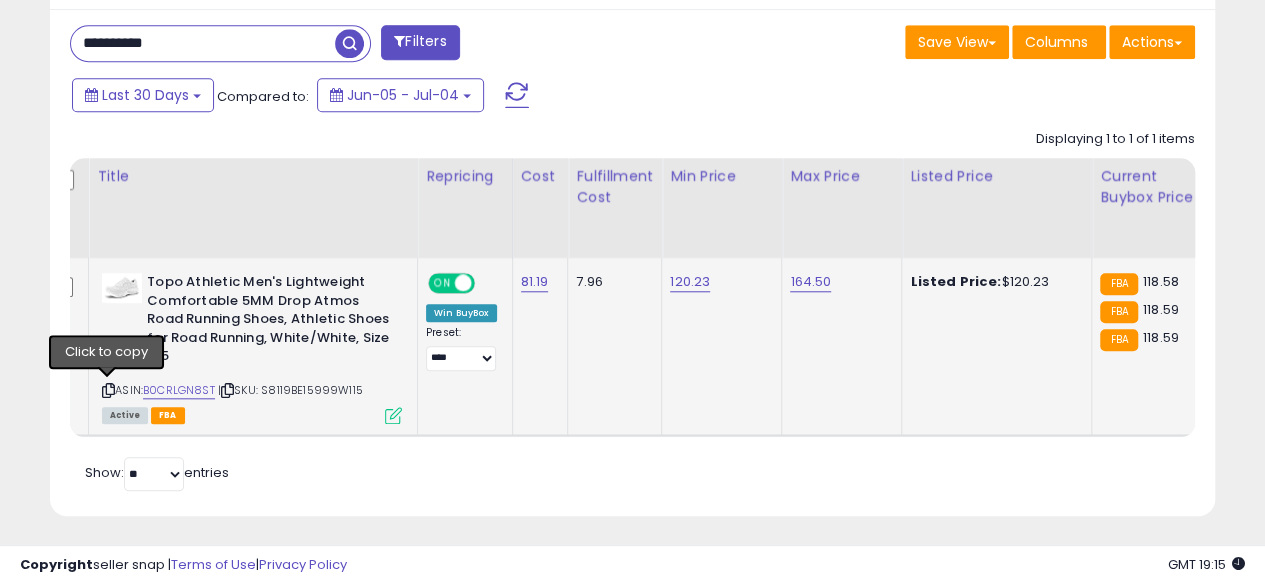 click at bounding box center (108, 390) 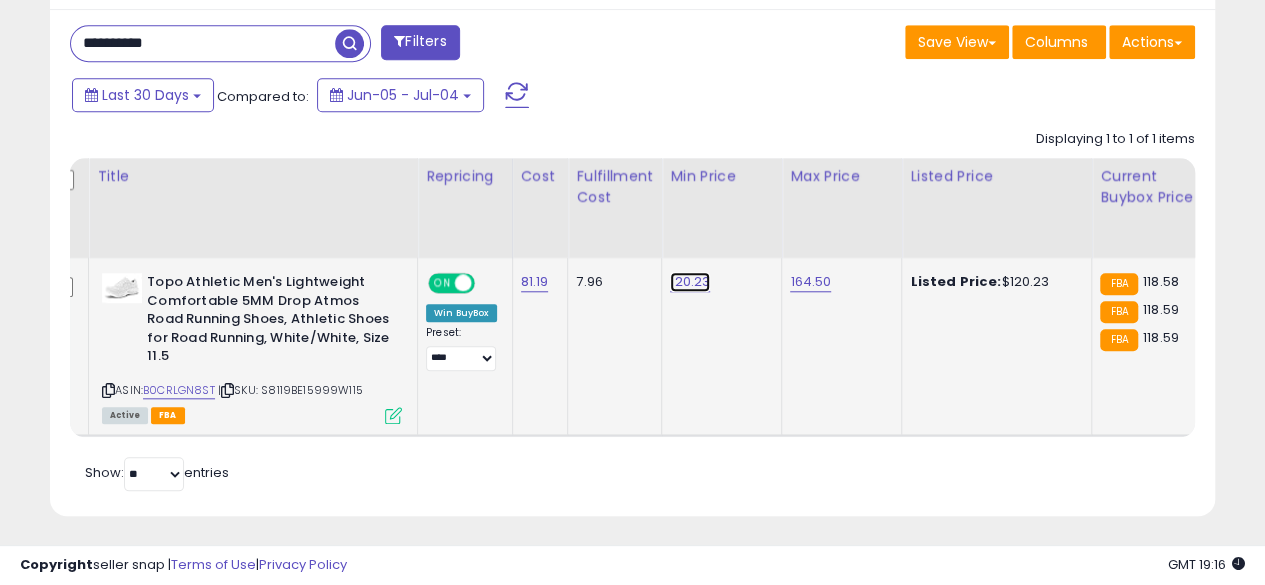 click on "120.23" at bounding box center [690, 282] 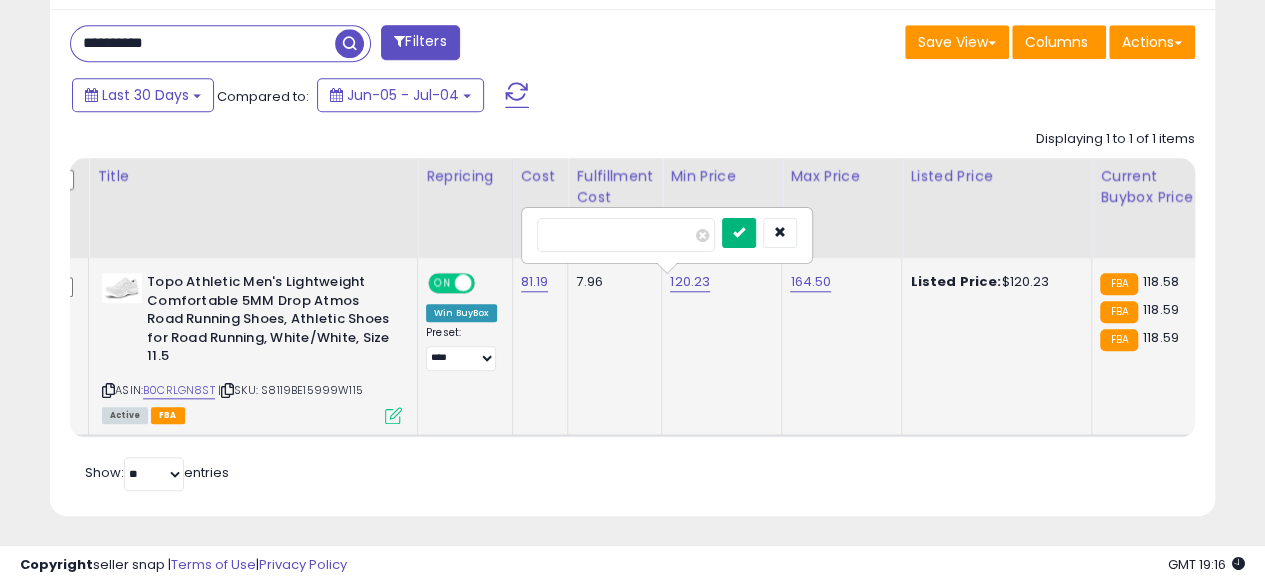 type on "******" 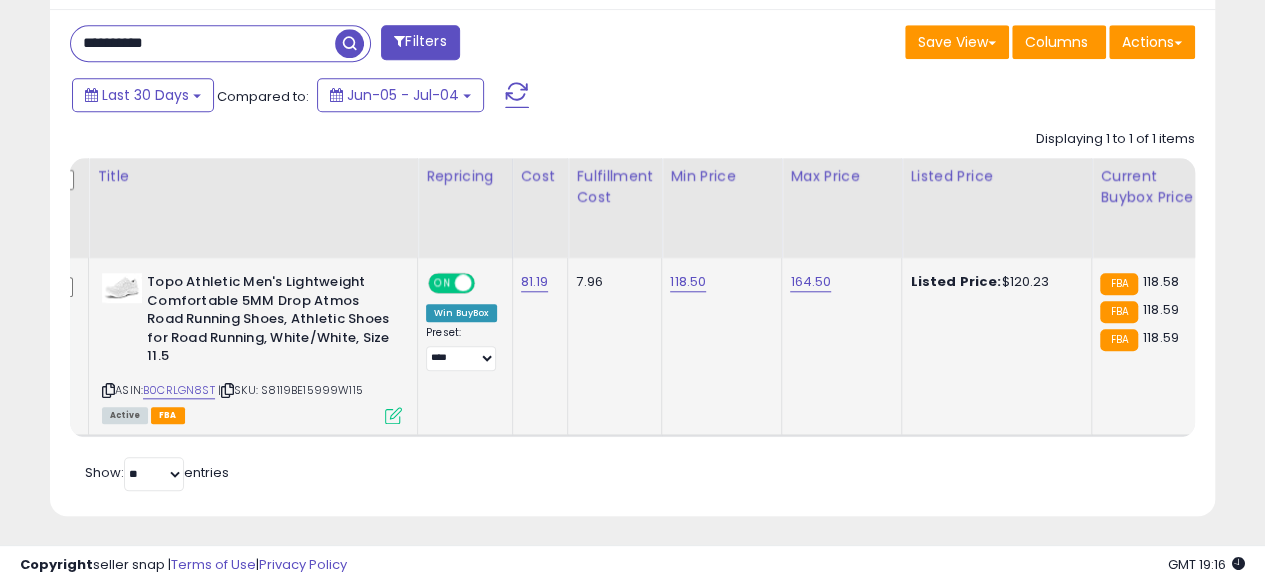 click on "**********" at bounding box center (203, 43) 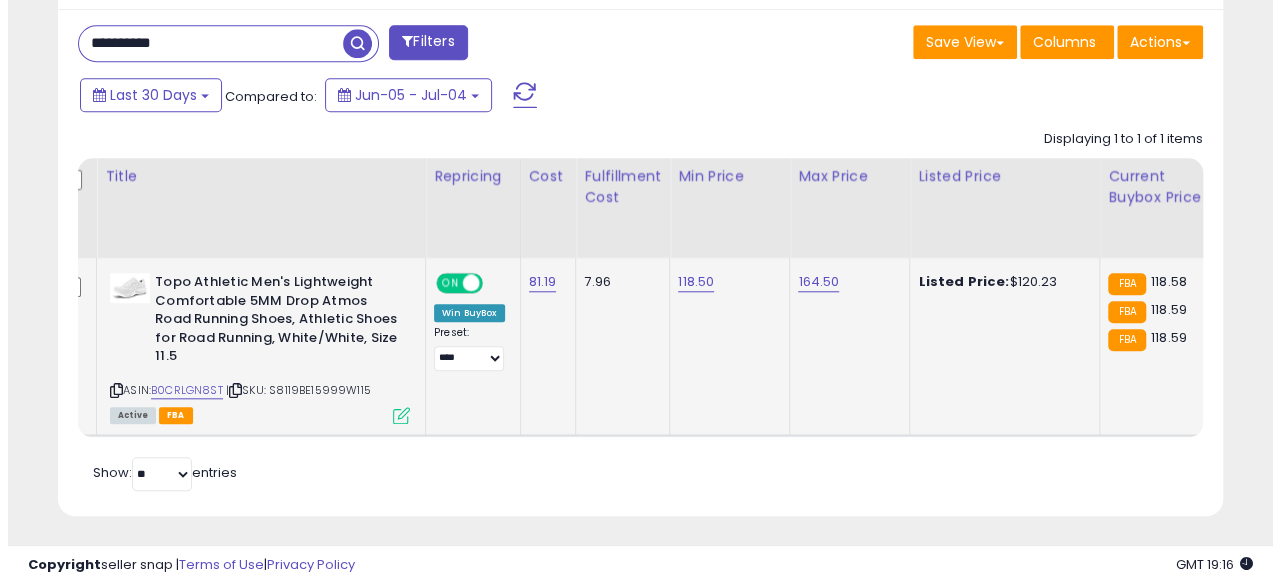 scroll, scrollTop: 654, scrollLeft: 0, axis: vertical 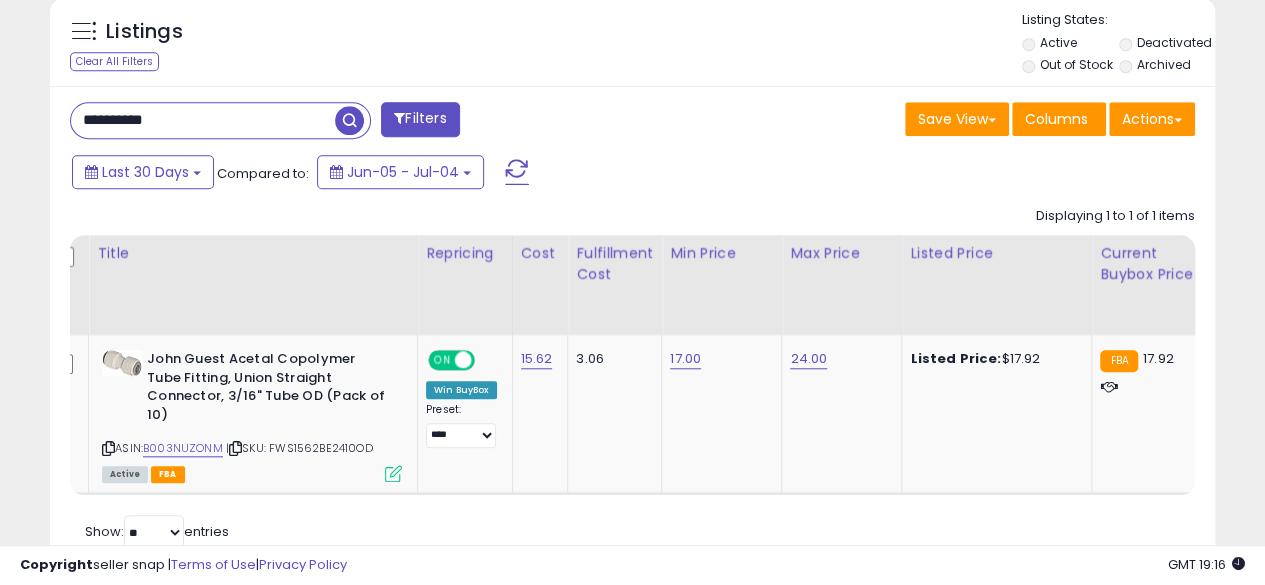 click on "**********" at bounding box center (203, 120) 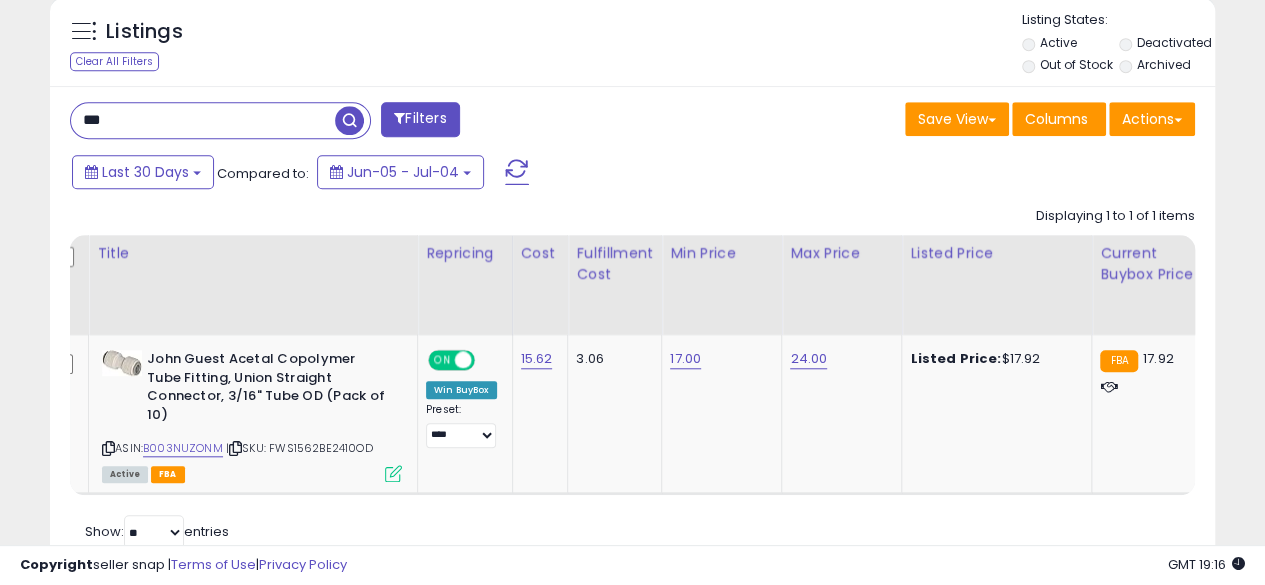 type on "**********" 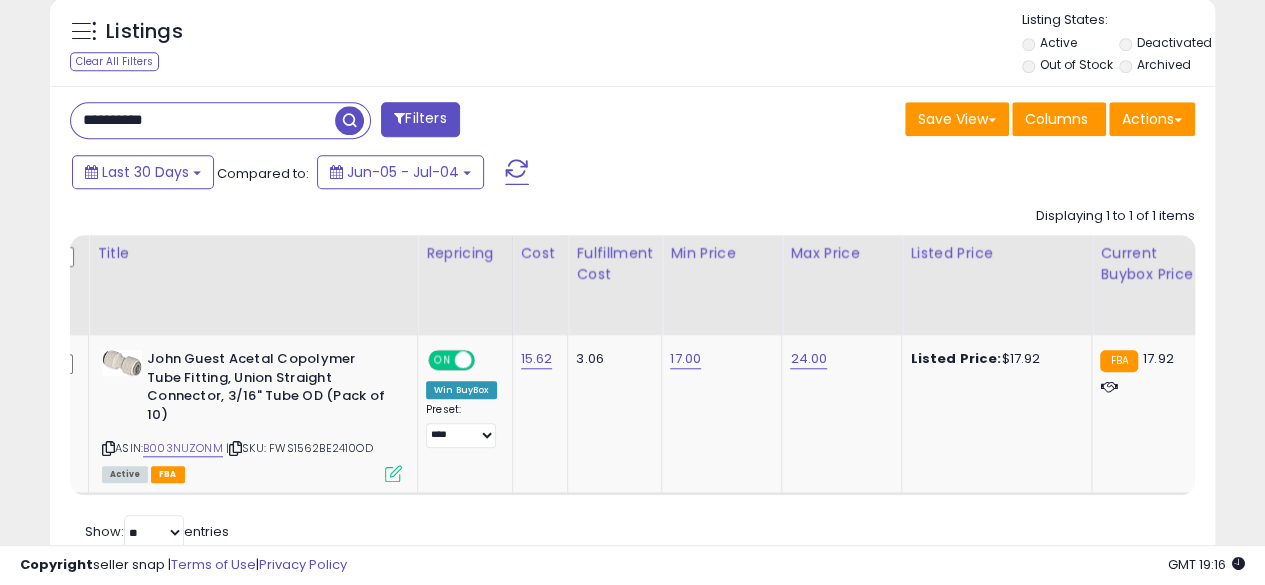 click at bounding box center (349, 120) 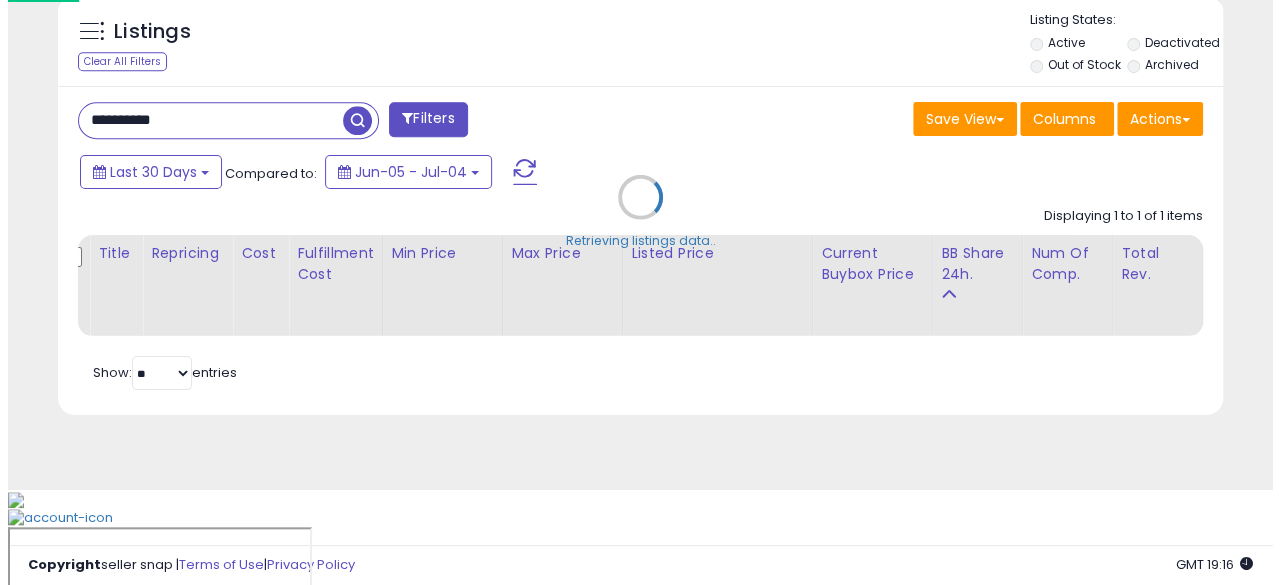 scroll, scrollTop: 654, scrollLeft: 0, axis: vertical 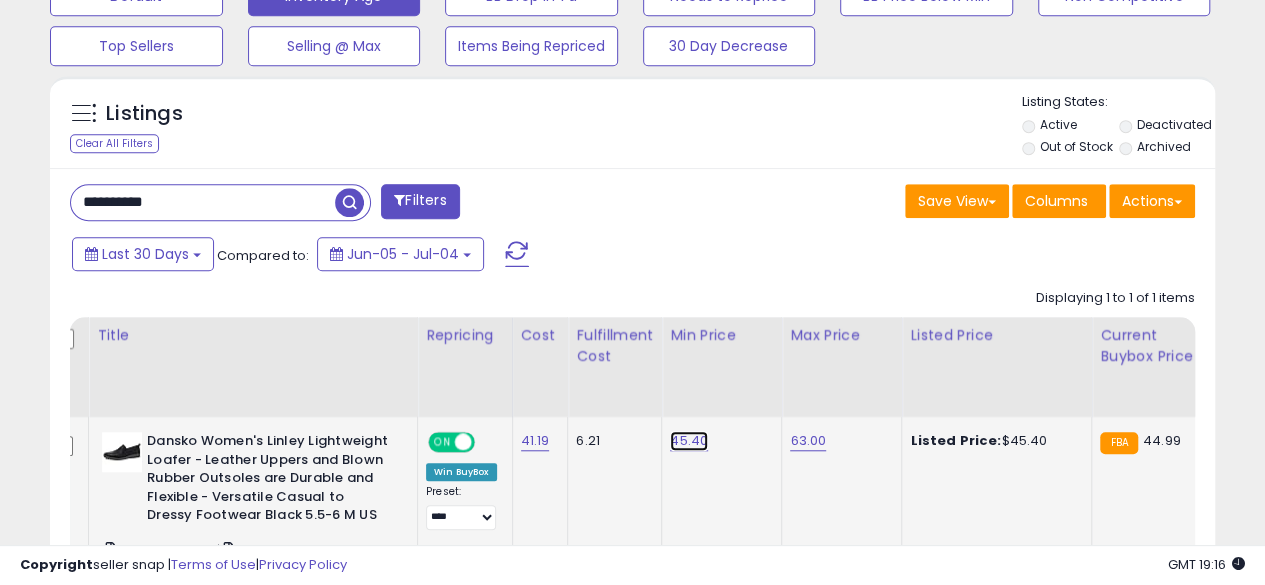 click on "45.40" at bounding box center (689, 441) 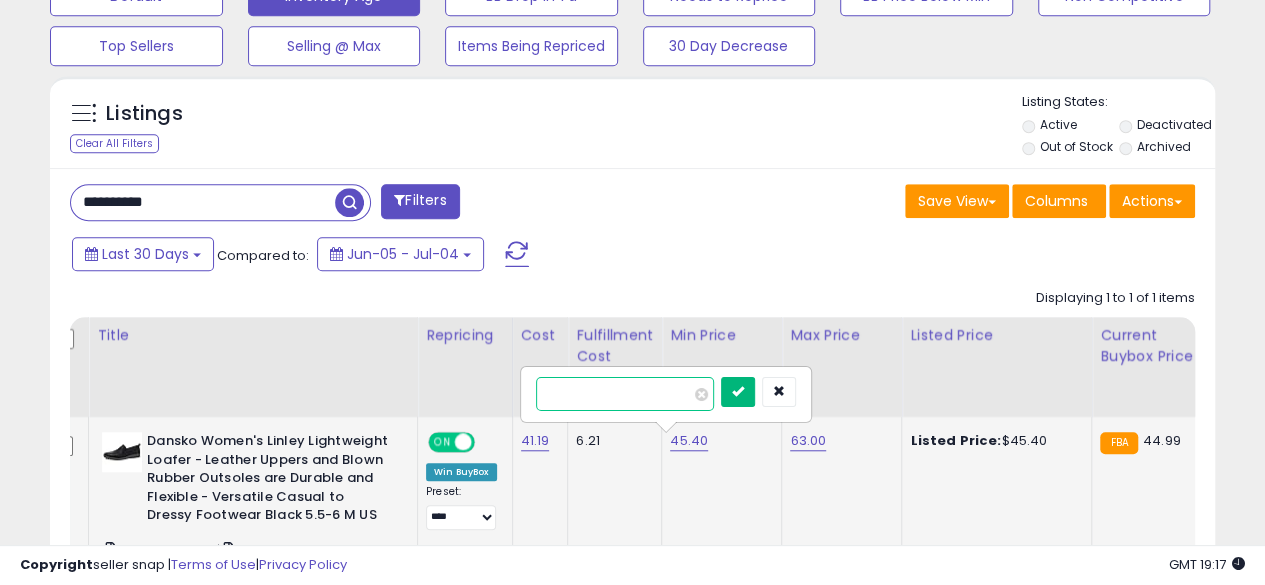 type on "*****" 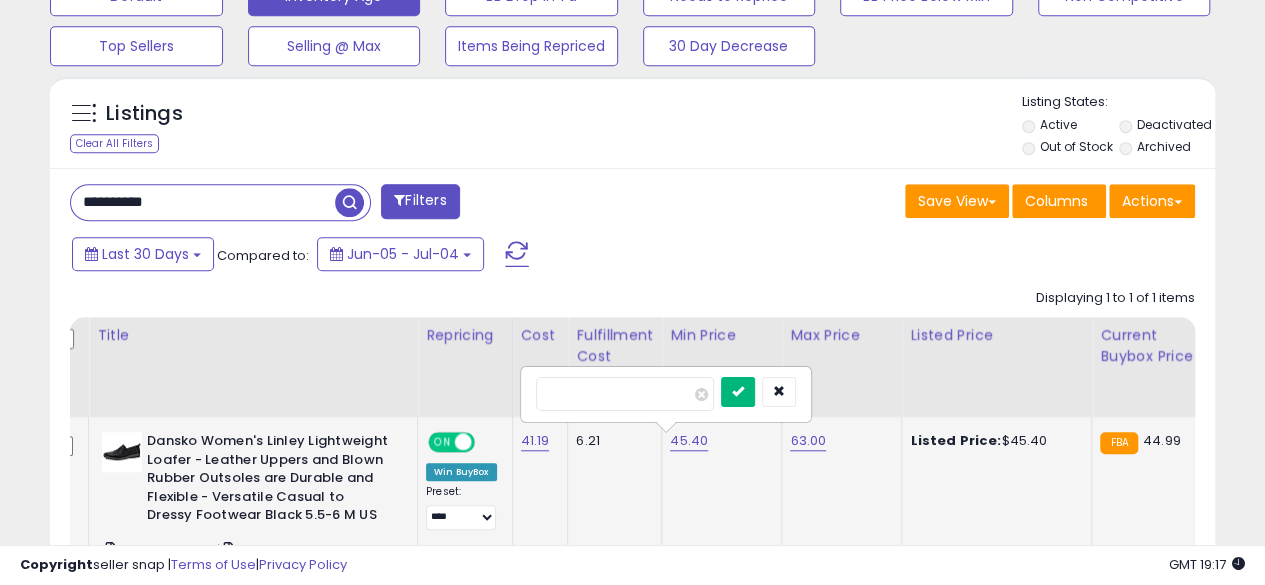 click at bounding box center [738, 391] 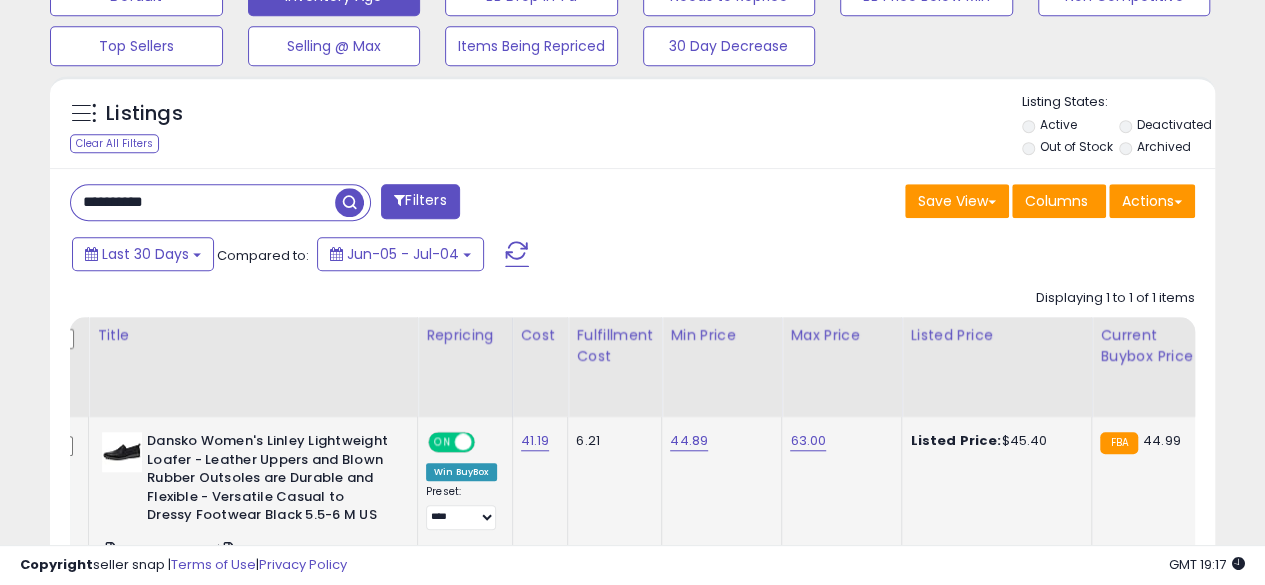 scroll, scrollTop: 0, scrollLeft: 0, axis: both 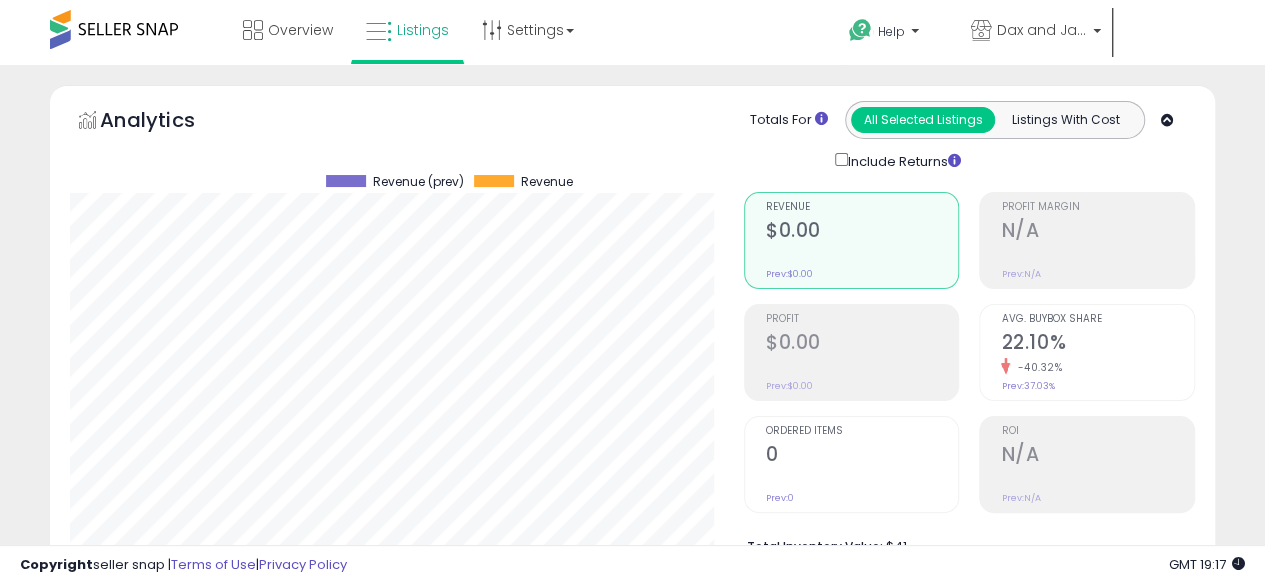 click at bounding box center (114, 29) 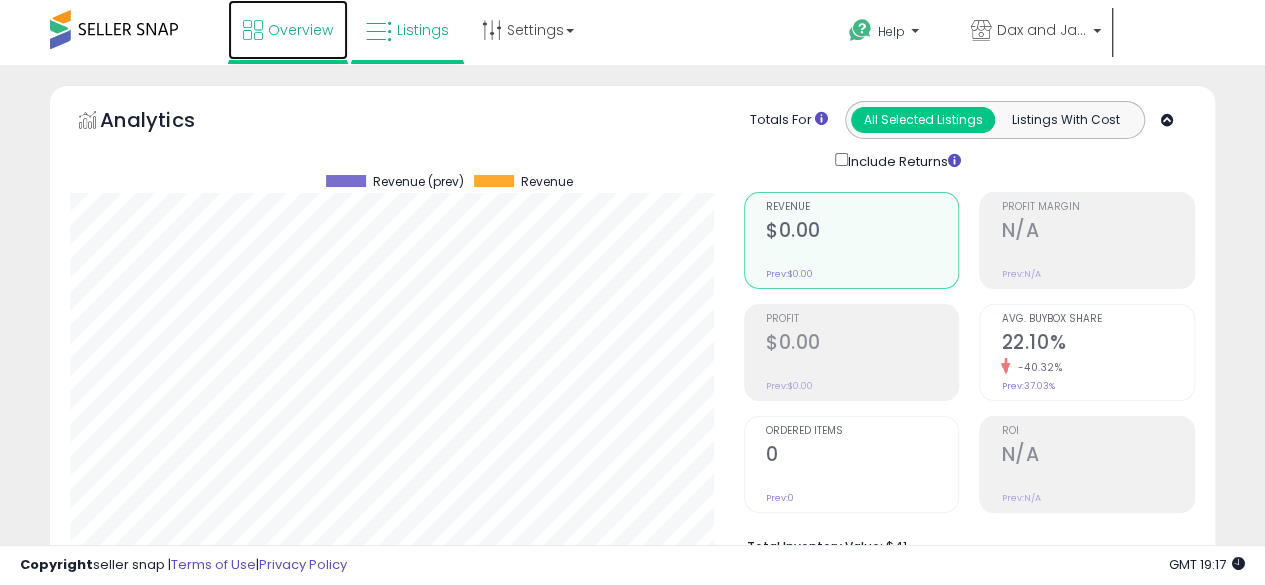 click on "Overview" at bounding box center [300, 30] 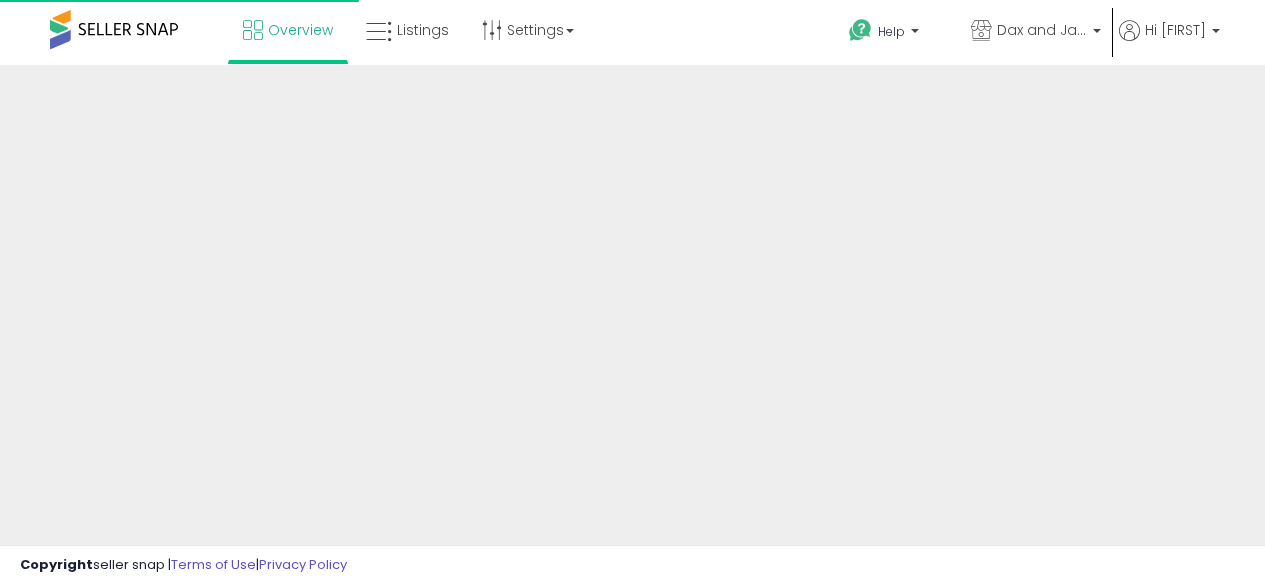 scroll, scrollTop: 0, scrollLeft: 0, axis: both 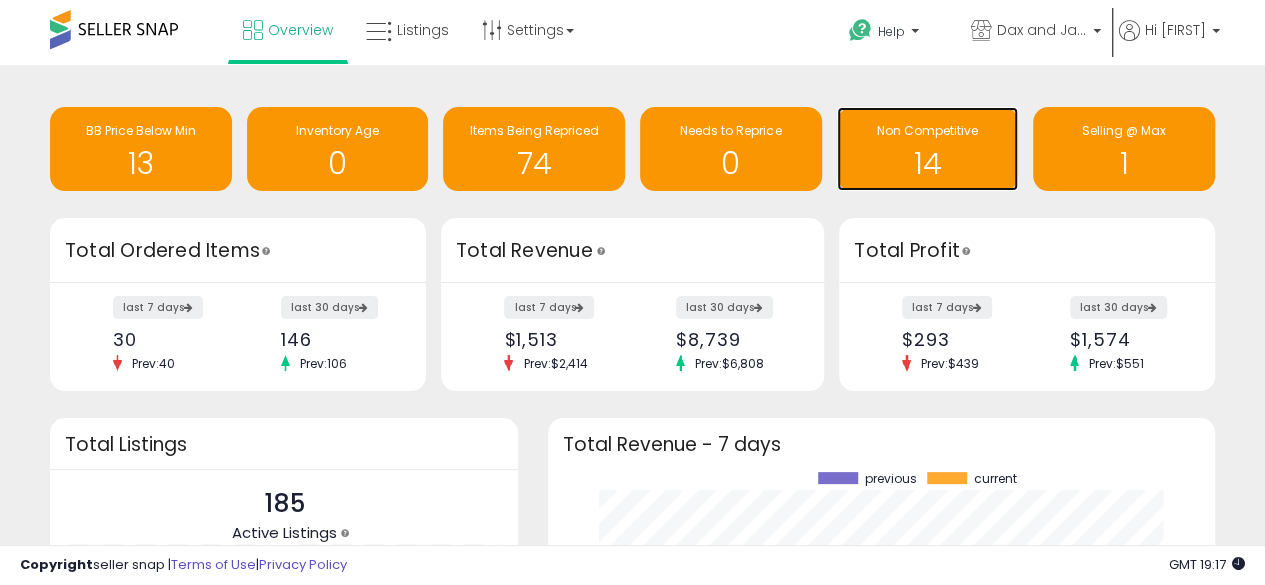 click on "Non Competitive" at bounding box center (927, 130) 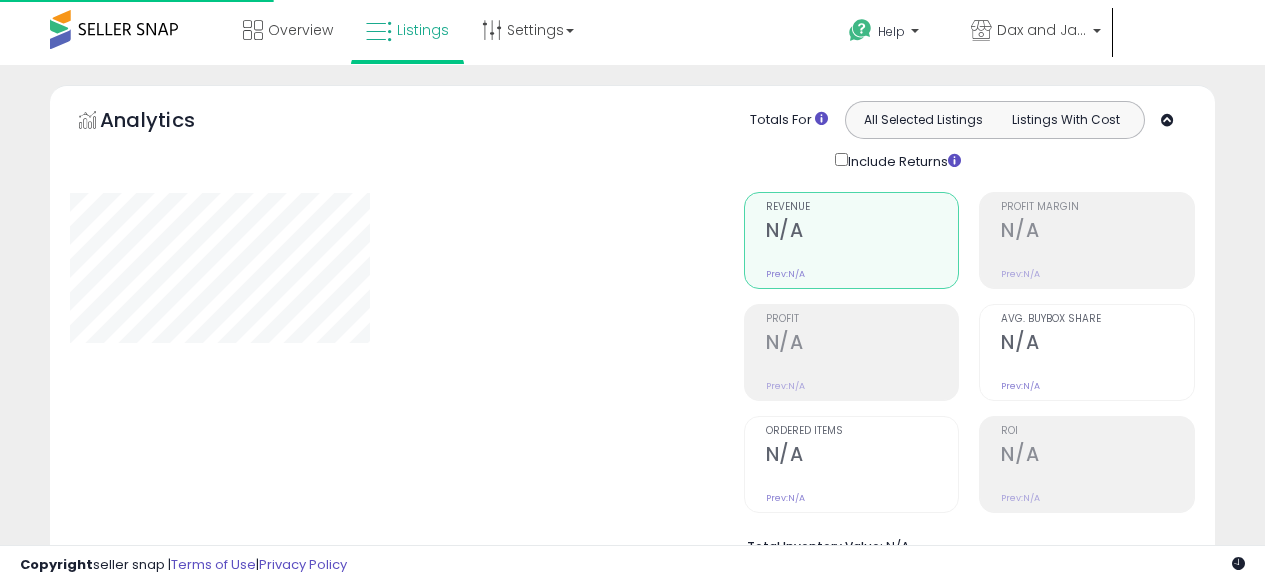 scroll, scrollTop: 0, scrollLeft: 0, axis: both 